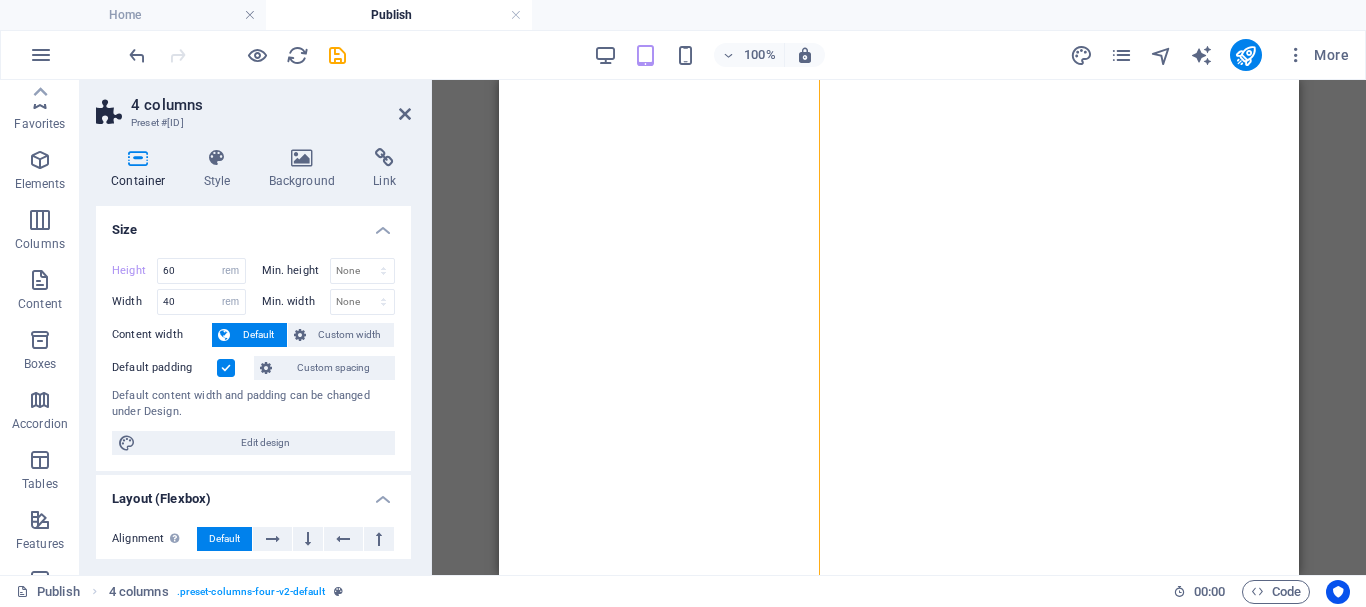 select on "rem" 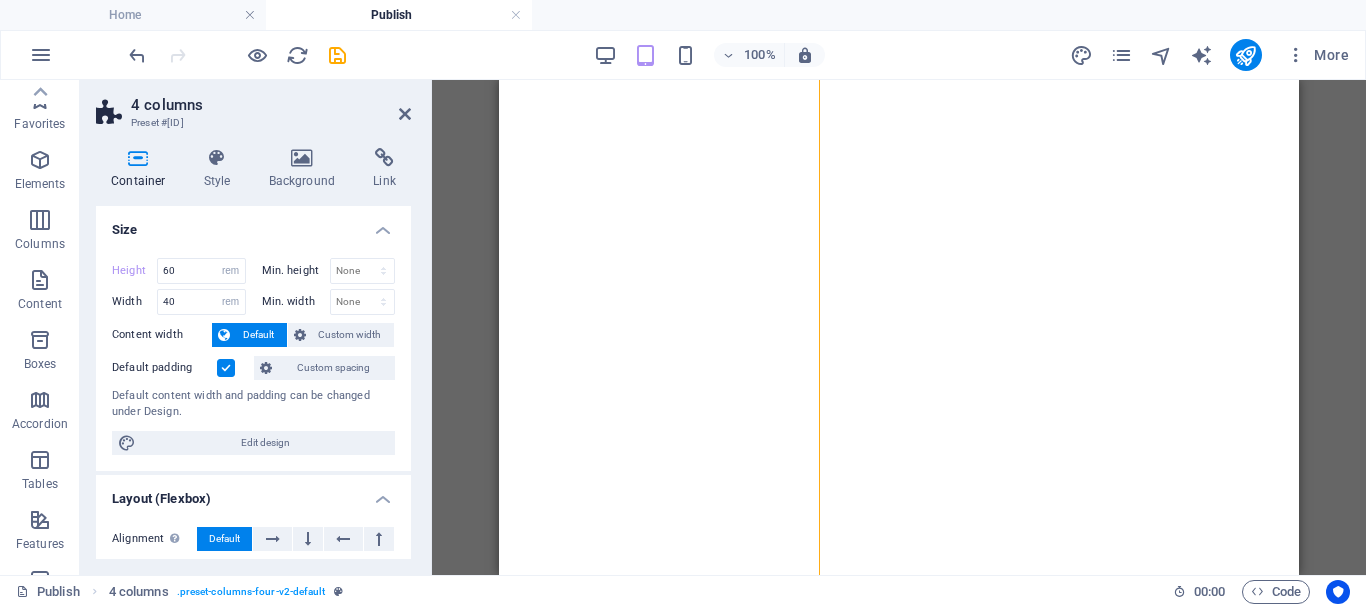 select on "rem" 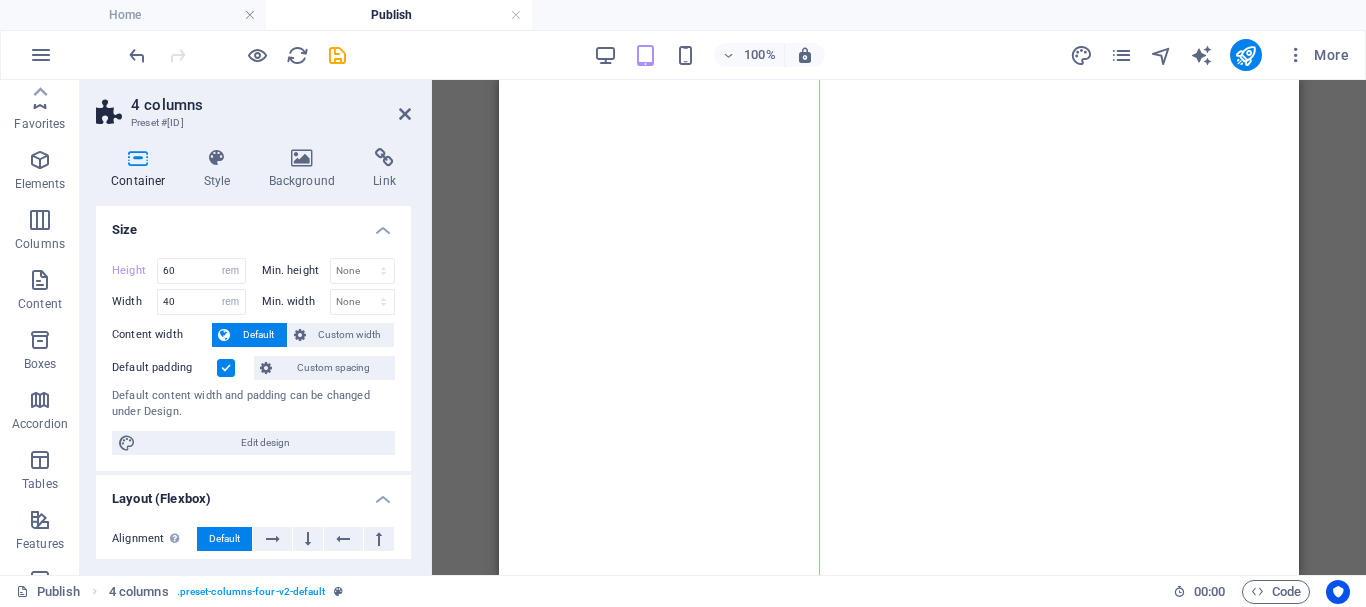 scroll, scrollTop: 0, scrollLeft: 0, axis: both 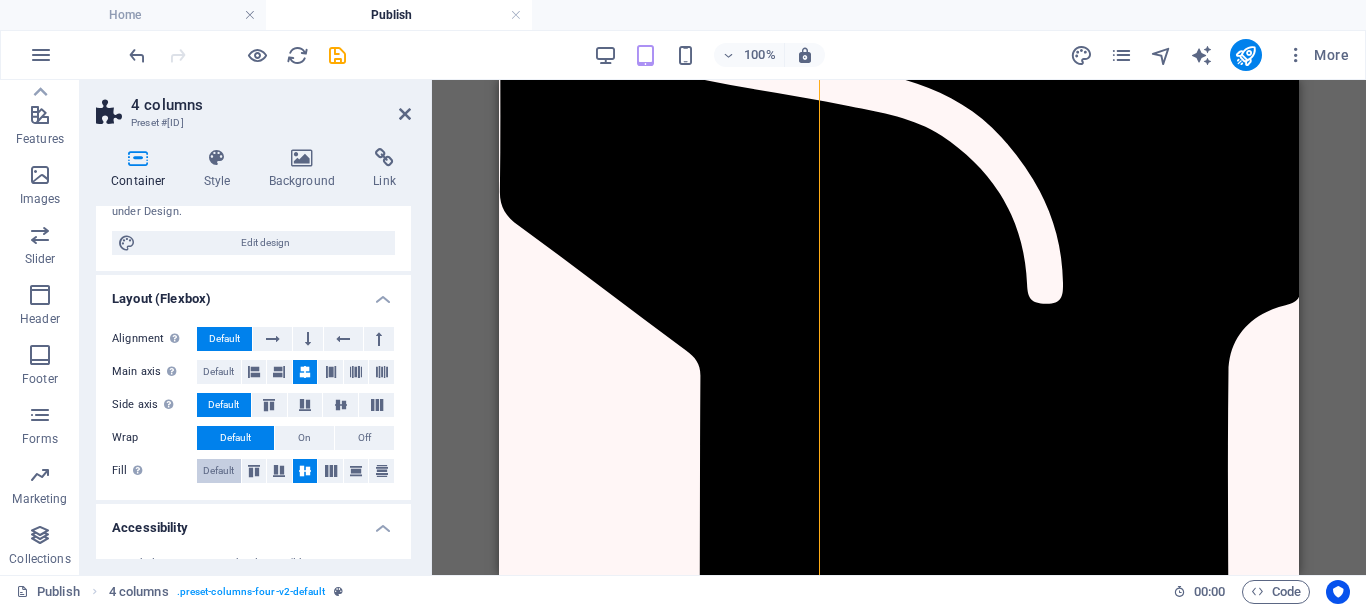 click on "Default" at bounding box center (218, 471) 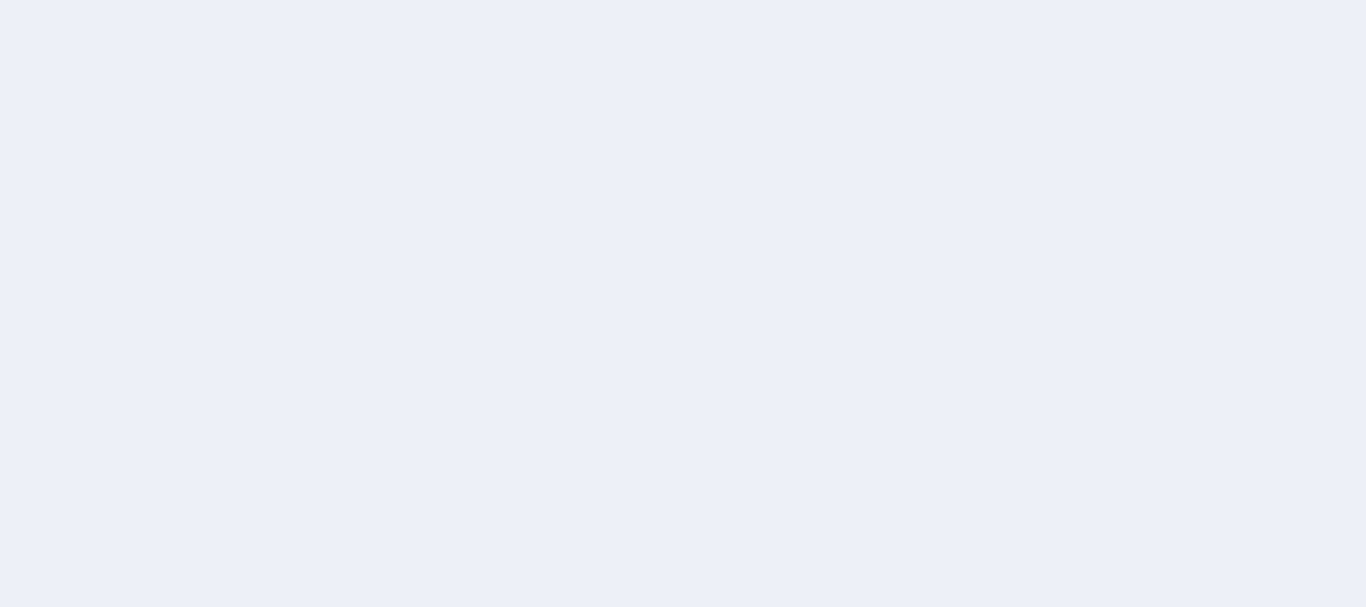 scroll, scrollTop: 0, scrollLeft: 0, axis: both 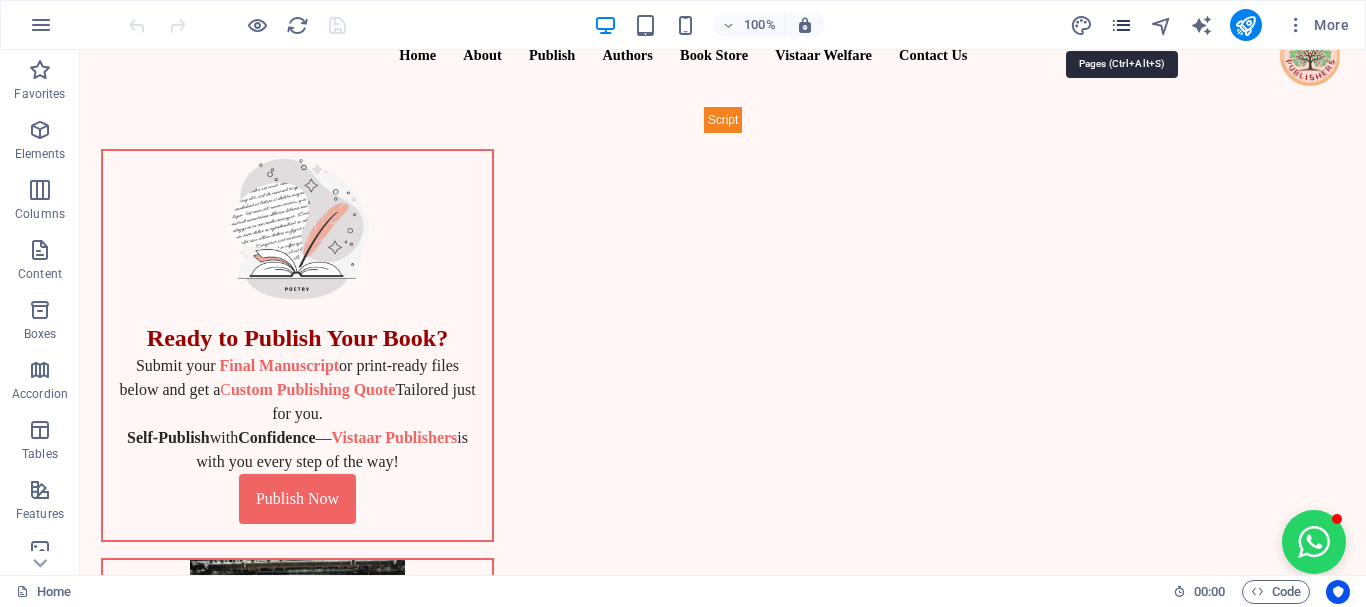 click at bounding box center (1121, 25) 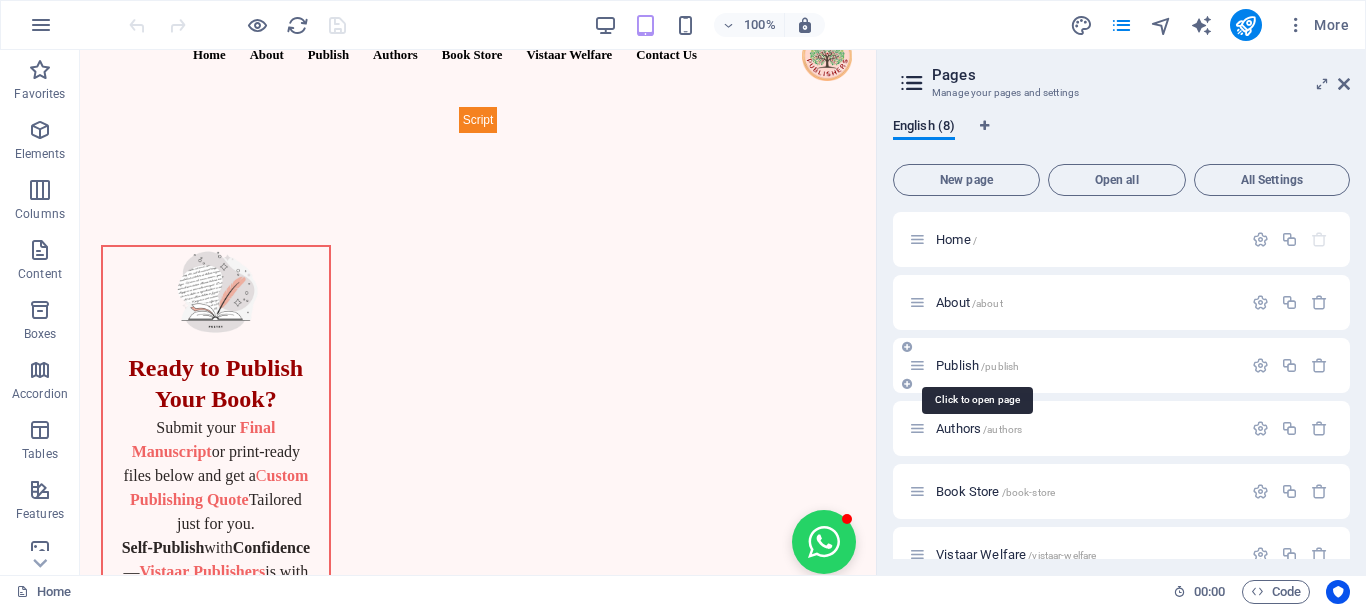 click on "Publish /publish" at bounding box center [977, 365] 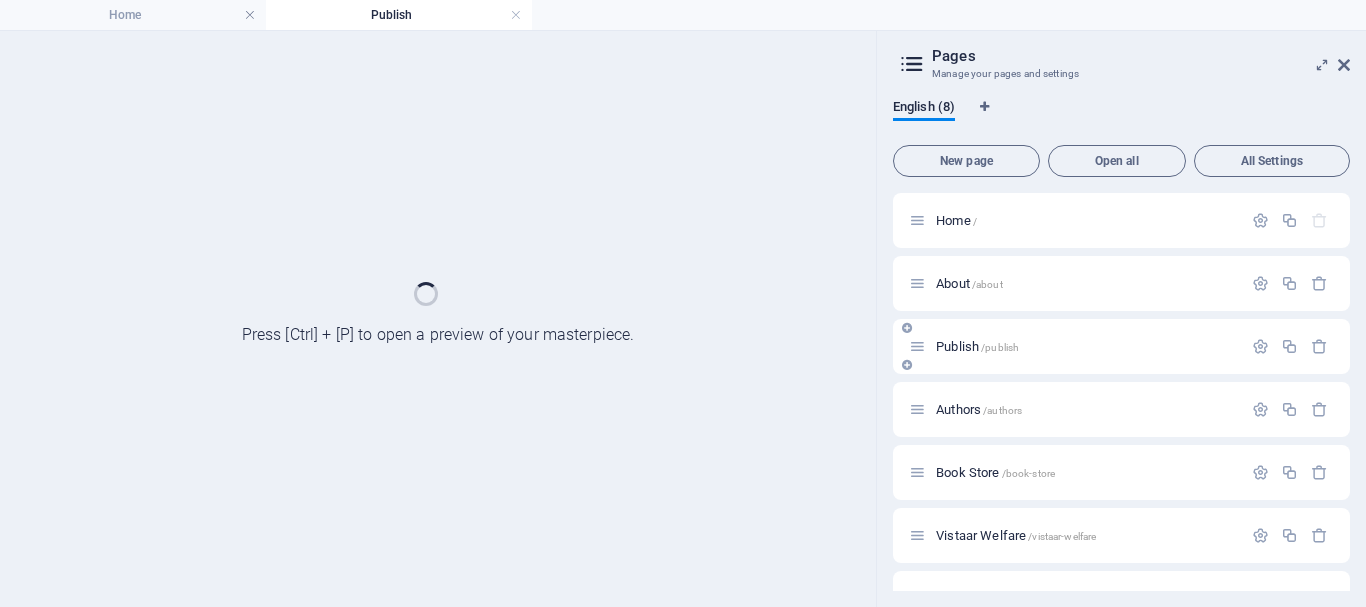 scroll, scrollTop: 0, scrollLeft: 0, axis: both 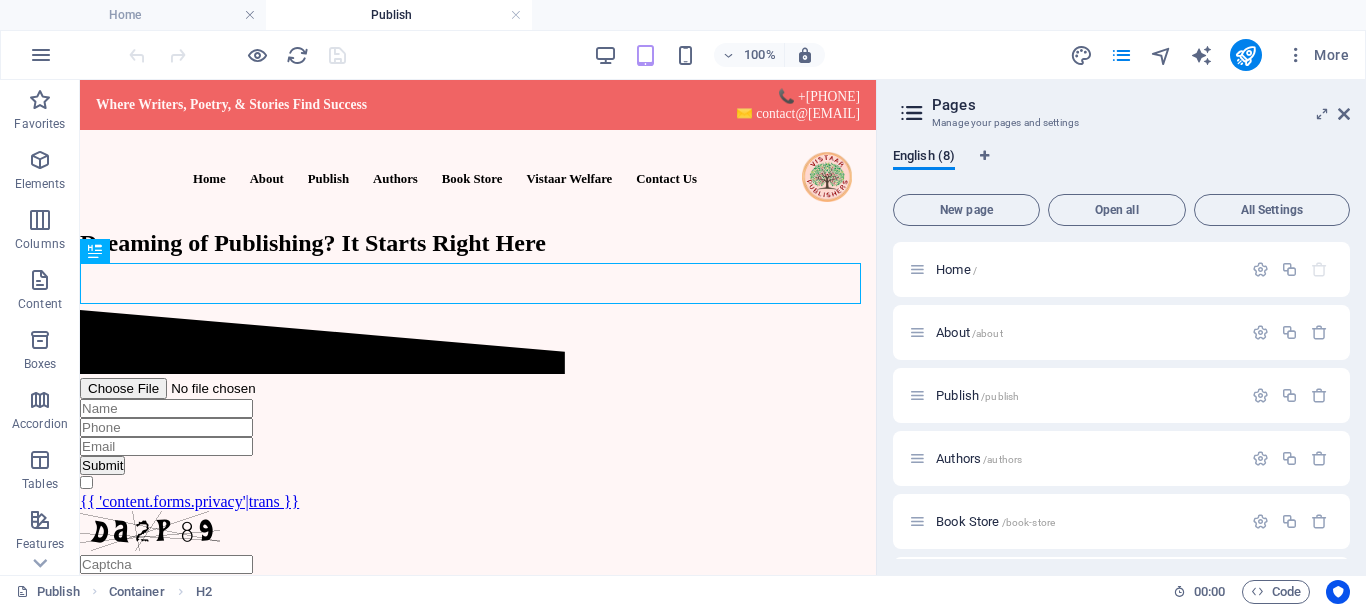 click on "Pages Manage your pages and settings English (8) New page Open all All Settings Home / About /about Publish /publish Authors /authors Book Store /book-store Vistaar Welfare /vistaar-welfare Contact Us /contact-us  Popular Authors: Single Page Layout /popular-authors-item" at bounding box center [1121, 327] 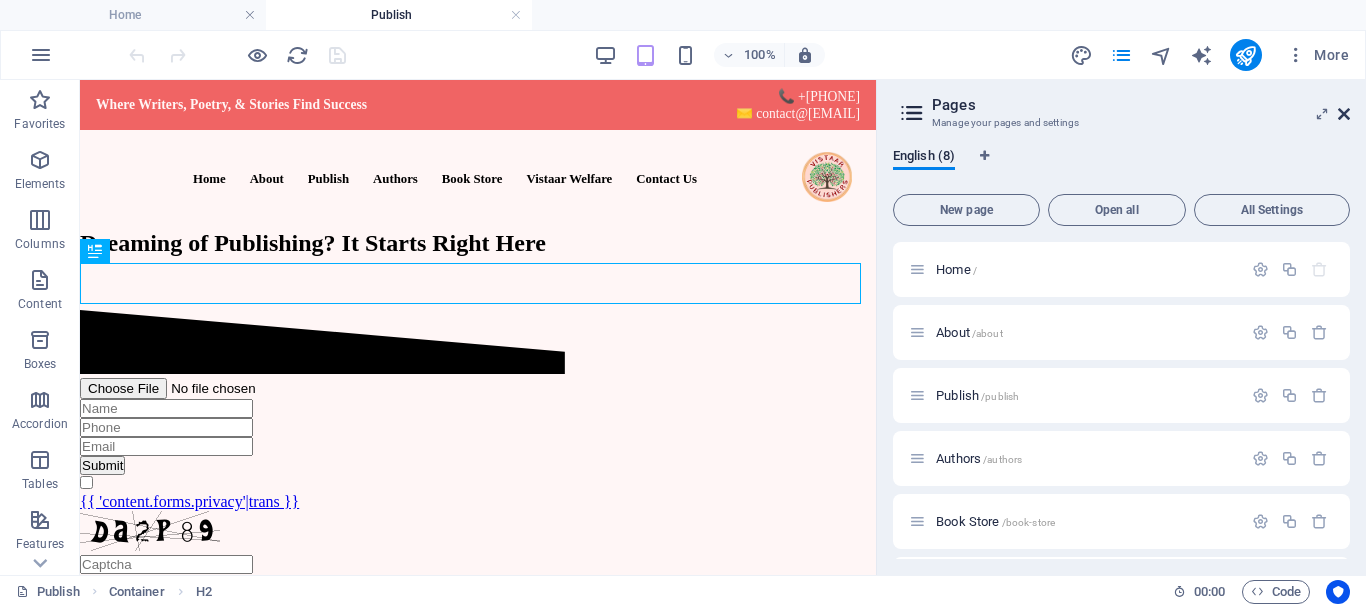 click at bounding box center [1344, 114] 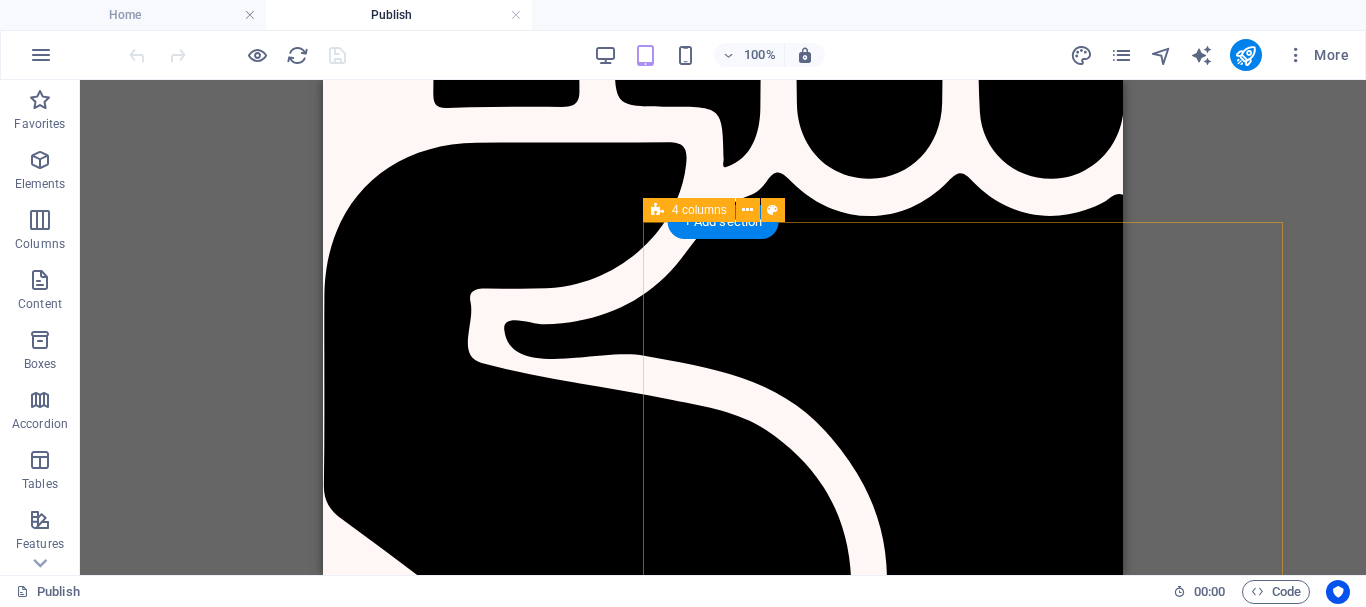 scroll, scrollTop: 3400, scrollLeft: 0, axis: vertical 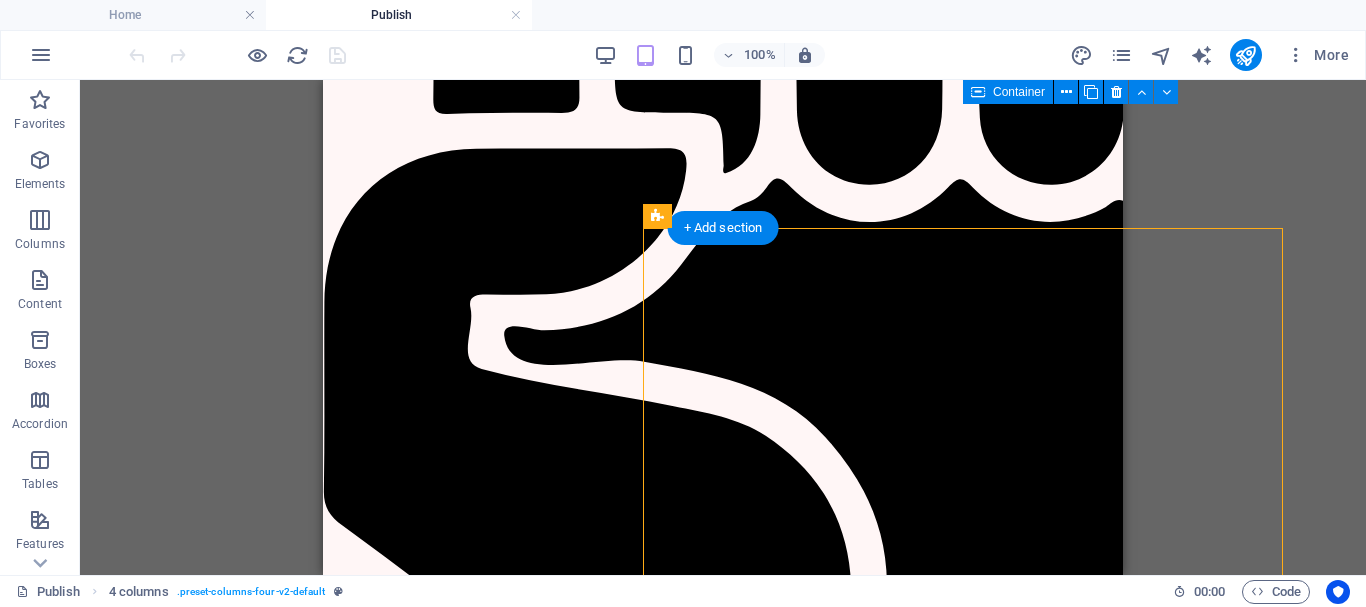 drag, startPoint x: 1056, startPoint y: 276, endPoint x: 993, endPoint y: 358, distance: 103.40696 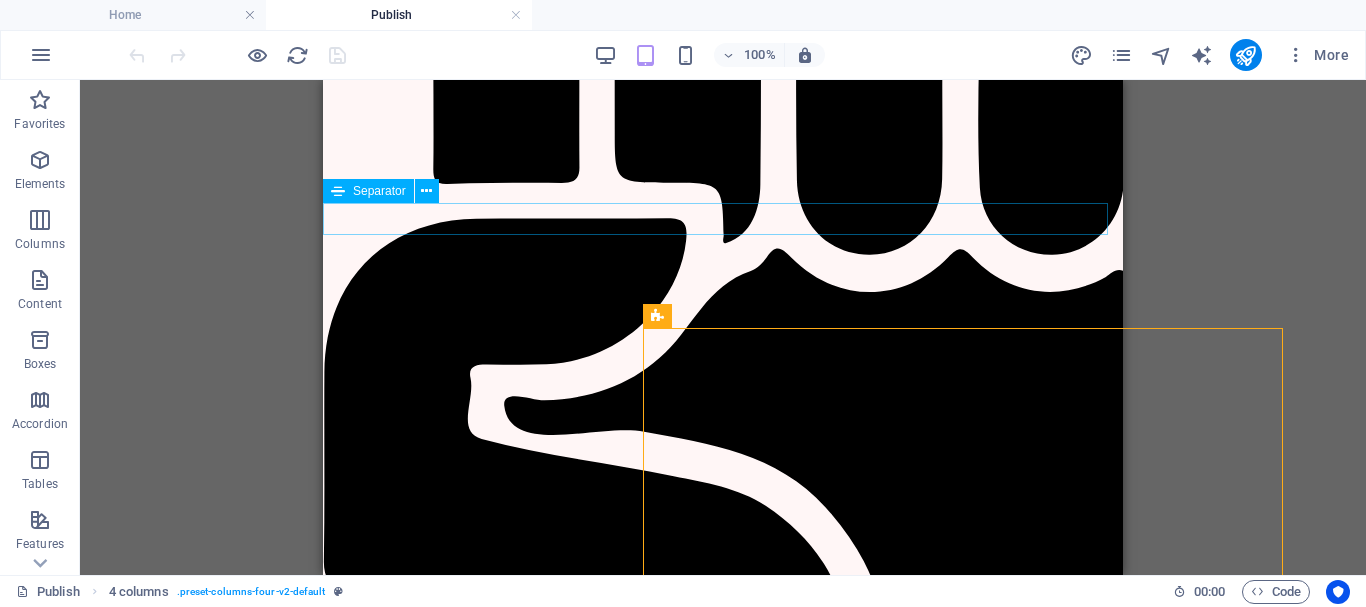 scroll, scrollTop: 3300, scrollLeft: 0, axis: vertical 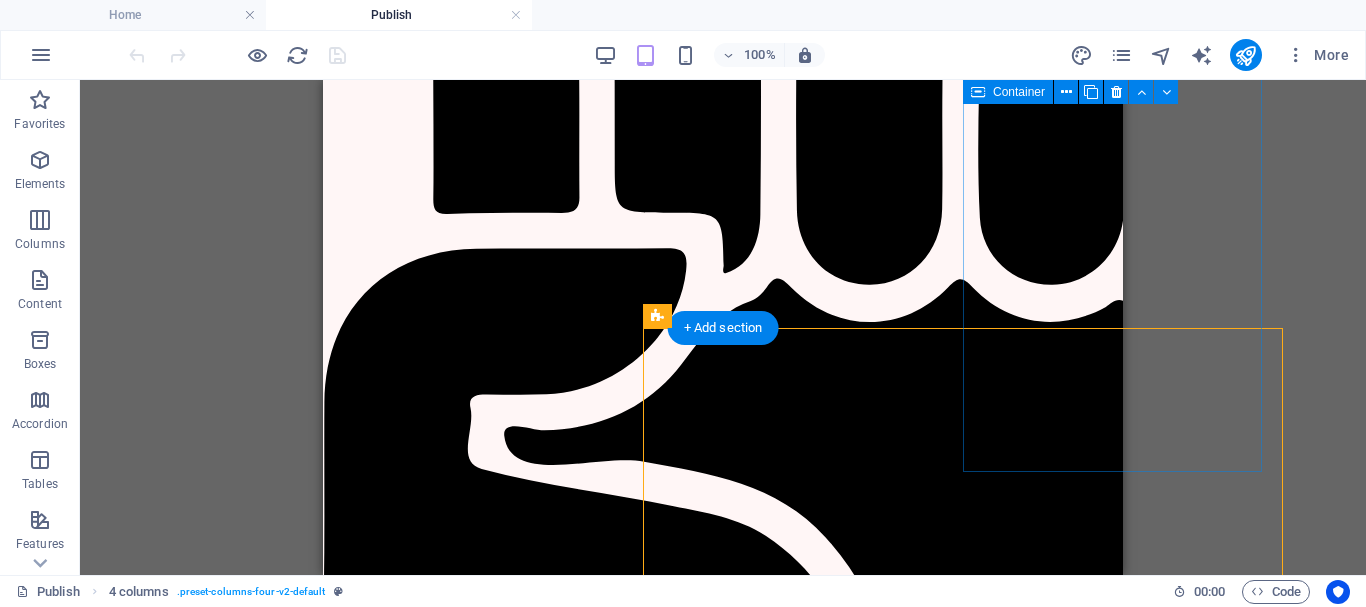 click on "वर्णिका     (Creative Plan)   C ol or you r words.    Shape your Imagination! Agreement & ISBN      Digital Agreement                     Free ISBN Allocation      Unique Barcode                          Digital Author Certificate   Book Specifications      Paperback, 230 GSM              Paper B/W 70 GSM      Vibrant Cover Design (2 Free Revision)   Pre-Publishing & Editing      Editing (2 Free Revision)                     Digital Proof (PDF      Proofreading (2 Free Revision) Author Profit & Support     20% or 45% Royalty                Monthly Royalty Payments      Buy from our Website, Amazon, Flipkart & Events Marketing      2 Social Media Creatives       Email & WhatsApp Support      Unltd. Inv Mgmt.               Author’s Profile on our Website      Will be kept at NDWBF and other fair Yes, This is My Plan! Submit Now" at bounding box center (963, 5258) 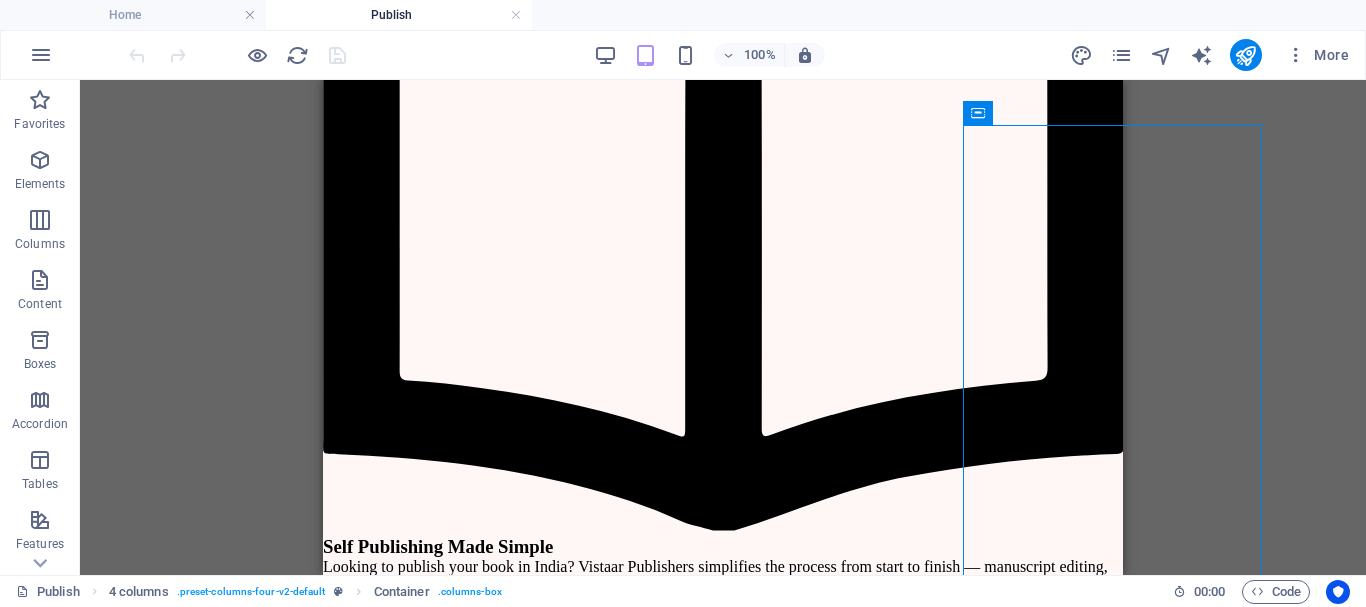 scroll, scrollTop: 2600, scrollLeft: 0, axis: vertical 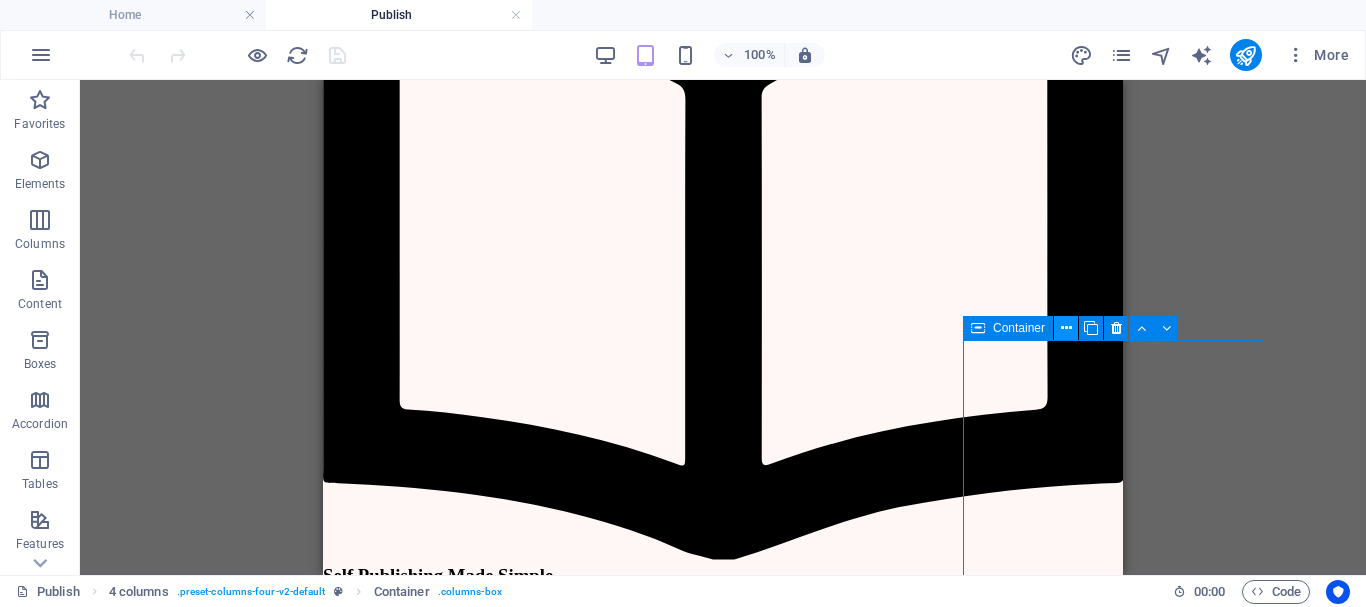 click at bounding box center [1066, 328] 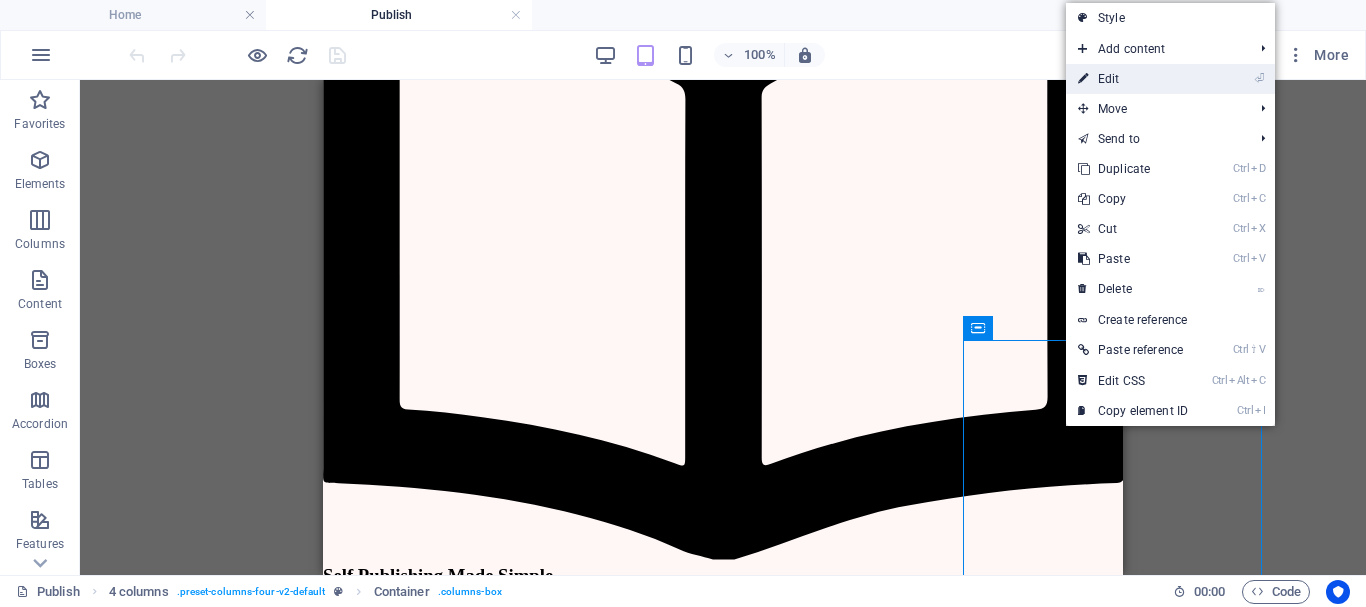 drag, startPoint x: 1152, startPoint y: 77, endPoint x: 139, endPoint y: 76, distance: 1013.0005 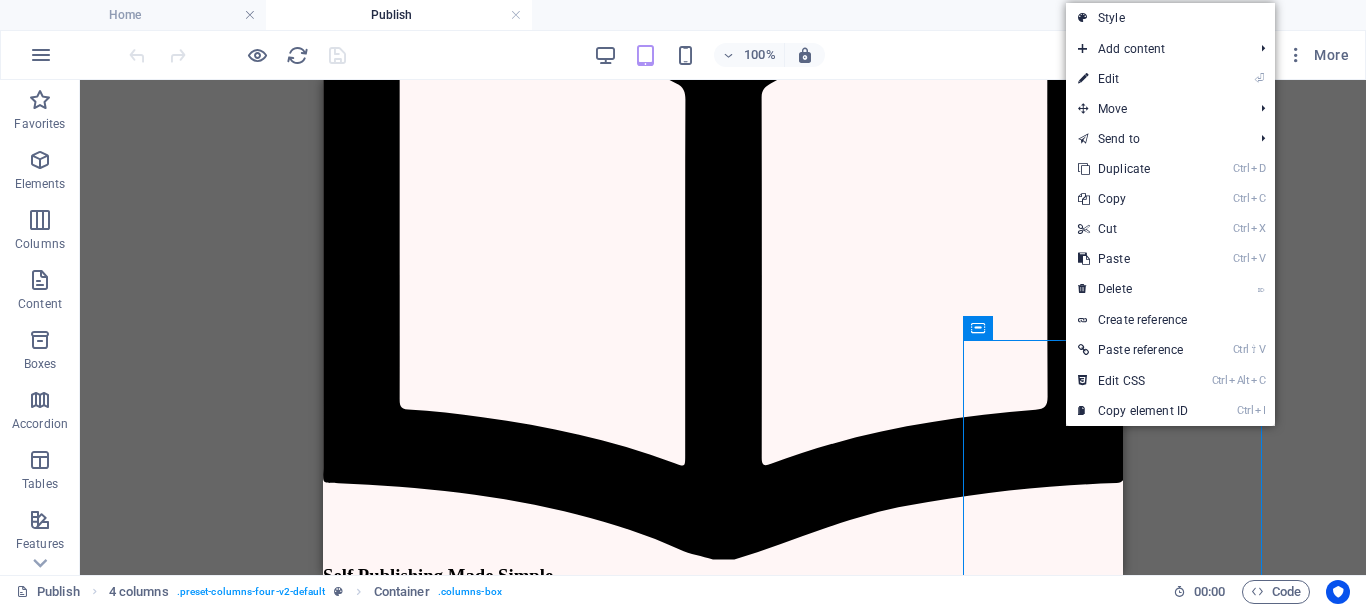 select on "rem" 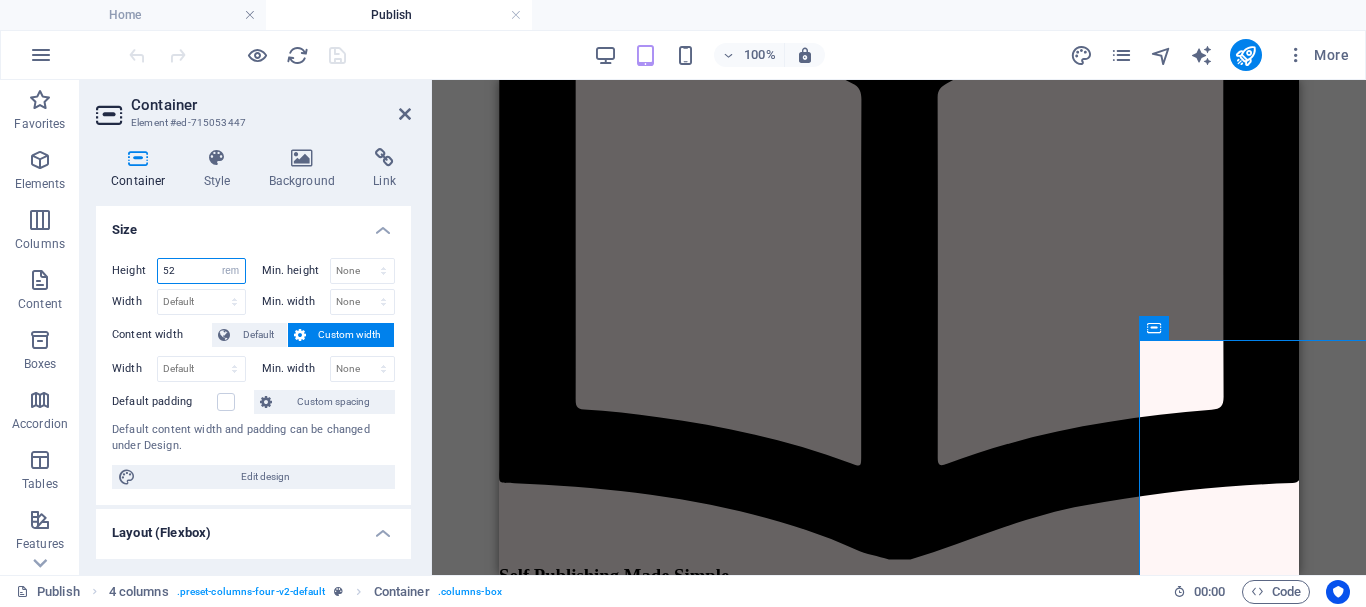 click on "52" at bounding box center [201, 271] 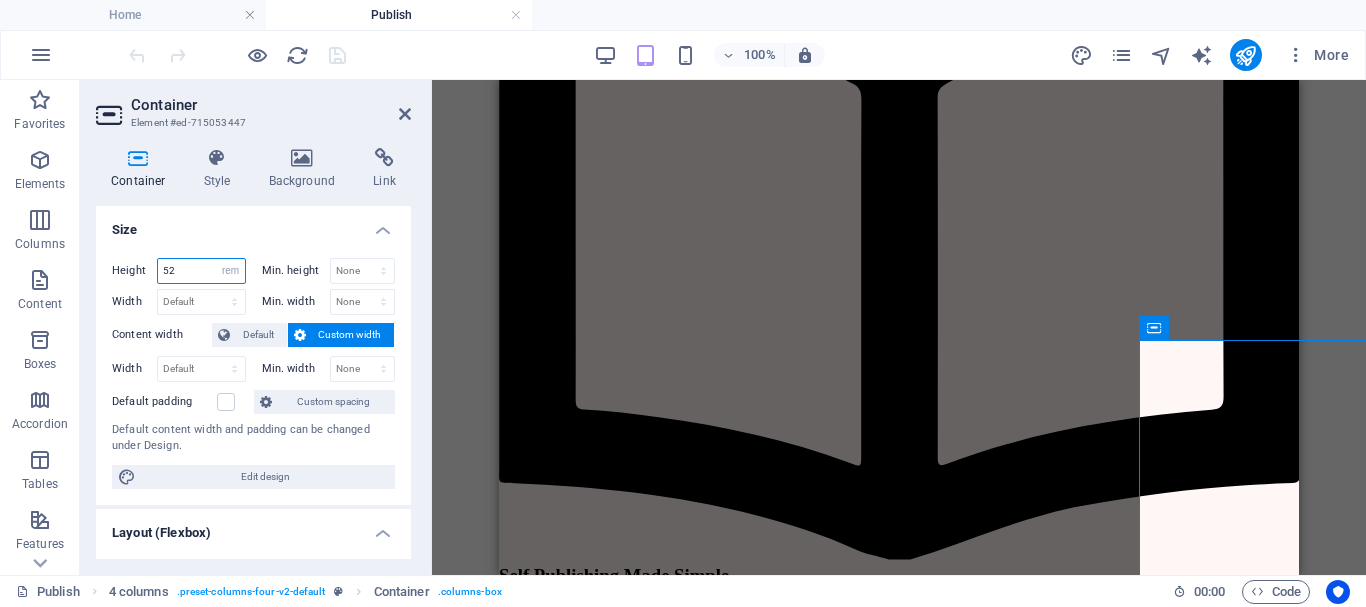 type on "5" 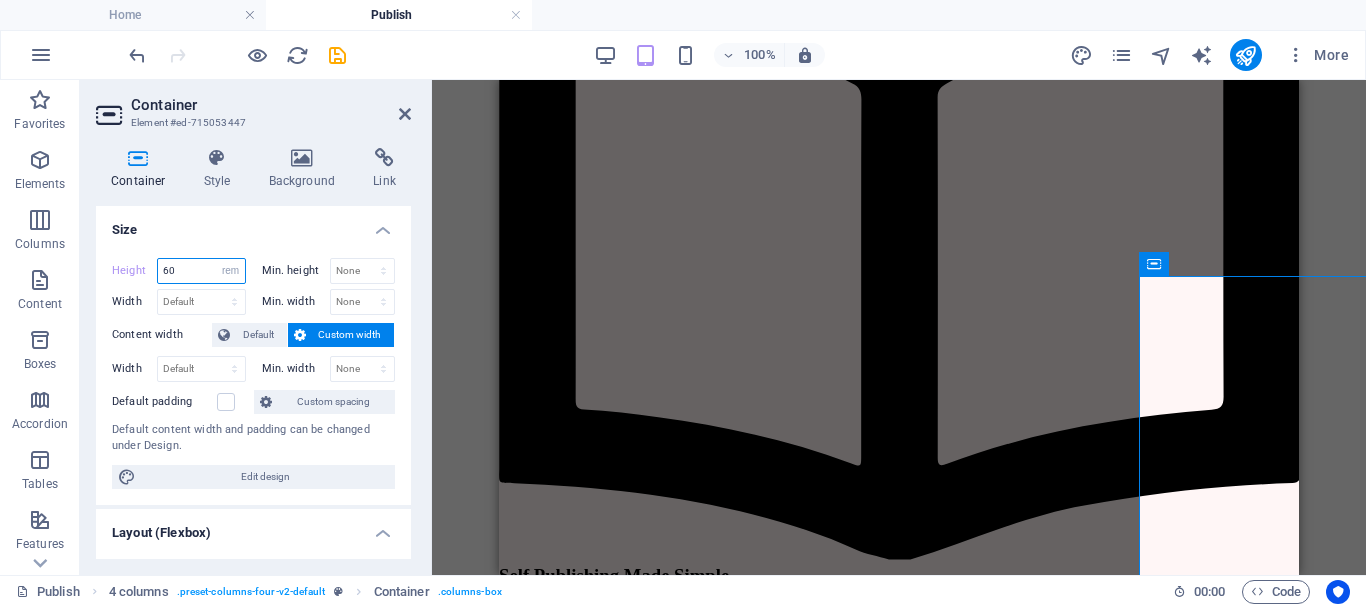 type on "60" 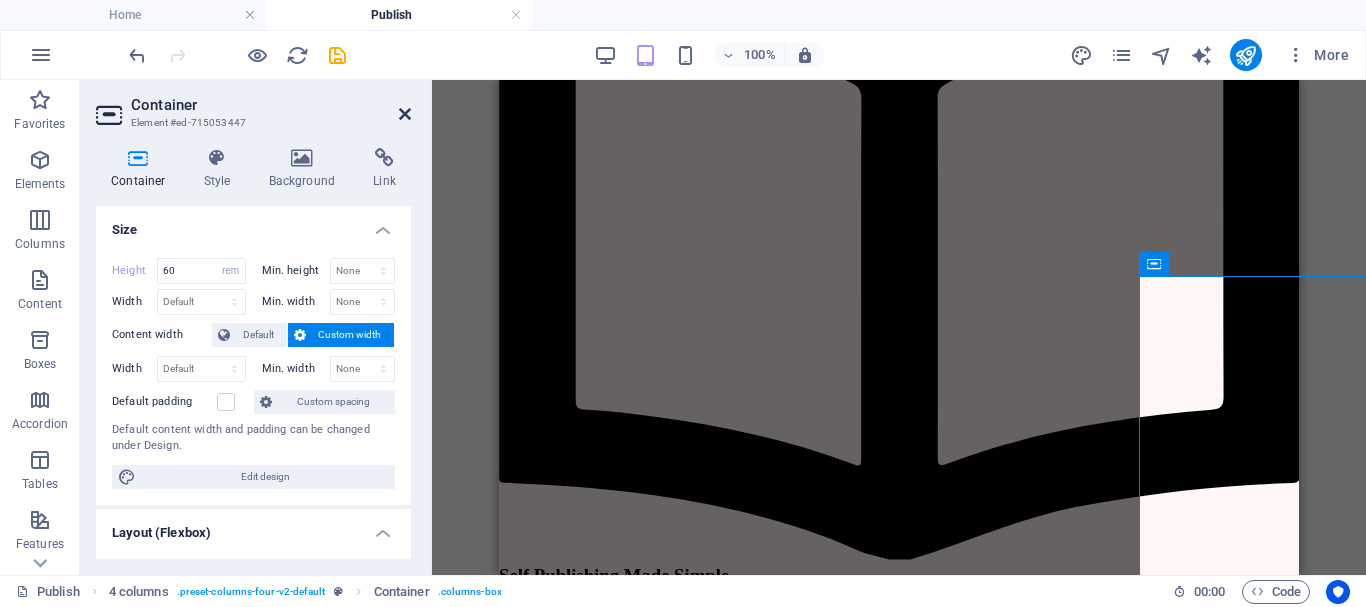 click at bounding box center (405, 114) 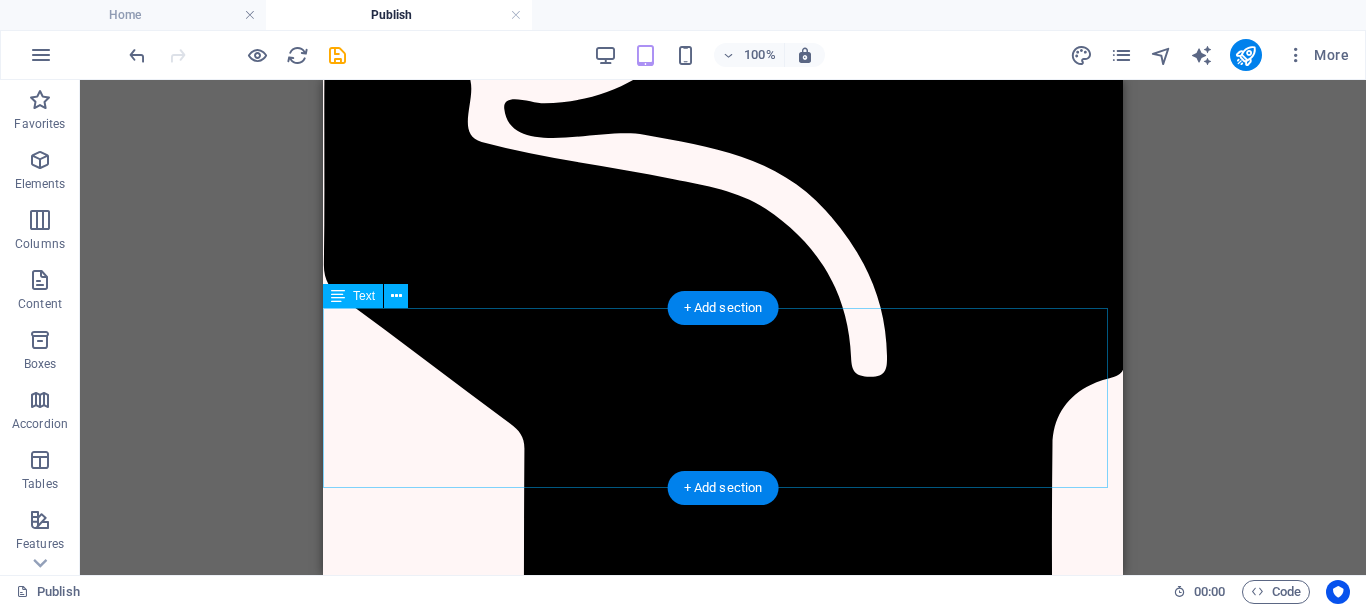 scroll, scrollTop: 3500, scrollLeft: 0, axis: vertical 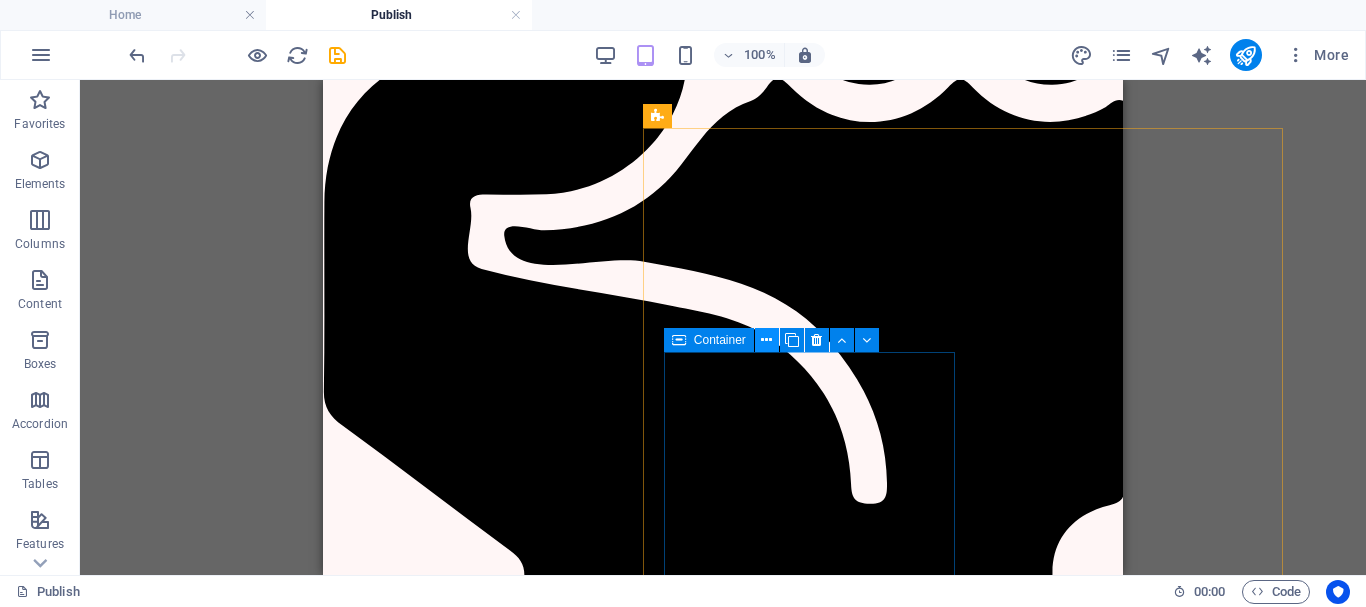 click at bounding box center [766, 340] 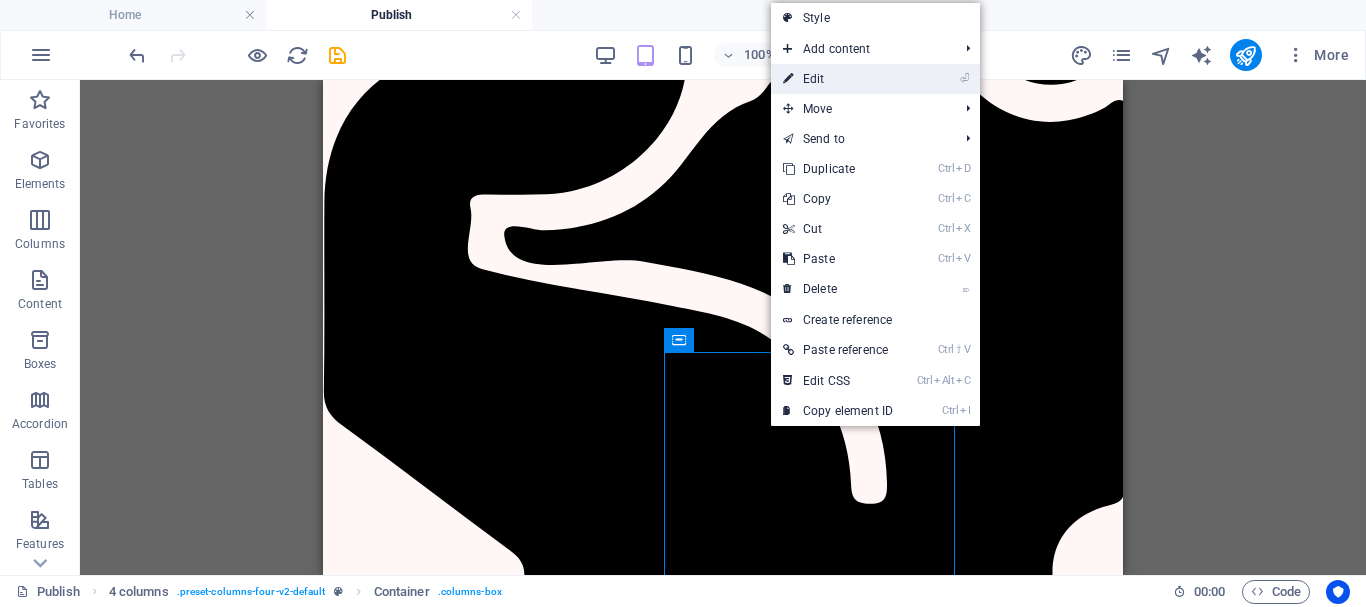 click on "⏎  Edit" at bounding box center (838, 79) 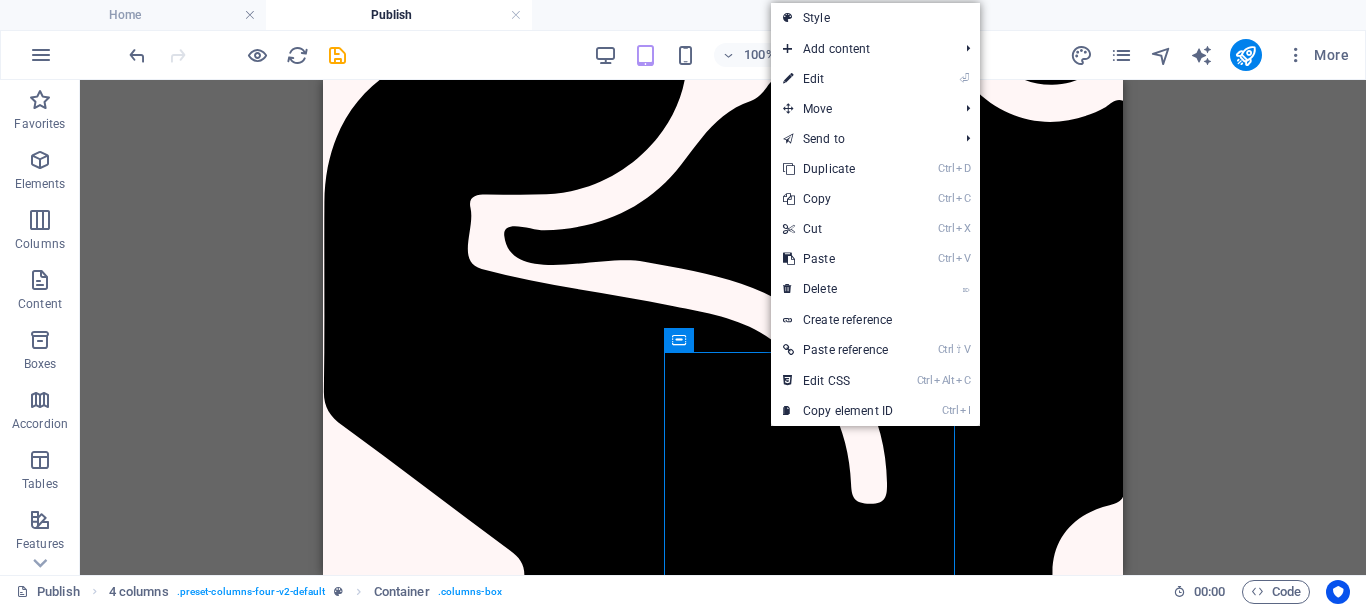 select on "rem" 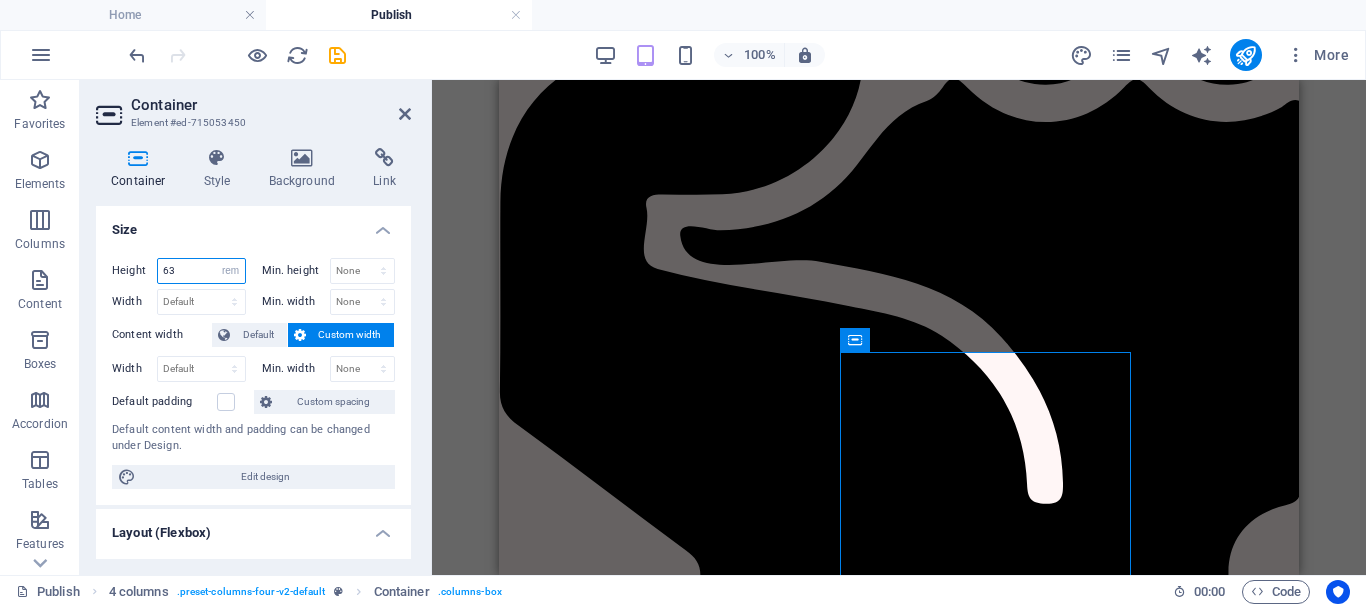 click on "63" at bounding box center [201, 271] 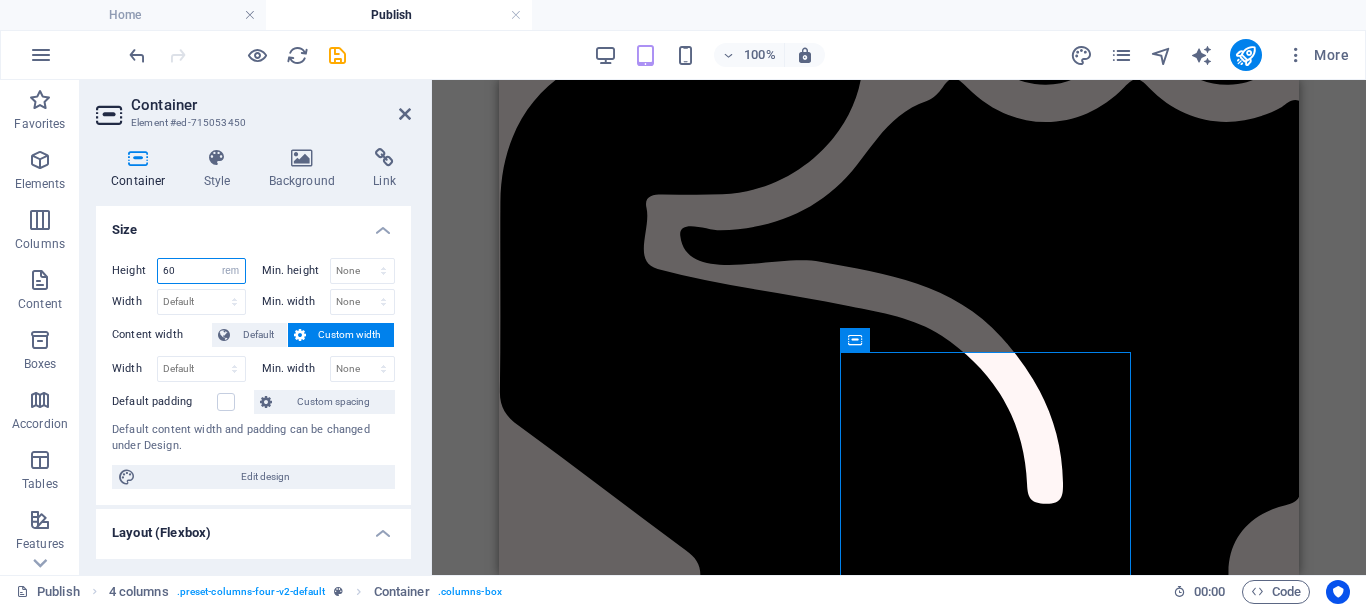 type on "60" 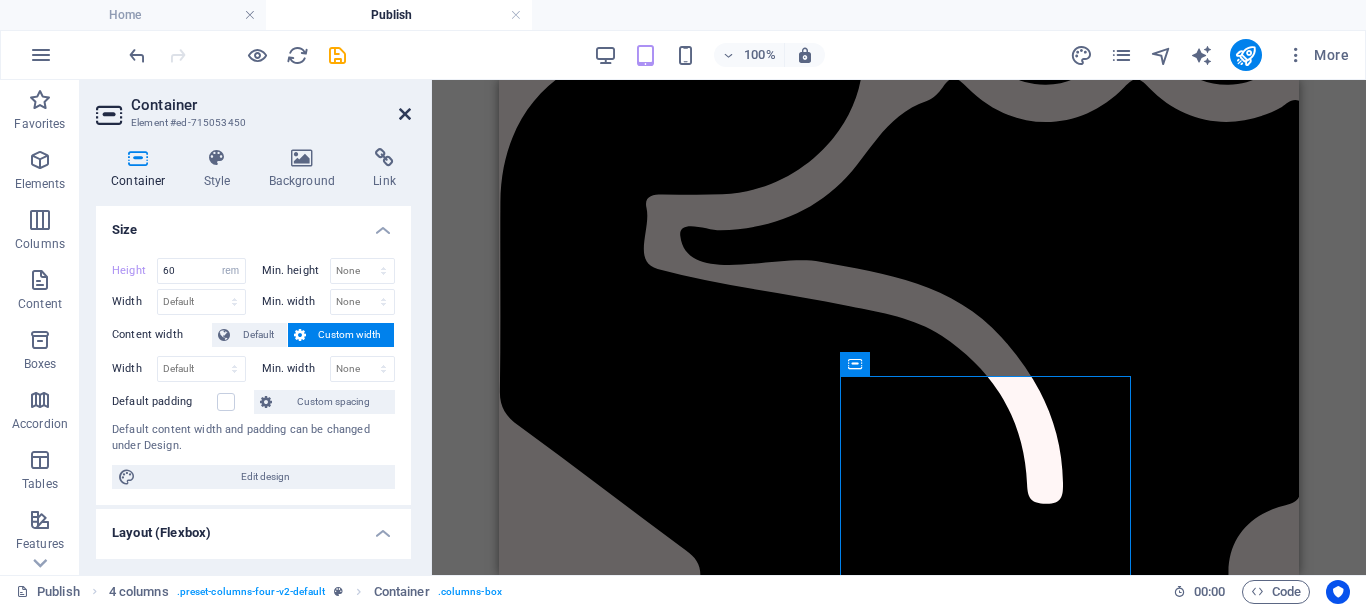 click at bounding box center (405, 114) 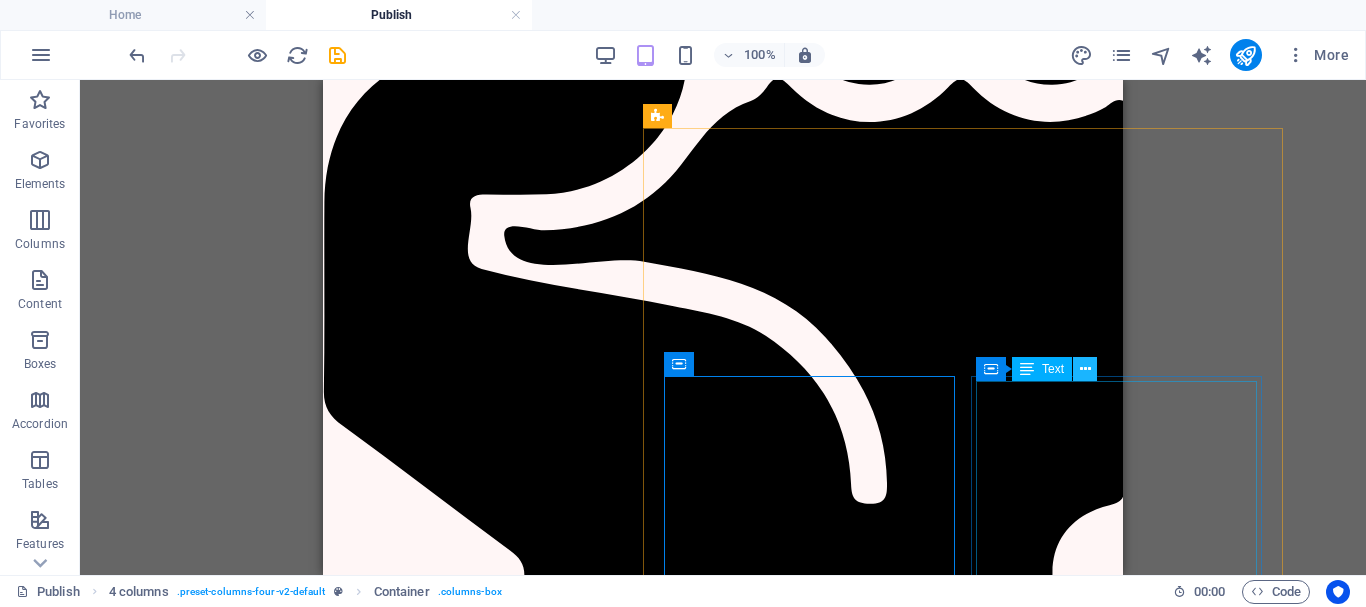 click at bounding box center [1085, 369] 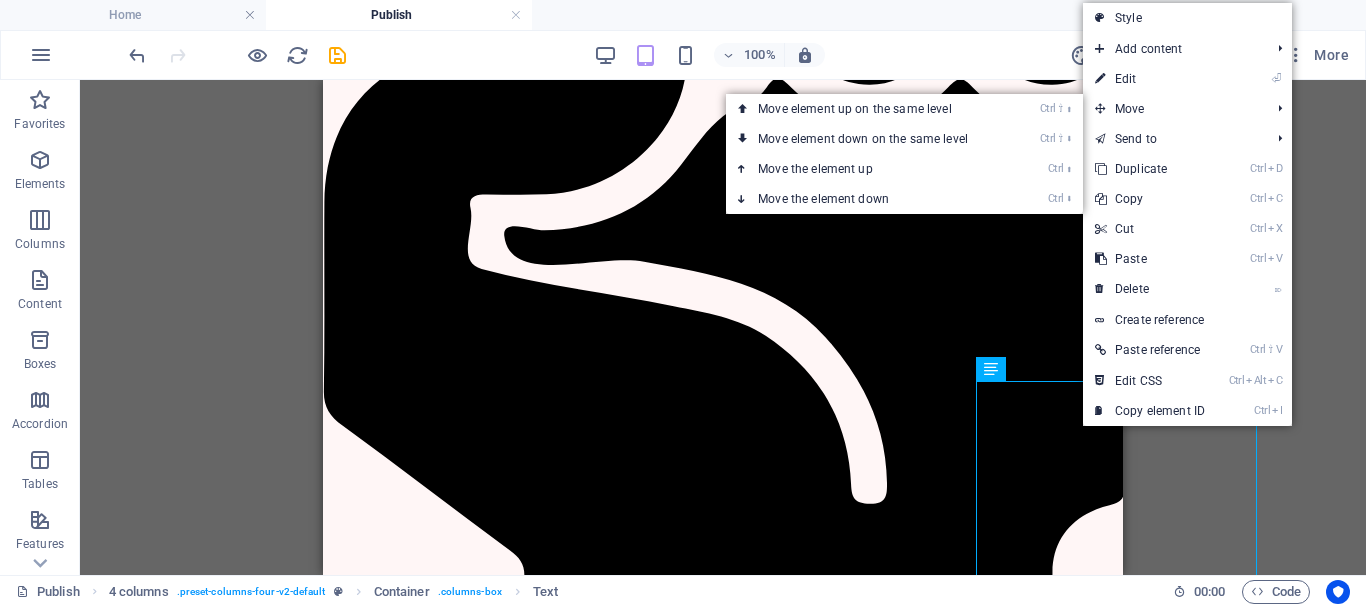 click on "⏎  Edit" at bounding box center [1150, 79] 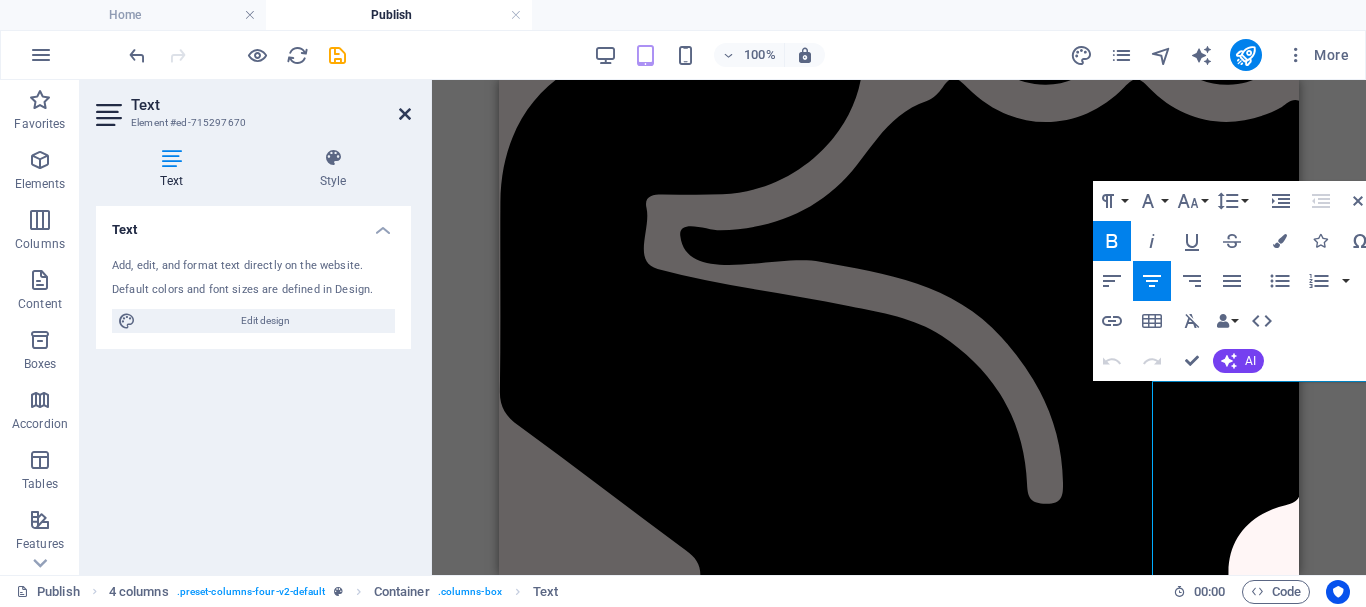 click at bounding box center (405, 114) 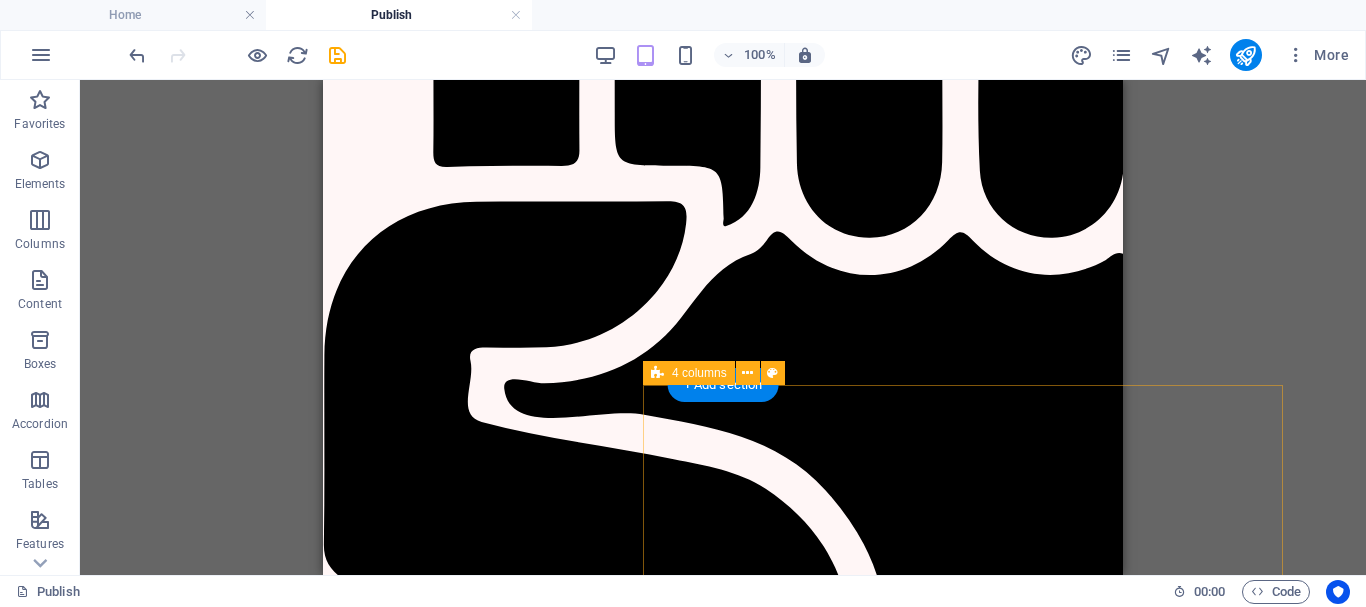 scroll, scrollTop: 3443, scrollLeft: 0, axis: vertical 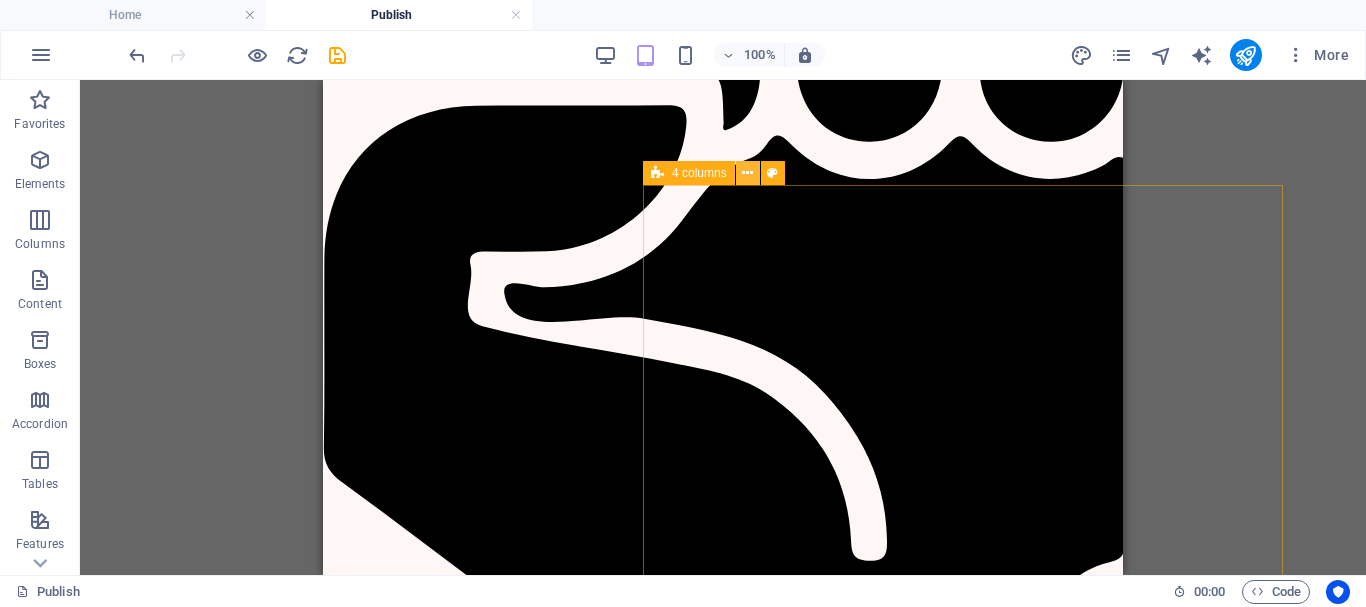 click at bounding box center (747, 173) 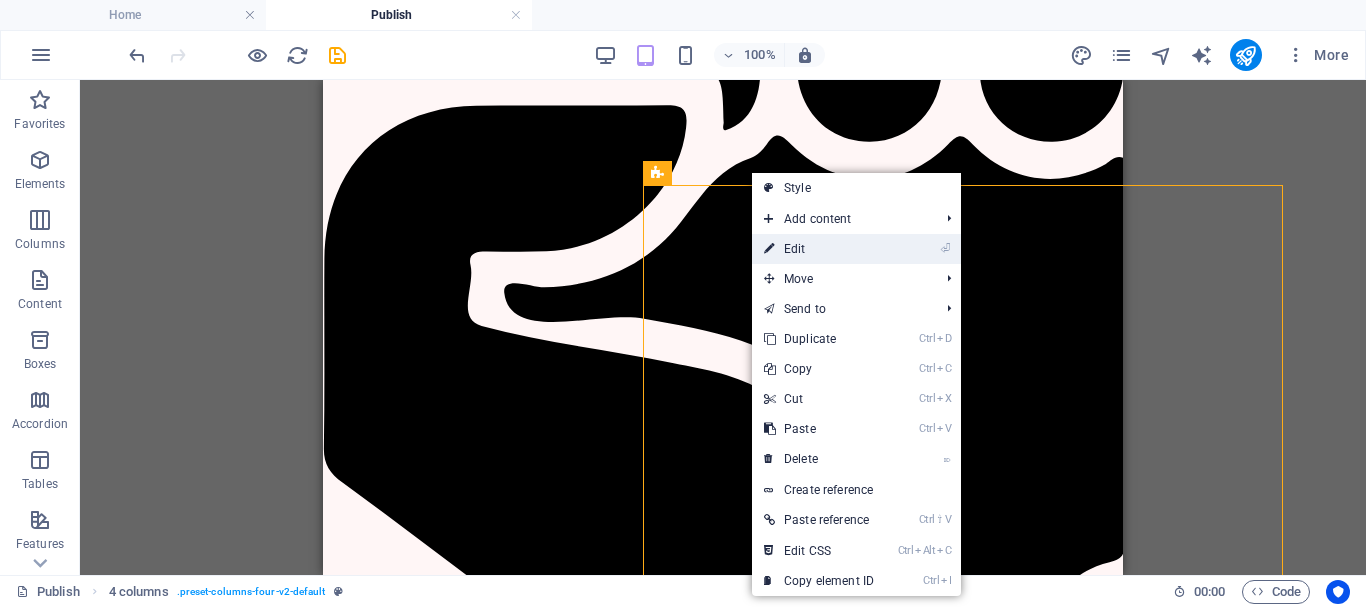 click on "⏎  Edit" at bounding box center [819, 249] 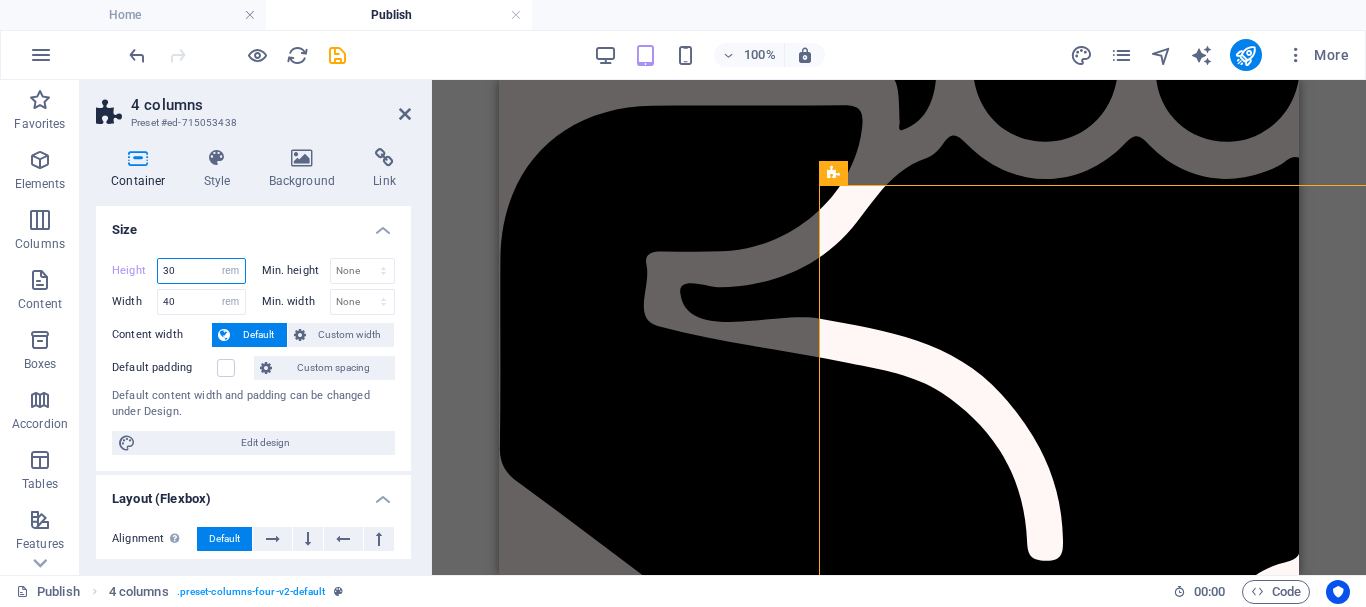 click on "30" at bounding box center (201, 271) 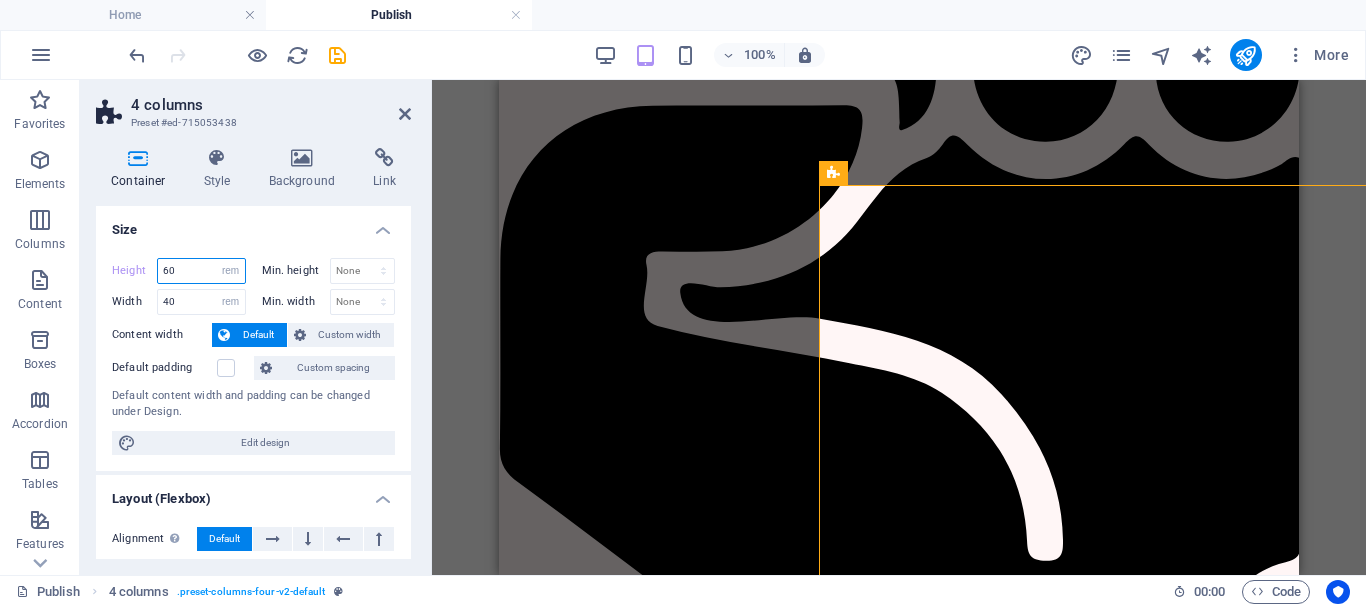 type on "60" 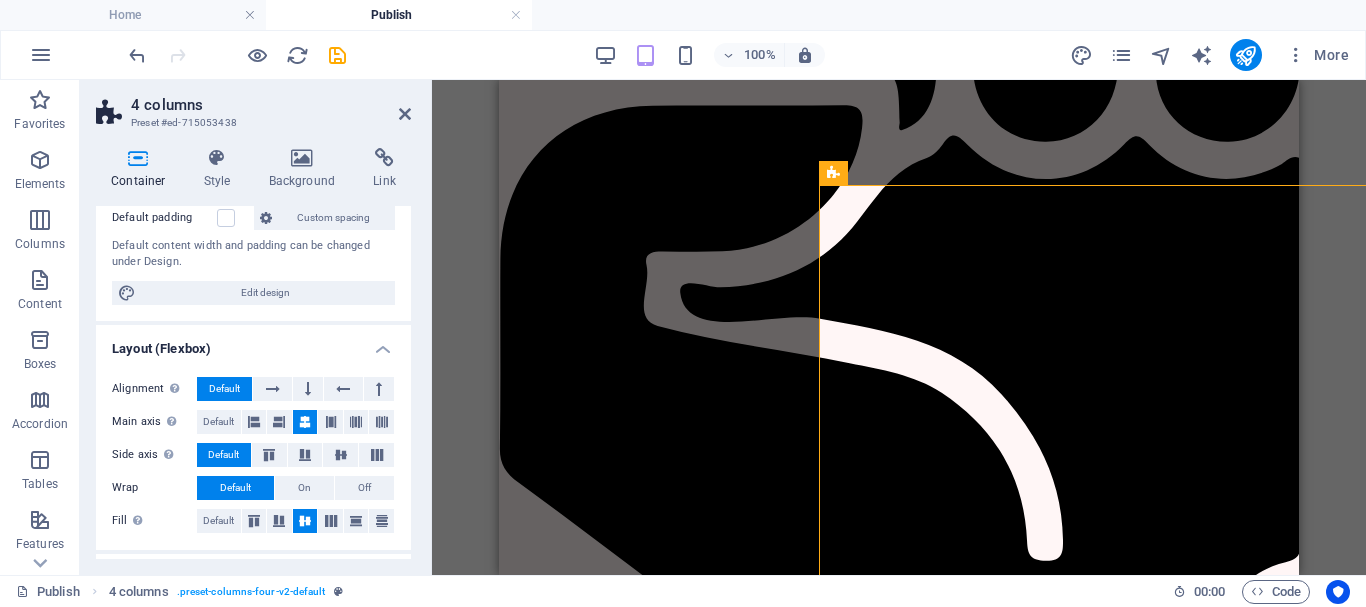 scroll, scrollTop: 300, scrollLeft: 0, axis: vertical 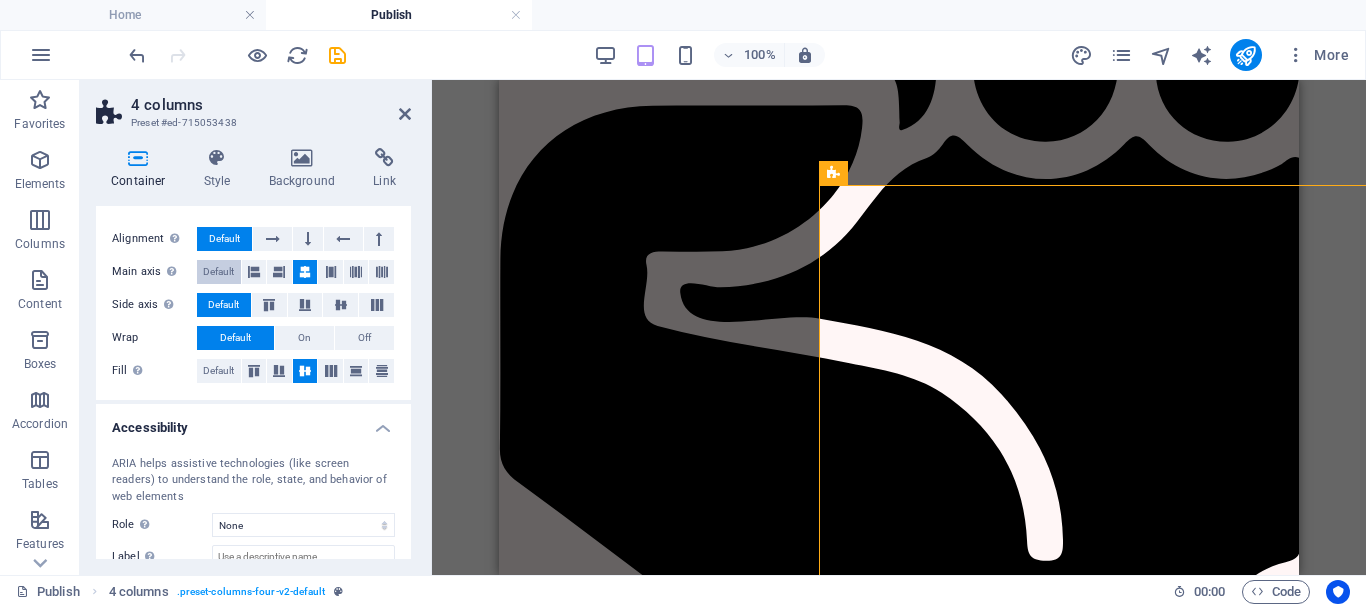 click on "Default" at bounding box center (219, 272) 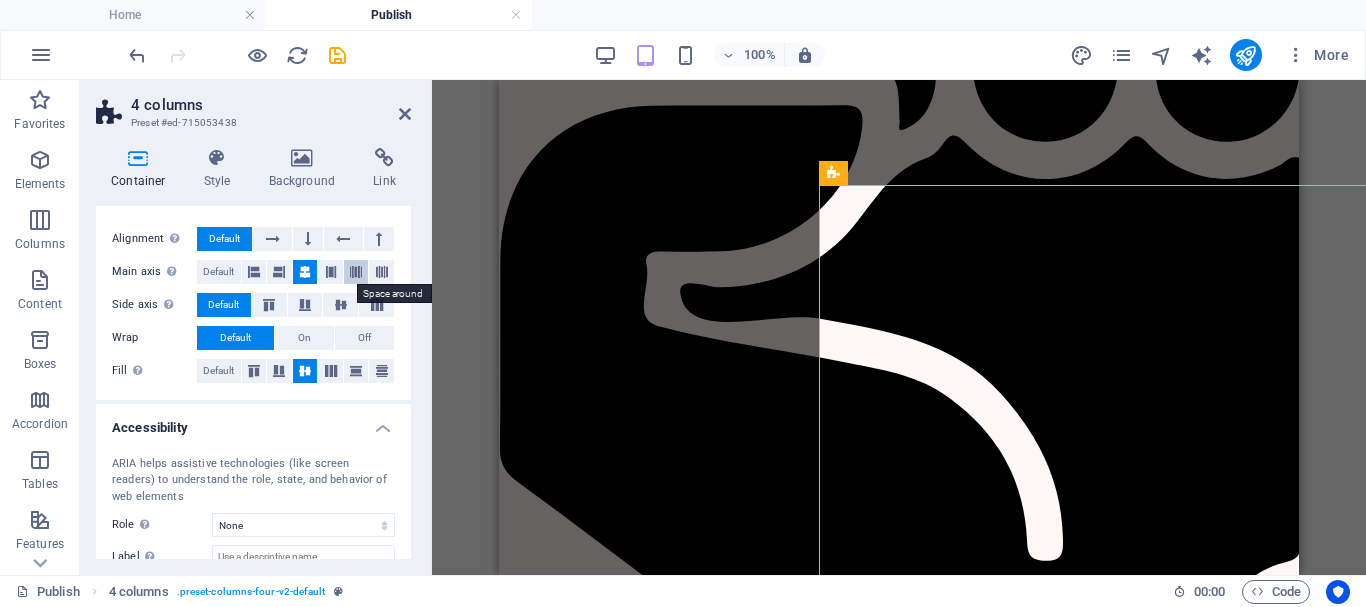 click at bounding box center [356, 272] 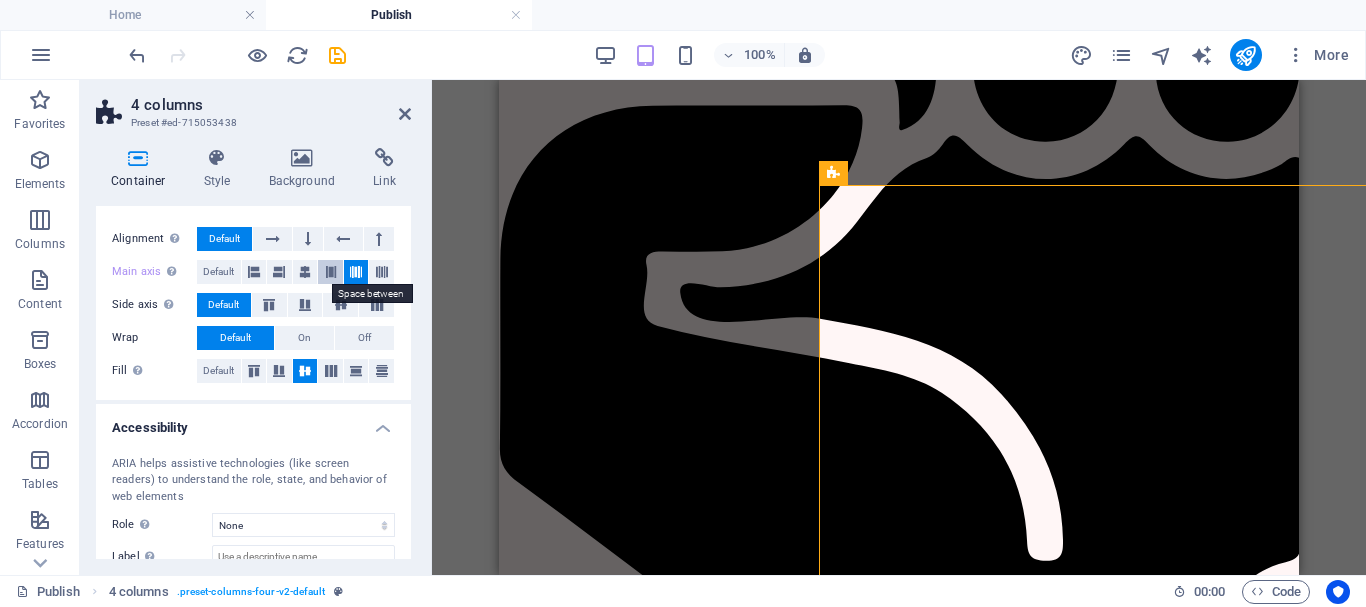 click at bounding box center (330, 272) 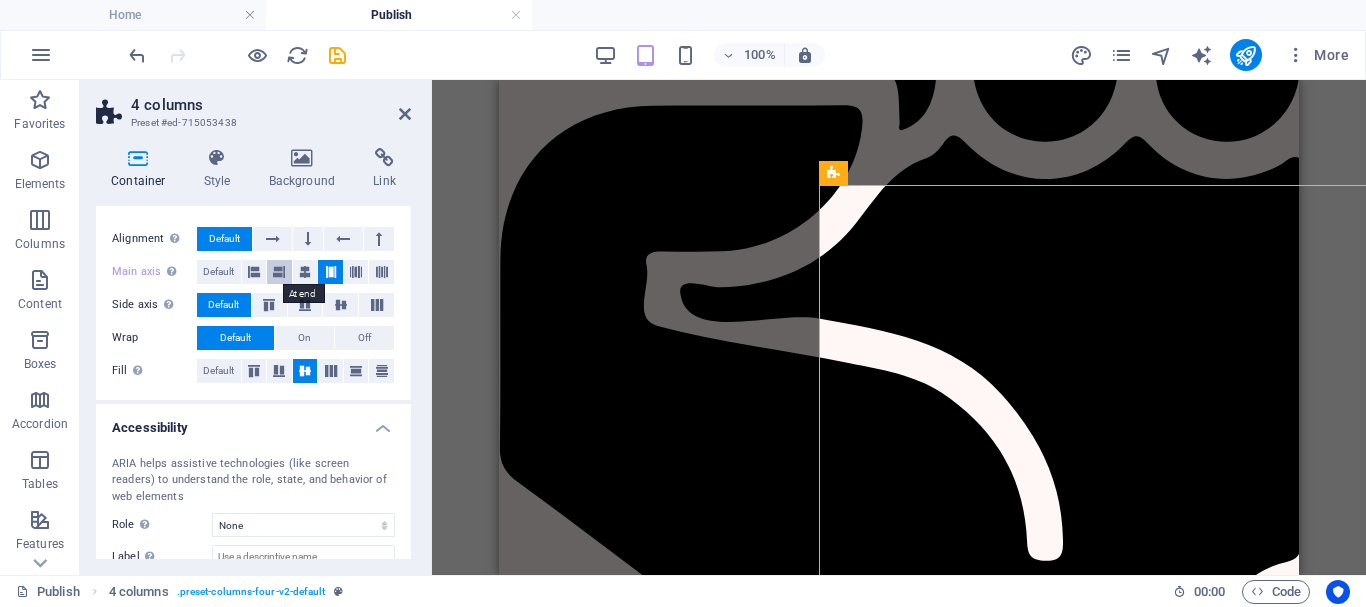 click at bounding box center [279, 272] 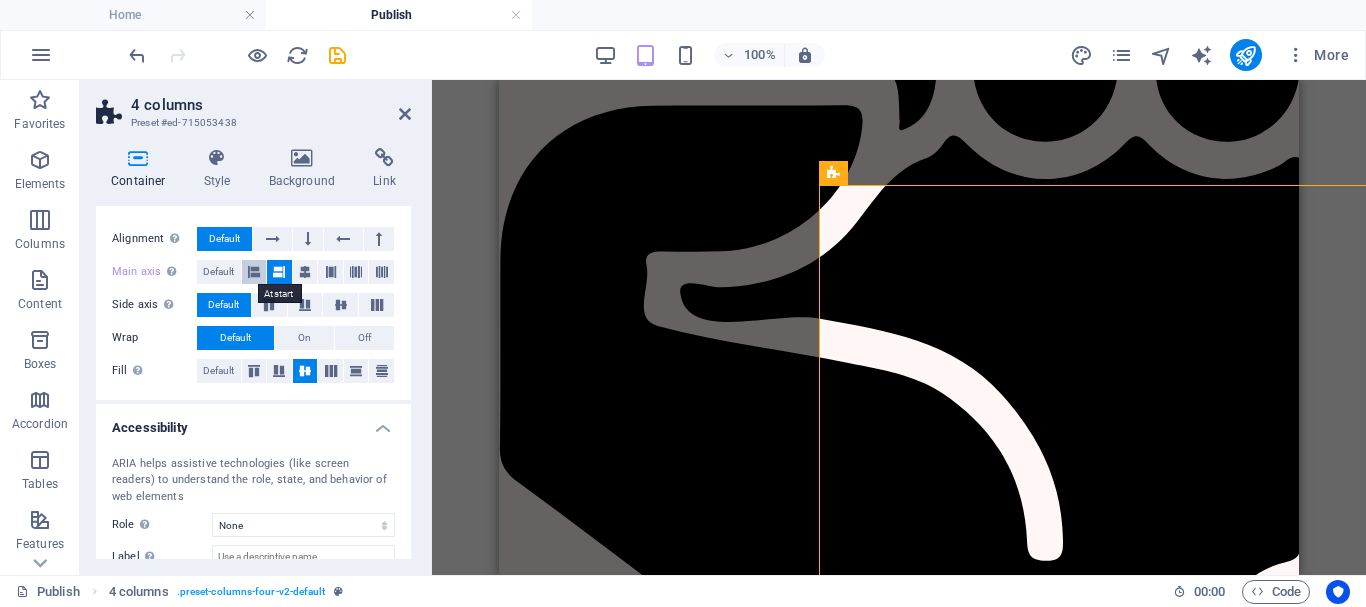 click at bounding box center [254, 272] 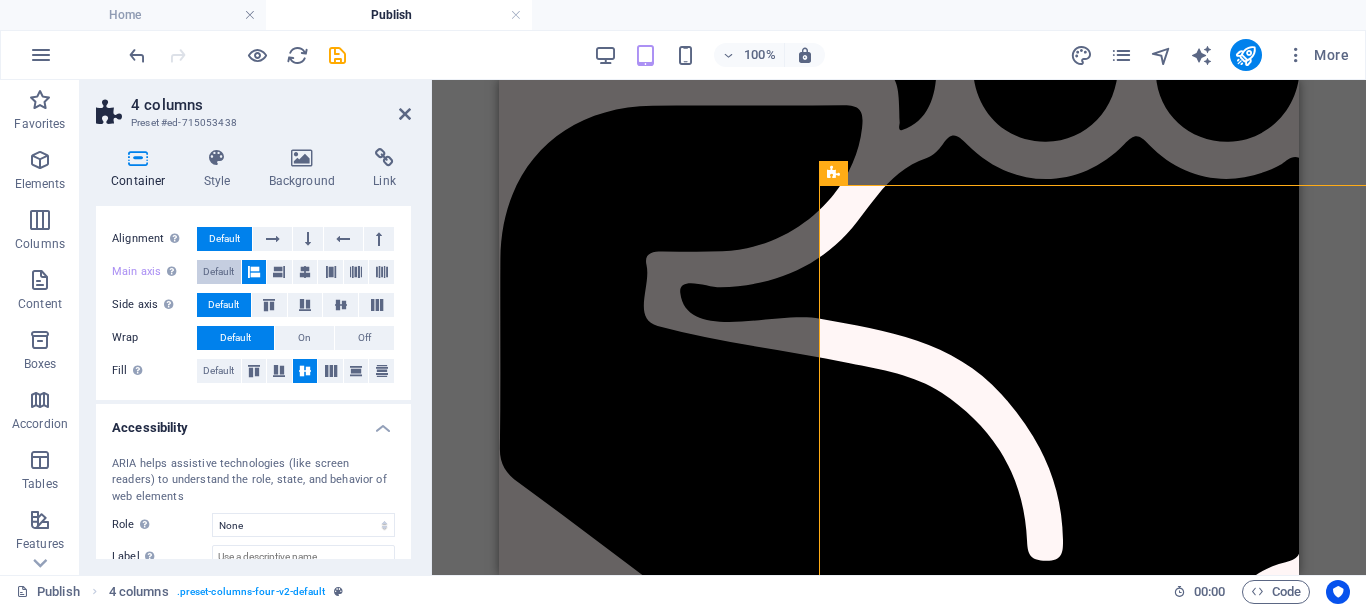 click on "Default" at bounding box center [218, 272] 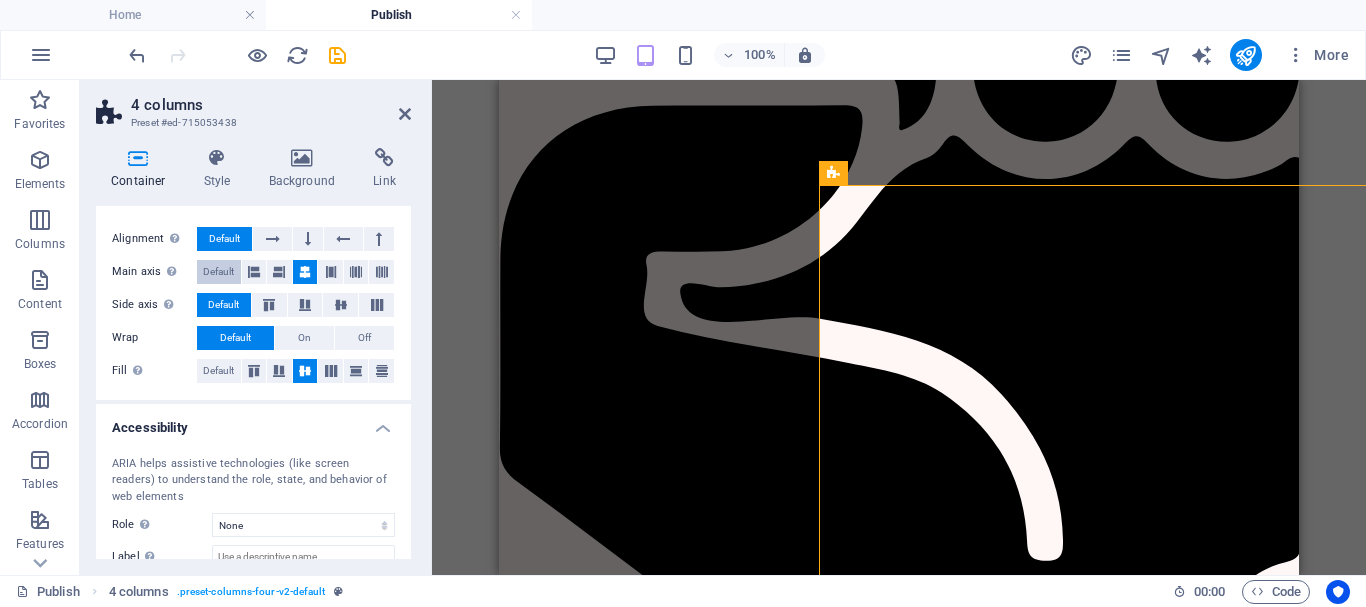 click on "Default" at bounding box center (218, 272) 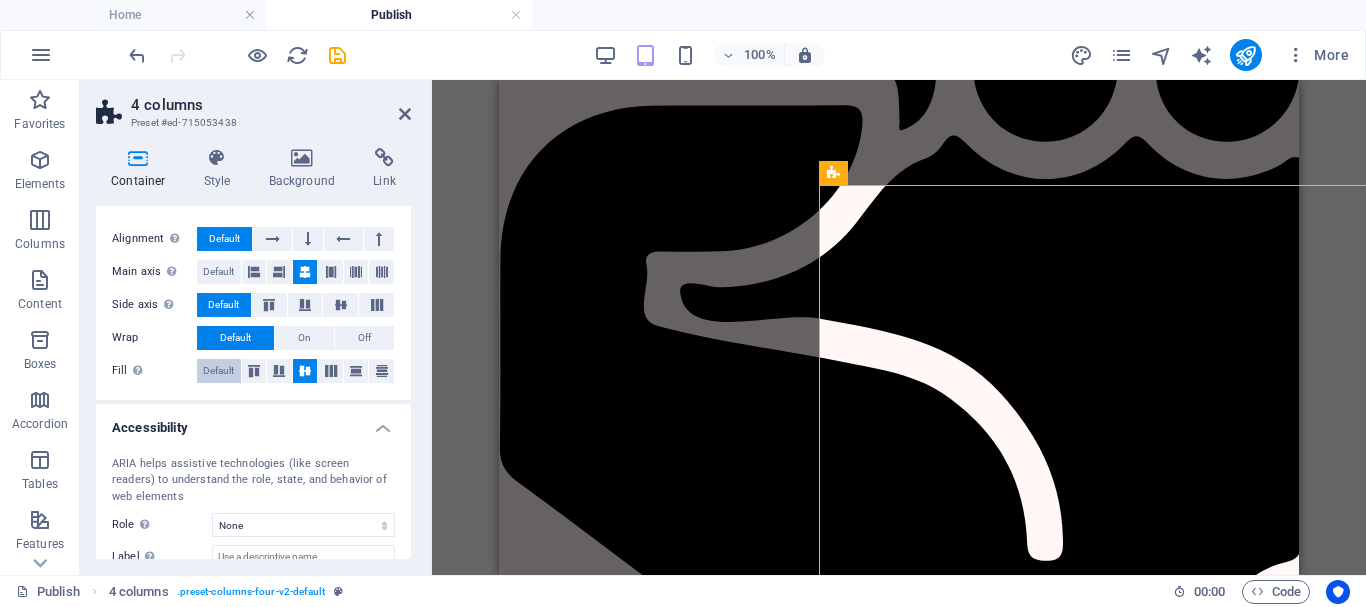 click on "Default" at bounding box center [218, 371] 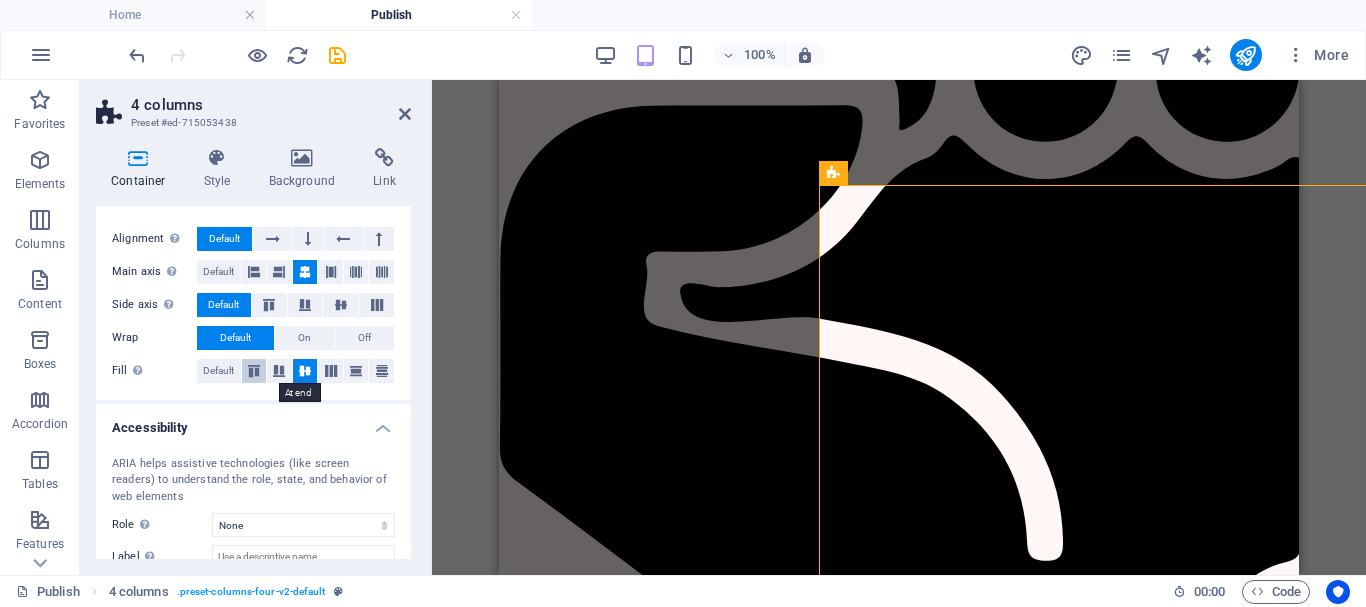 click at bounding box center (254, 371) 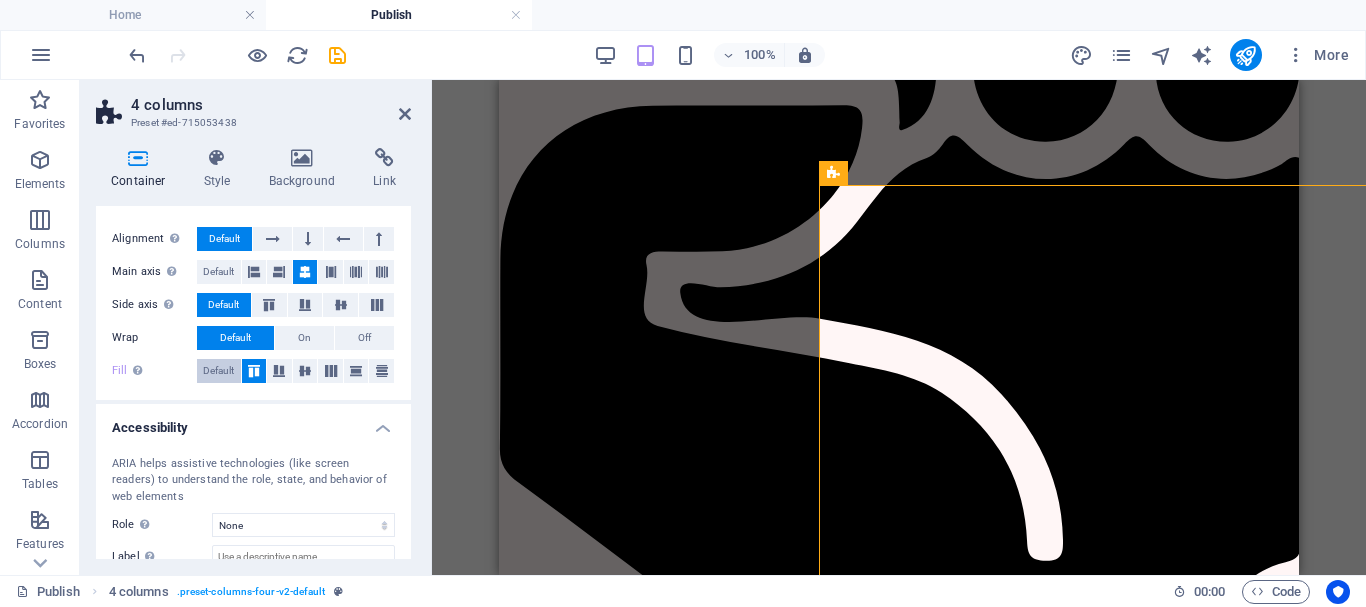click on "Default" at bounding box center [218, 371] 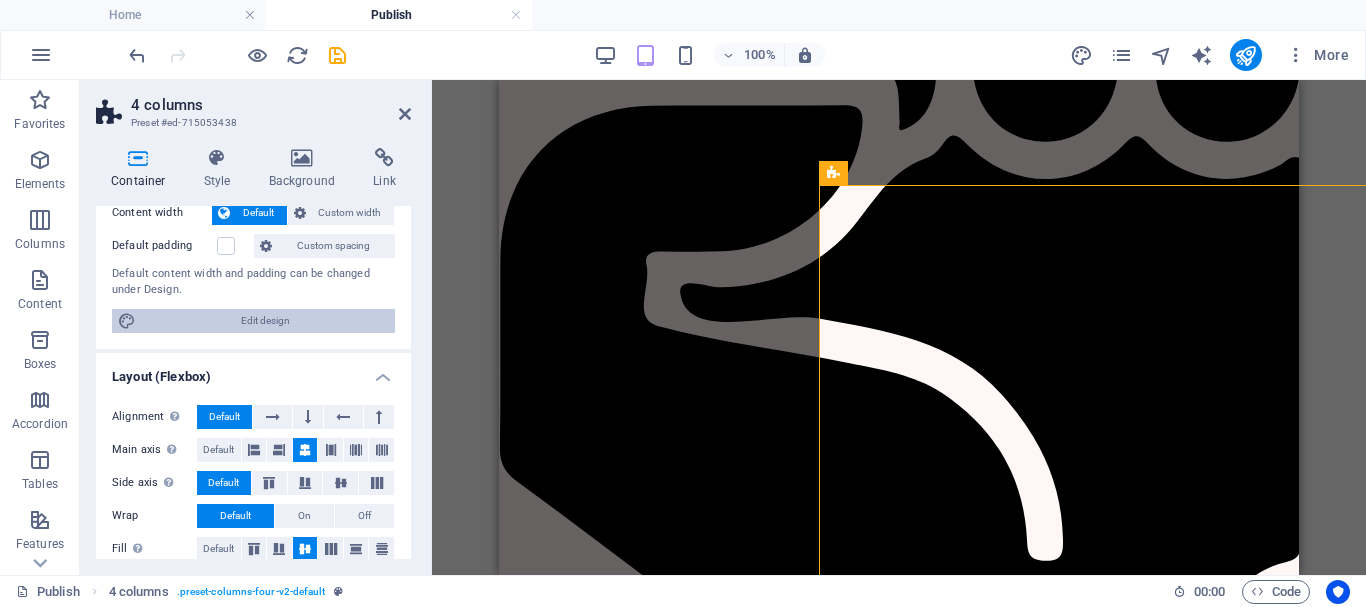 scroll, scrollTop: 0, scrollLeft: 0, axis: both 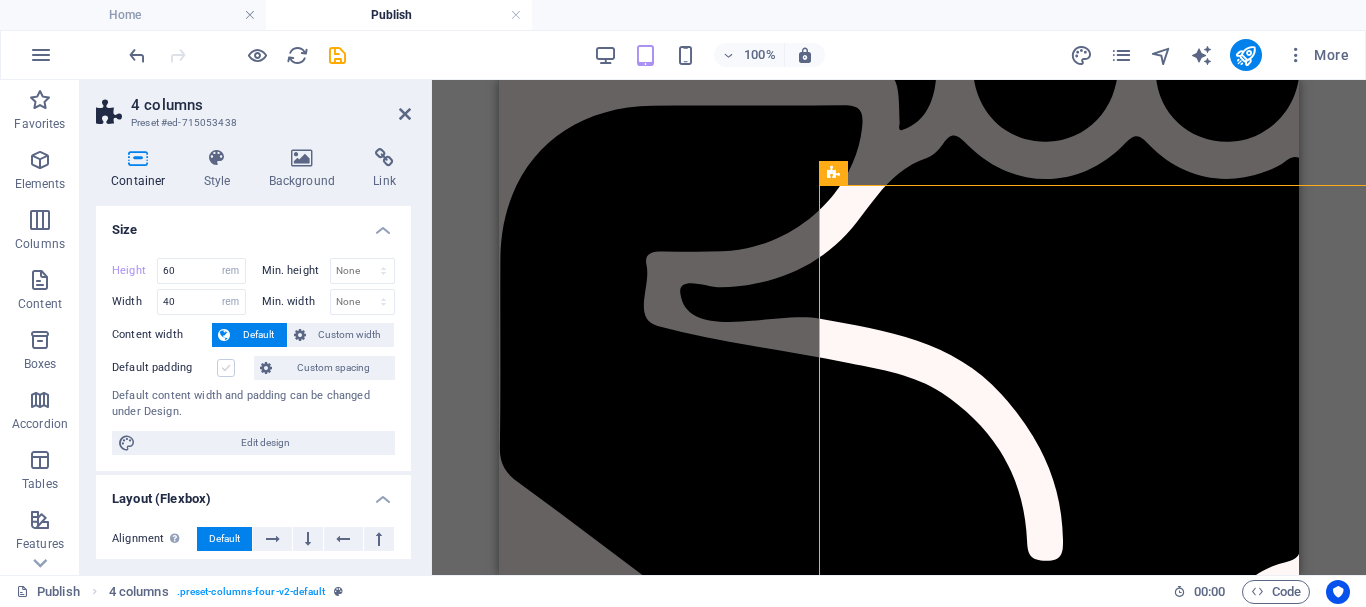 click at bounding box center [226, 368] 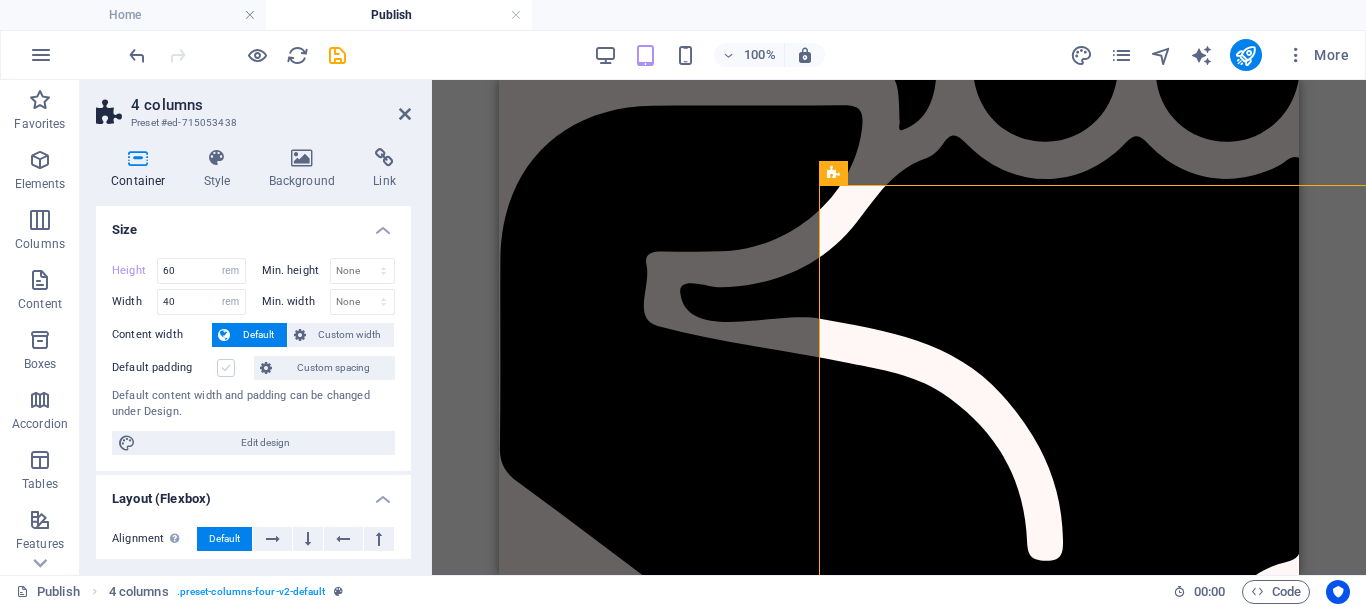 click on "Default padding" at bounding box center [0, 0] 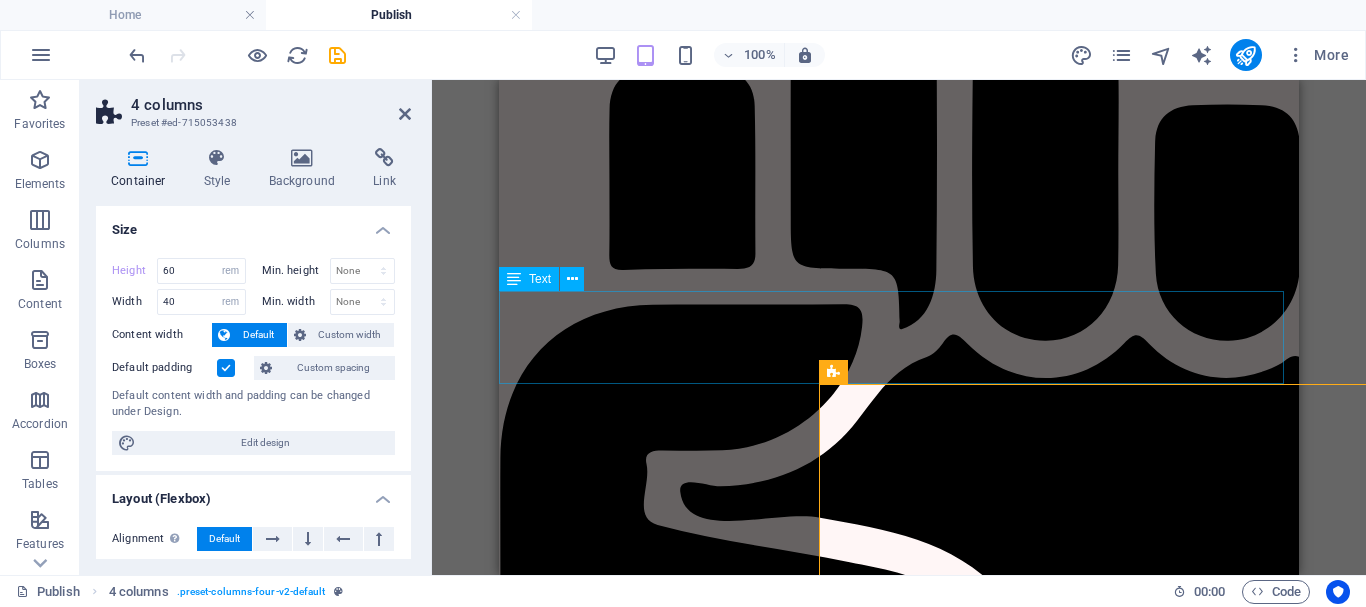 scroll, scrollTop: 3243, scrollLeft: 0, axis: vertical 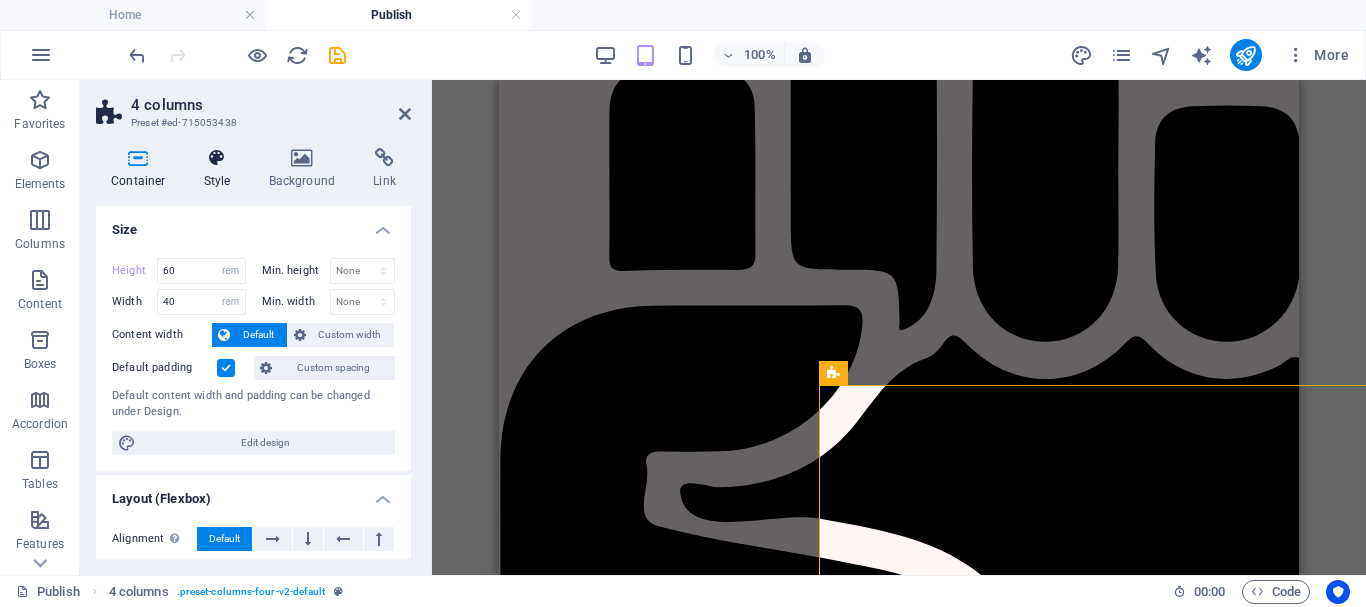 click on "Style" at bounding box center [221, 169] 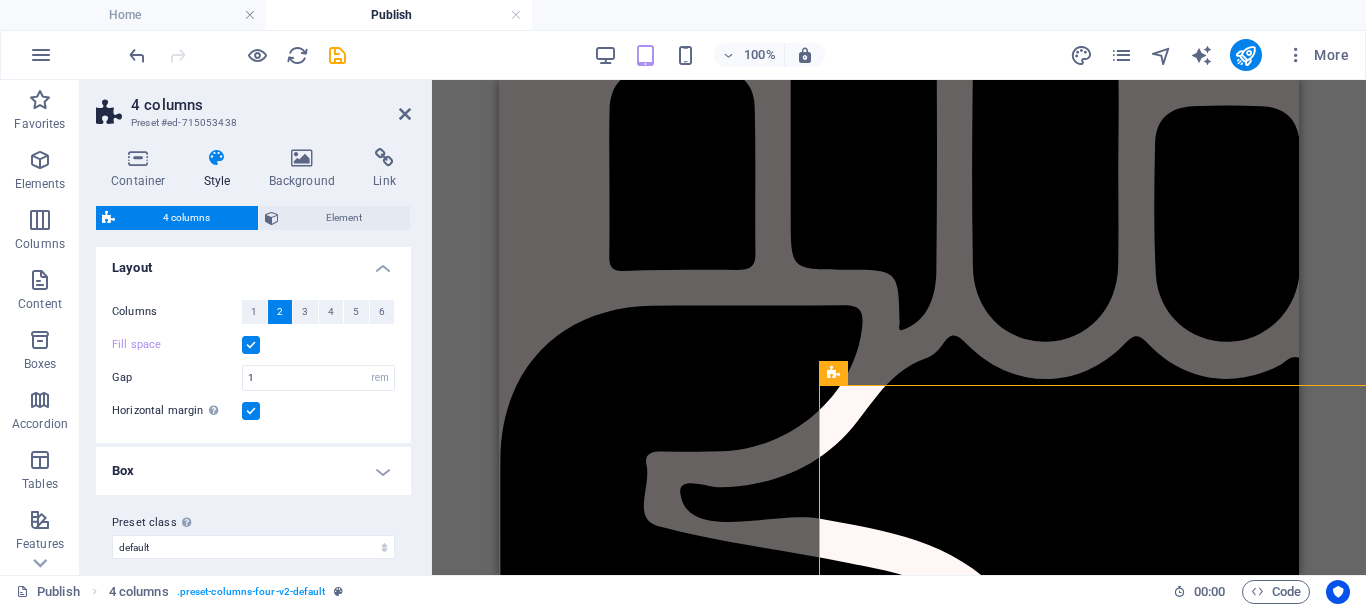 scroll, scrollTop: 0, scrollLeft: 0, axis: both 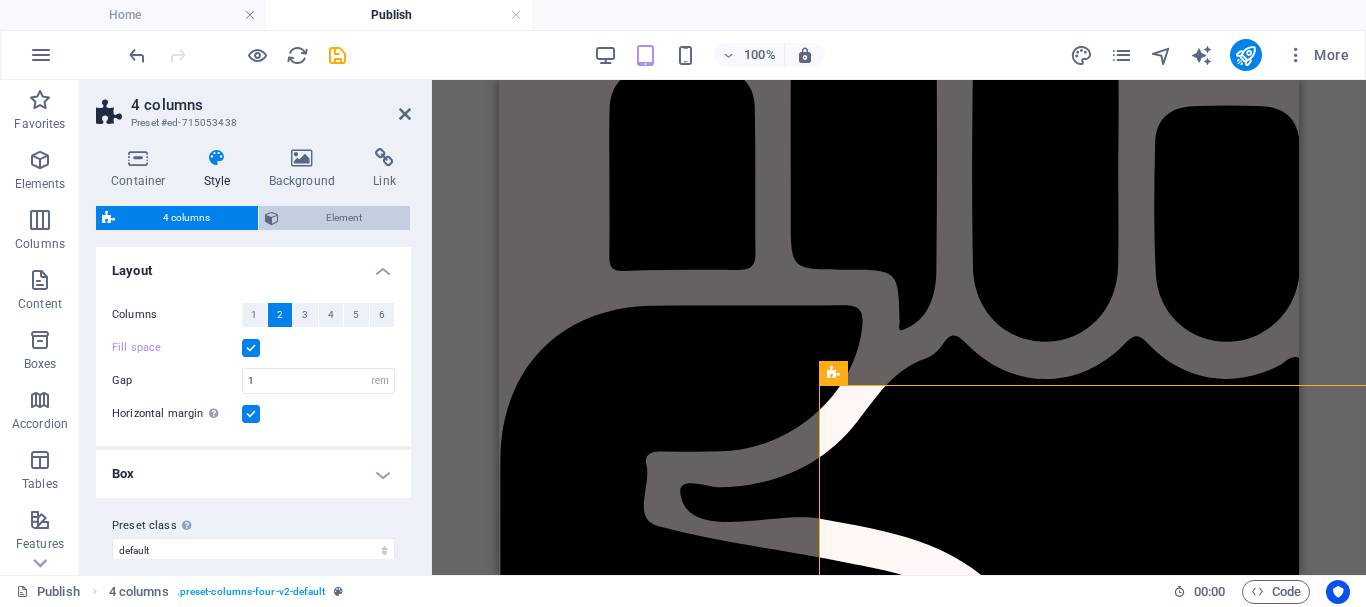 click on "Element" at bounding box center (345, 218) 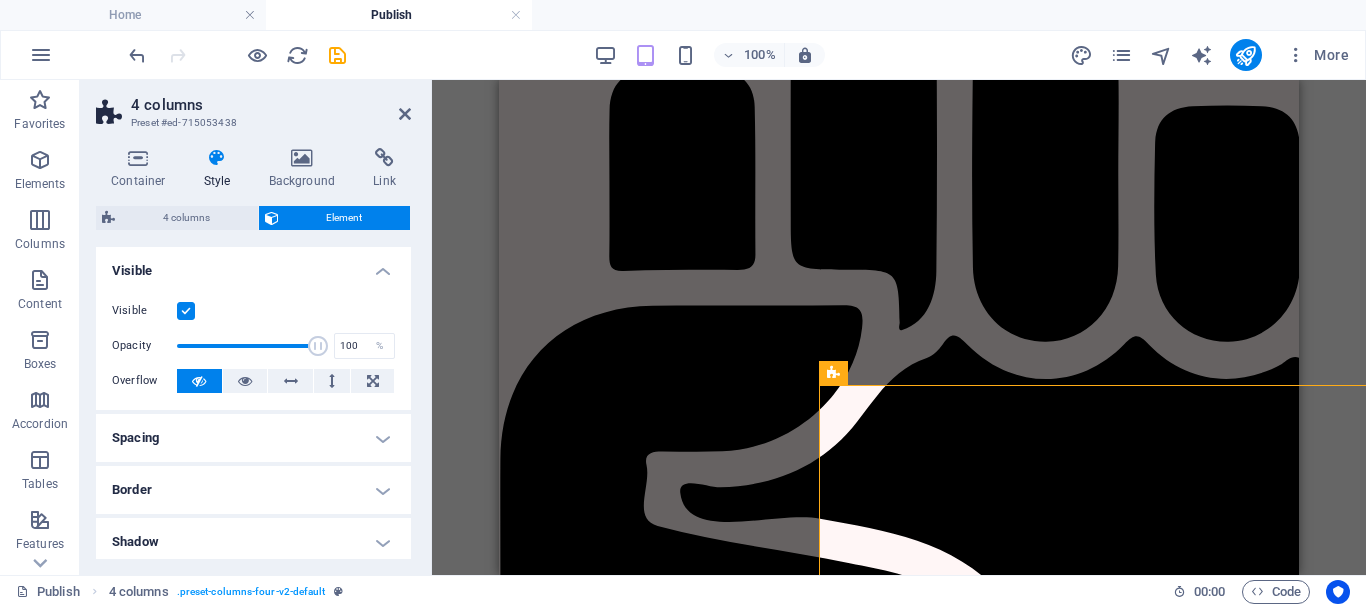 scroll, scrollTop: 200, scrollLeft: 0, axis: vertical 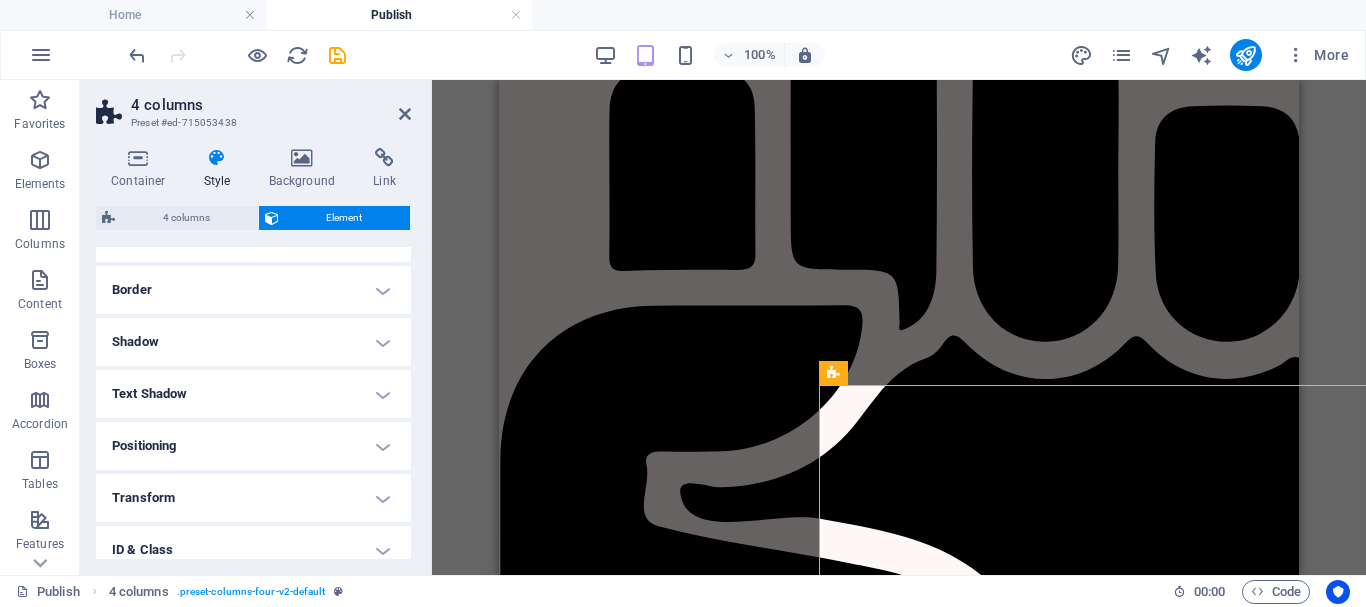 click on "Positioning" at bounding box center [253, 446] 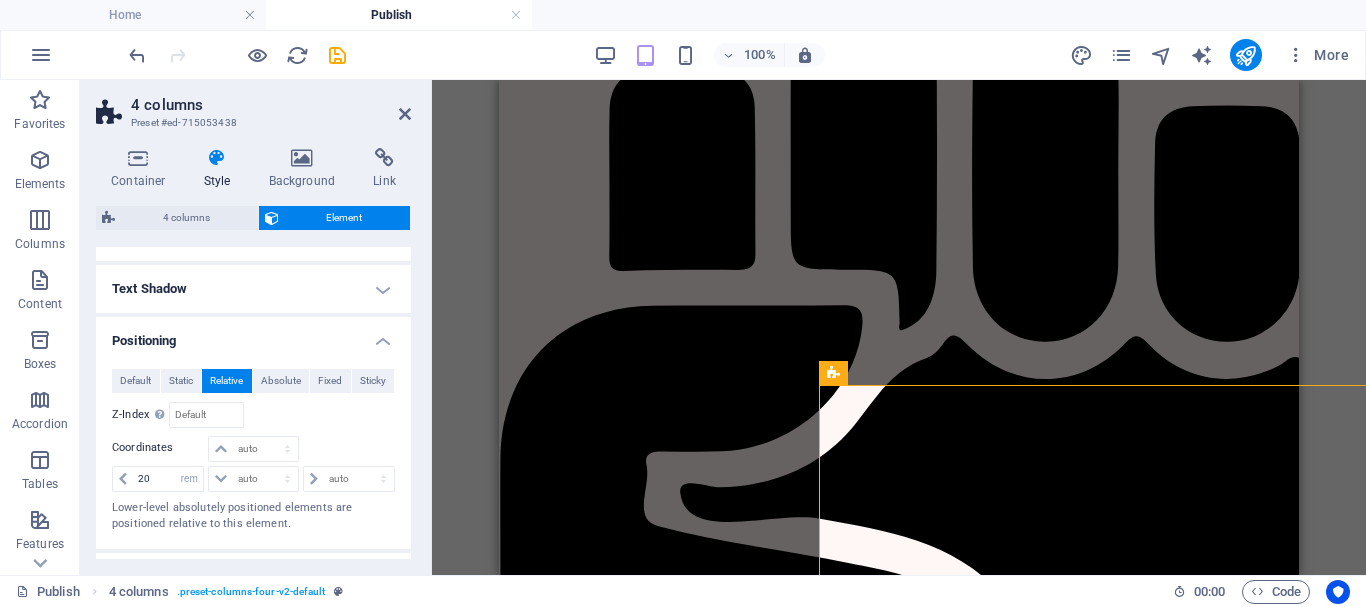 scroll, scrollTop: 303, scrollLeft: 0, axis: vertical 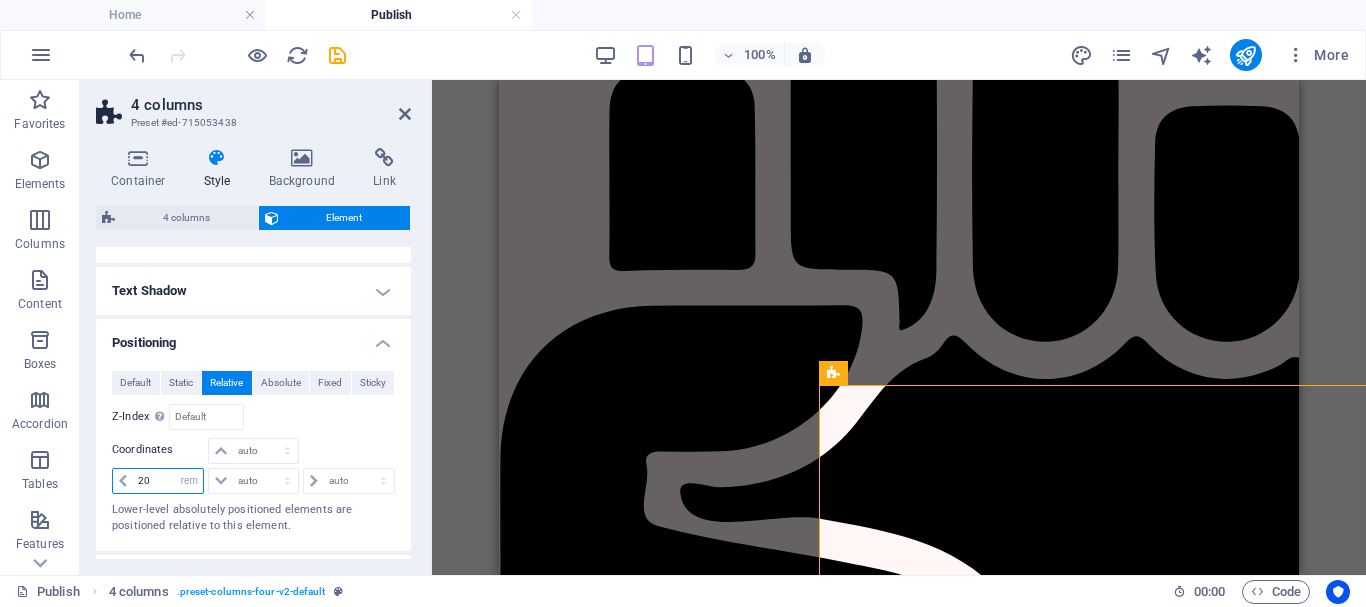 click on "20" at bounding box center [168, 481] 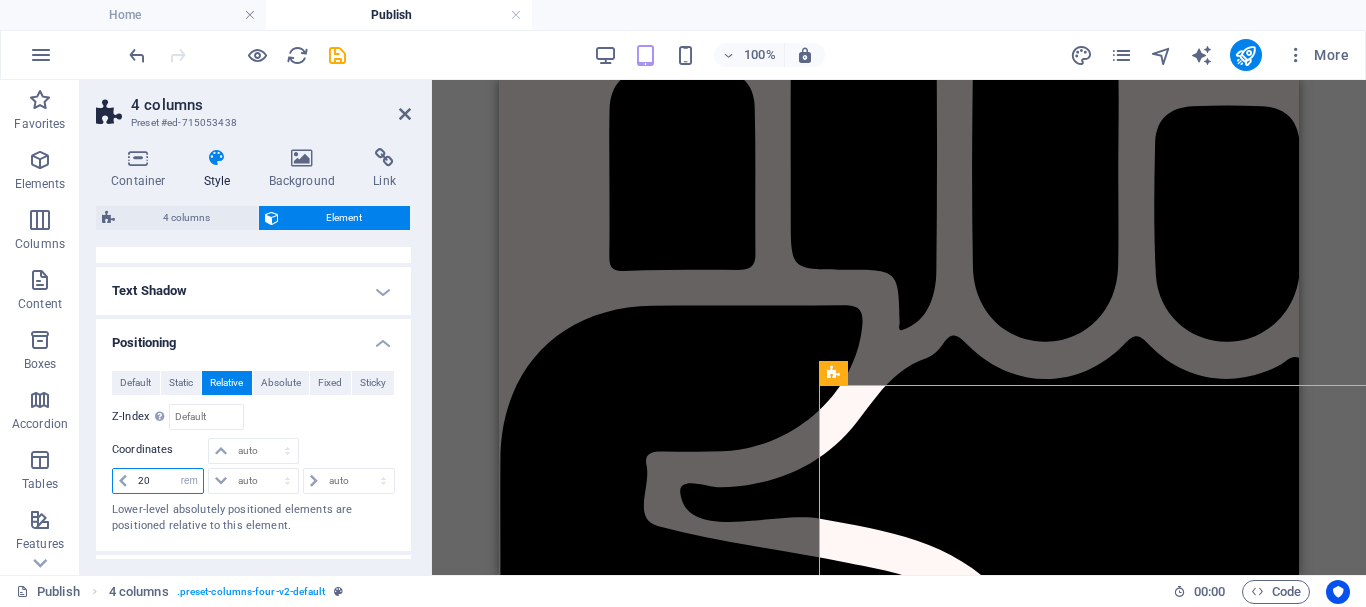 type on "2" 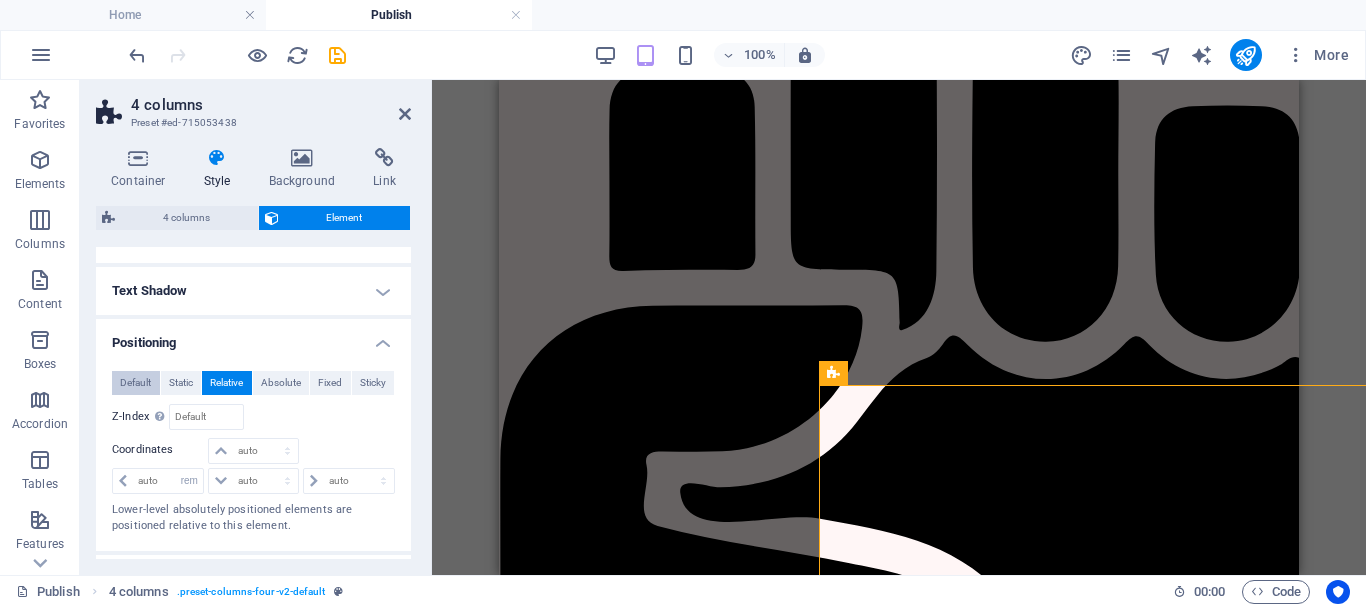 click on "Default" at bounding box center [135, 383] 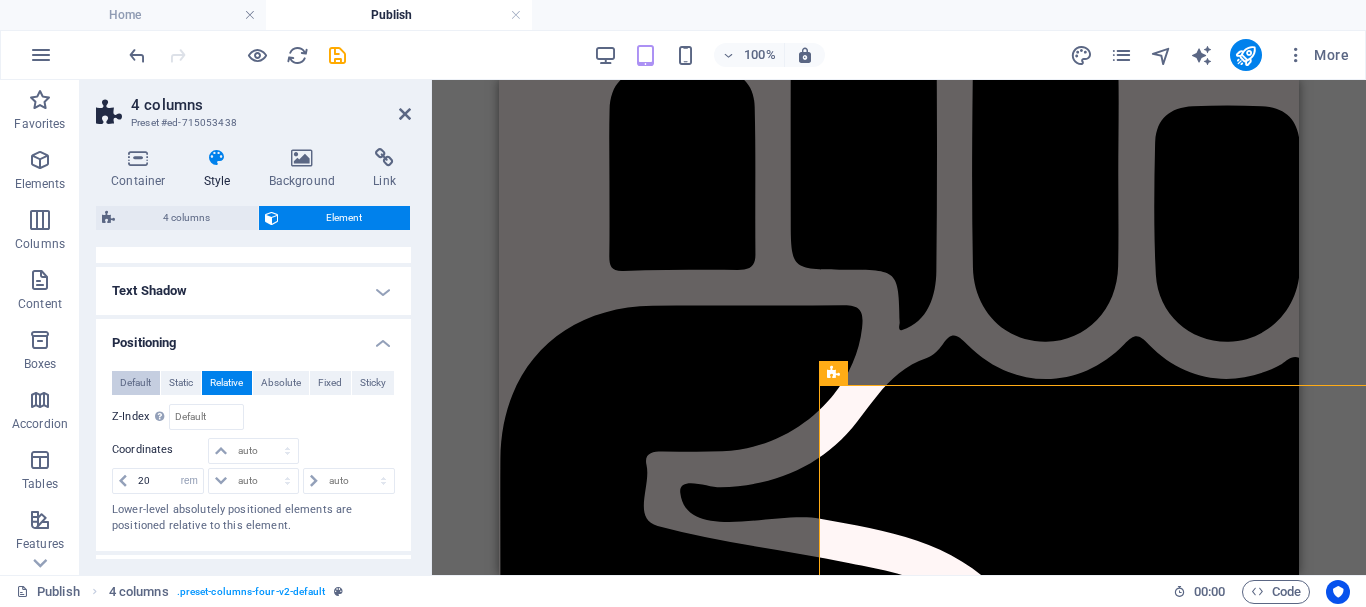 click on "Default" at bounding box center (135, 383) 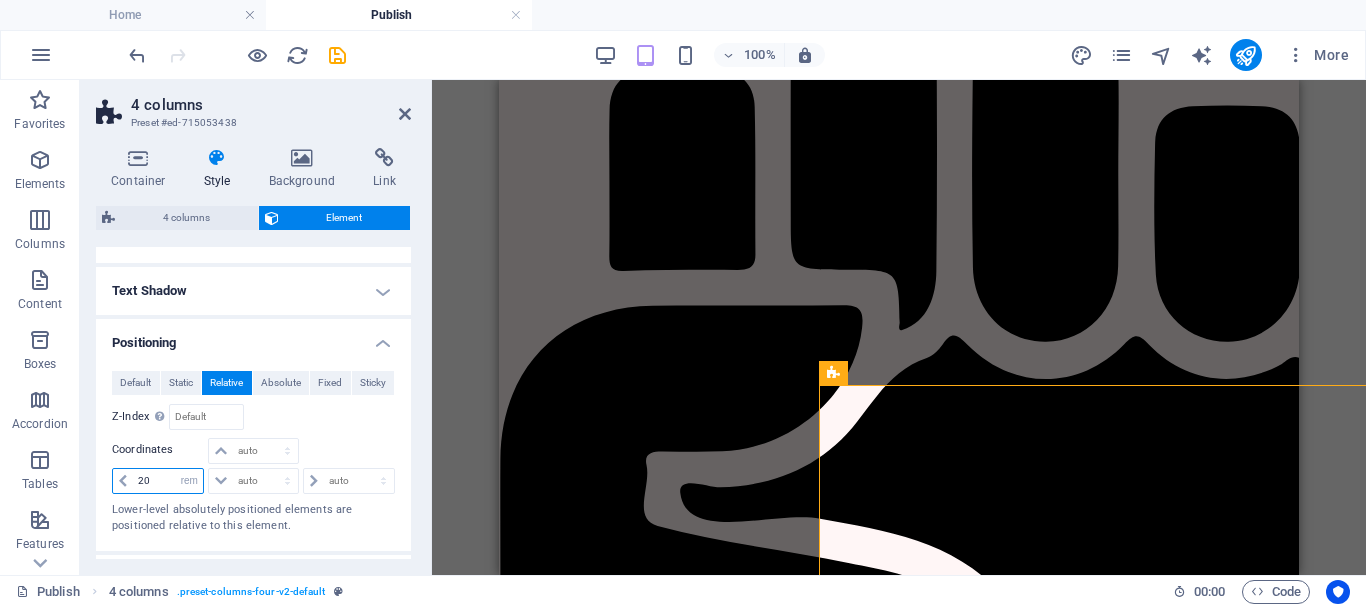 click on "20" at bounding box center [168, 481] 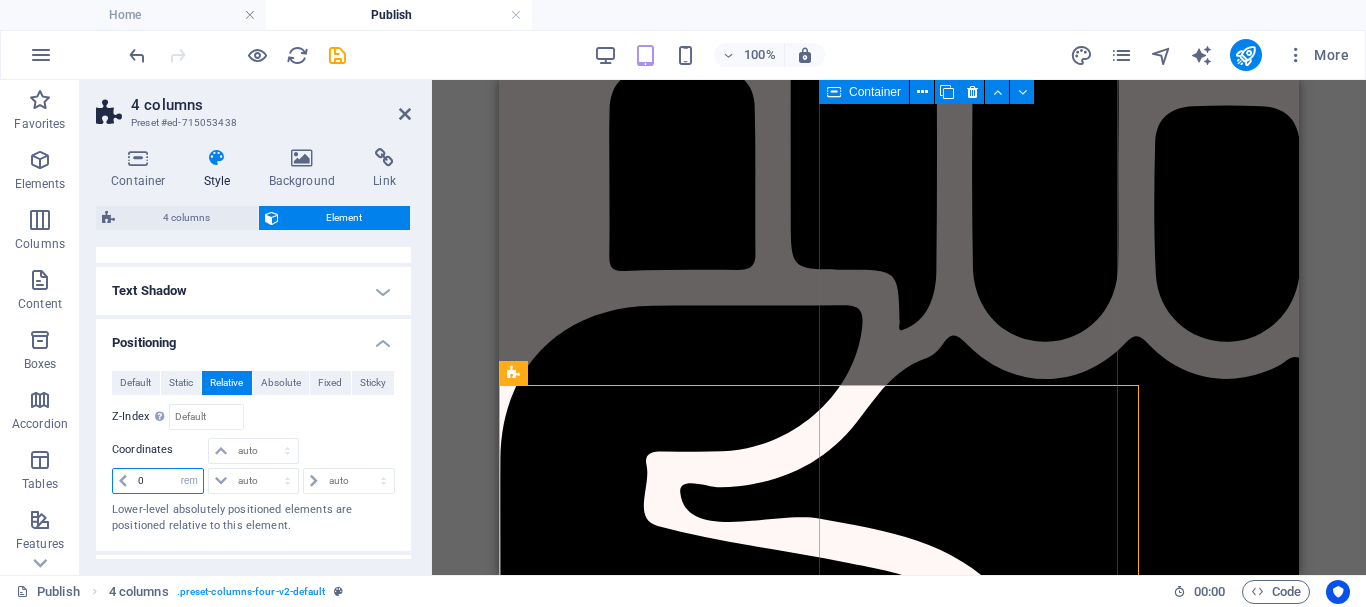 type on "0" 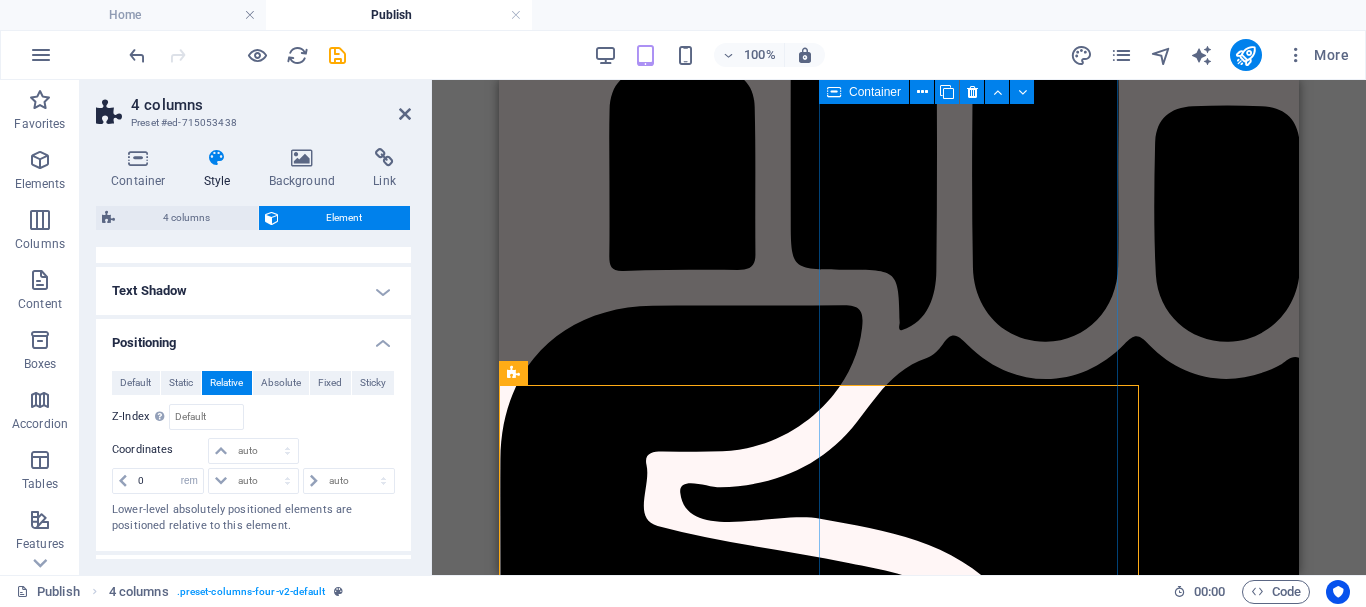 scroll, scrollTop: 3643, scrollLeft: 0, axis: vertical 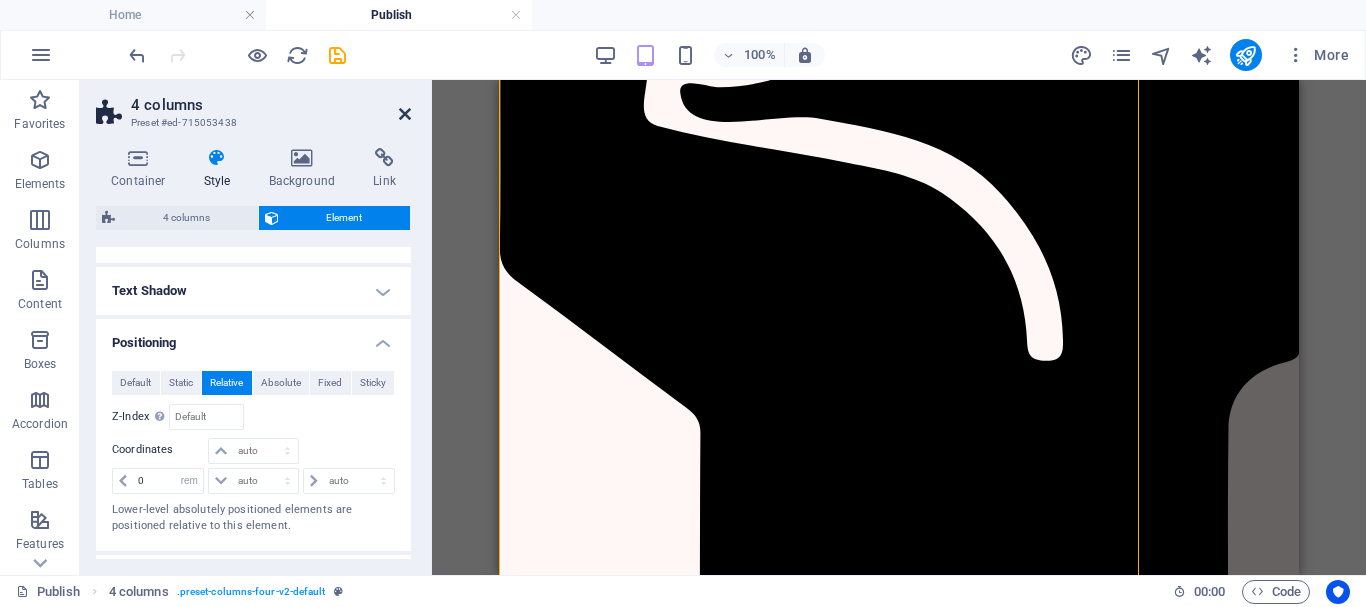 drag, startPoint x: 404, startPoint y: 108, endPoint x: 90, endPoint y: 39, distance: 321.49182 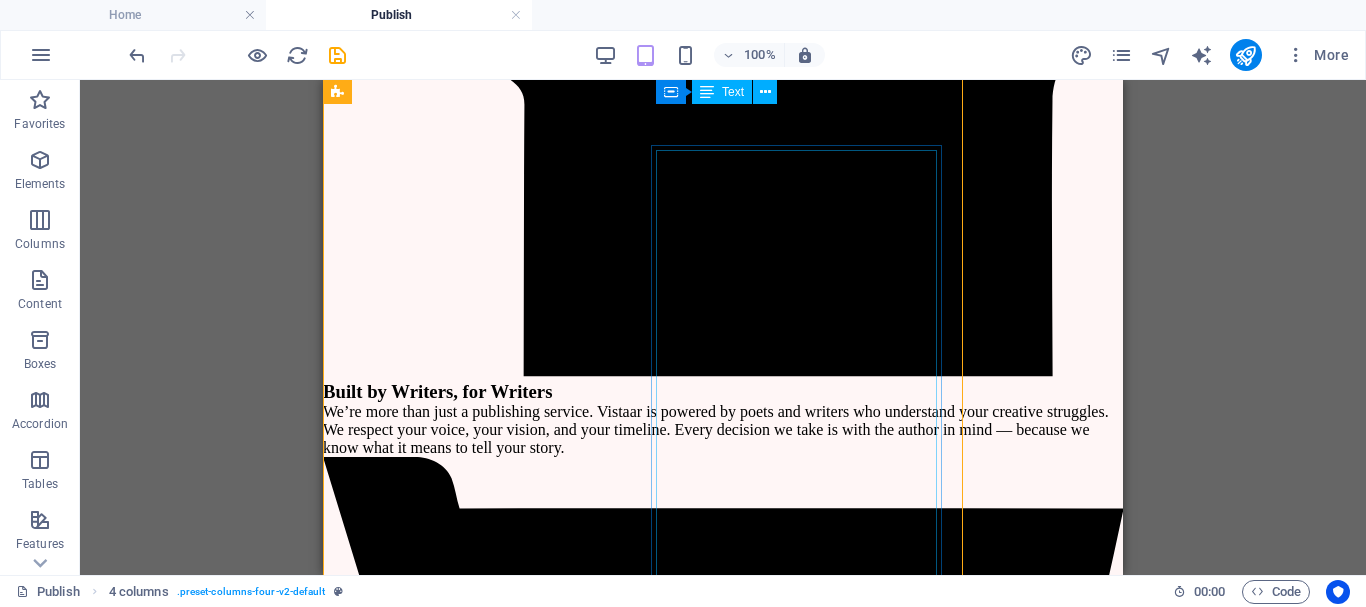 scroll, scrollTop: 3843, scrollLeft: 0, axis: vertical 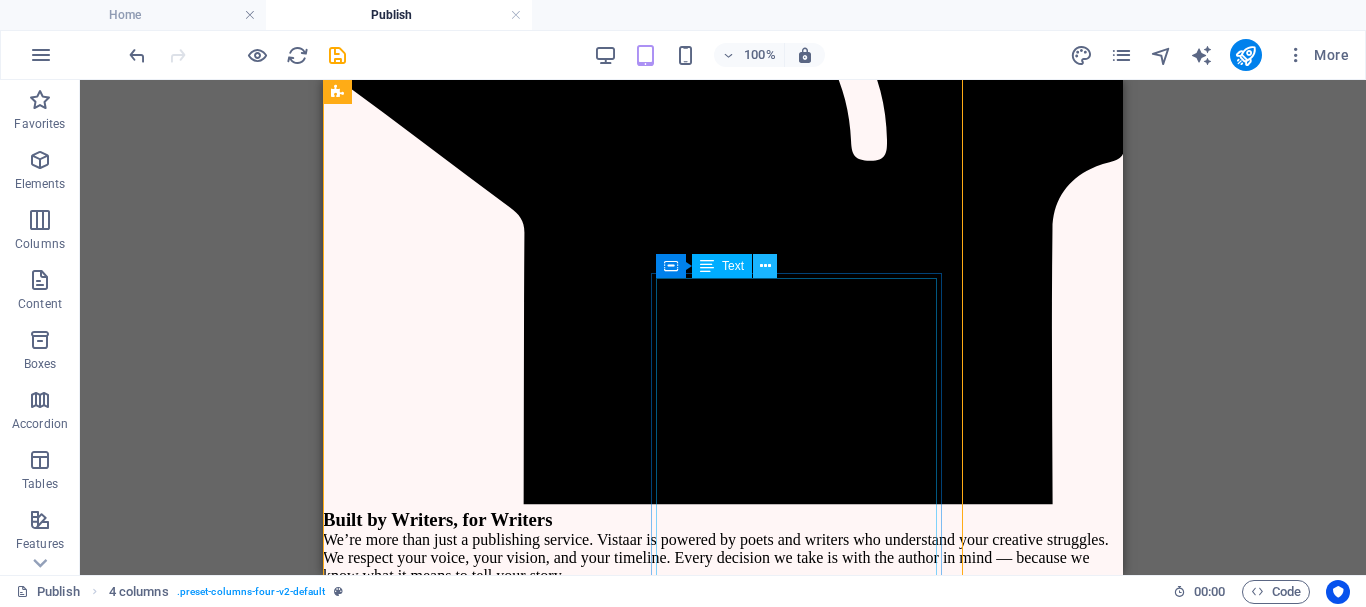 click at bounding box center (765, 266) 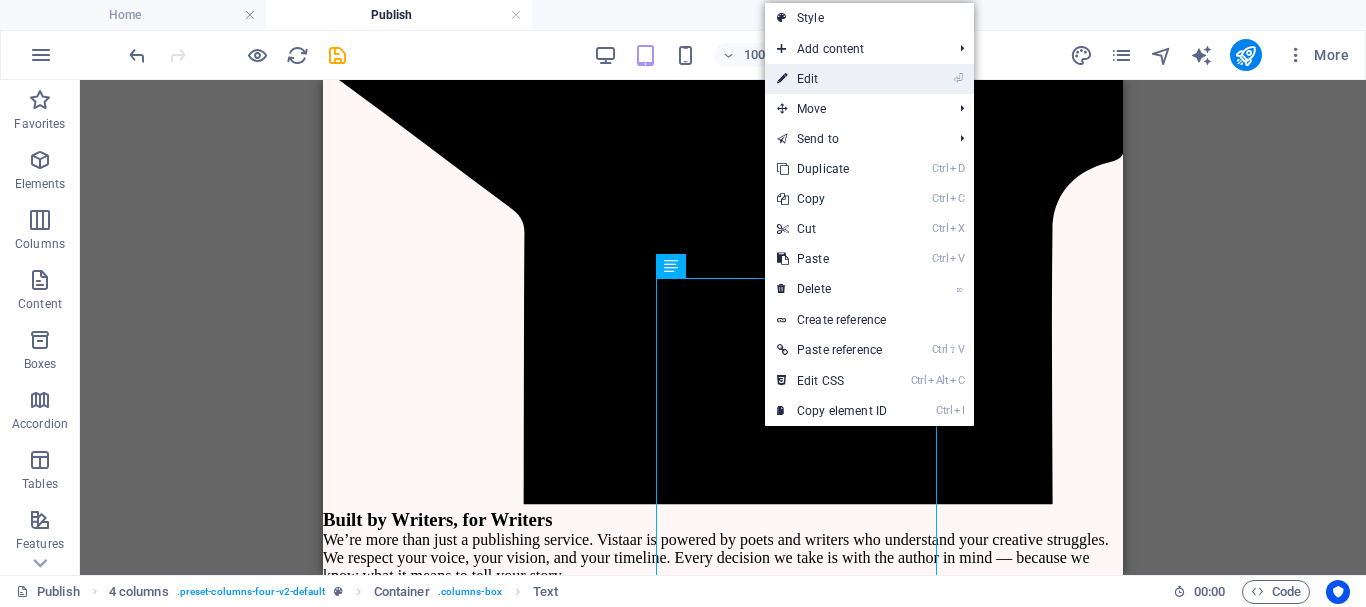 click on "⏎  Edit" at bounding box center (832, 79) 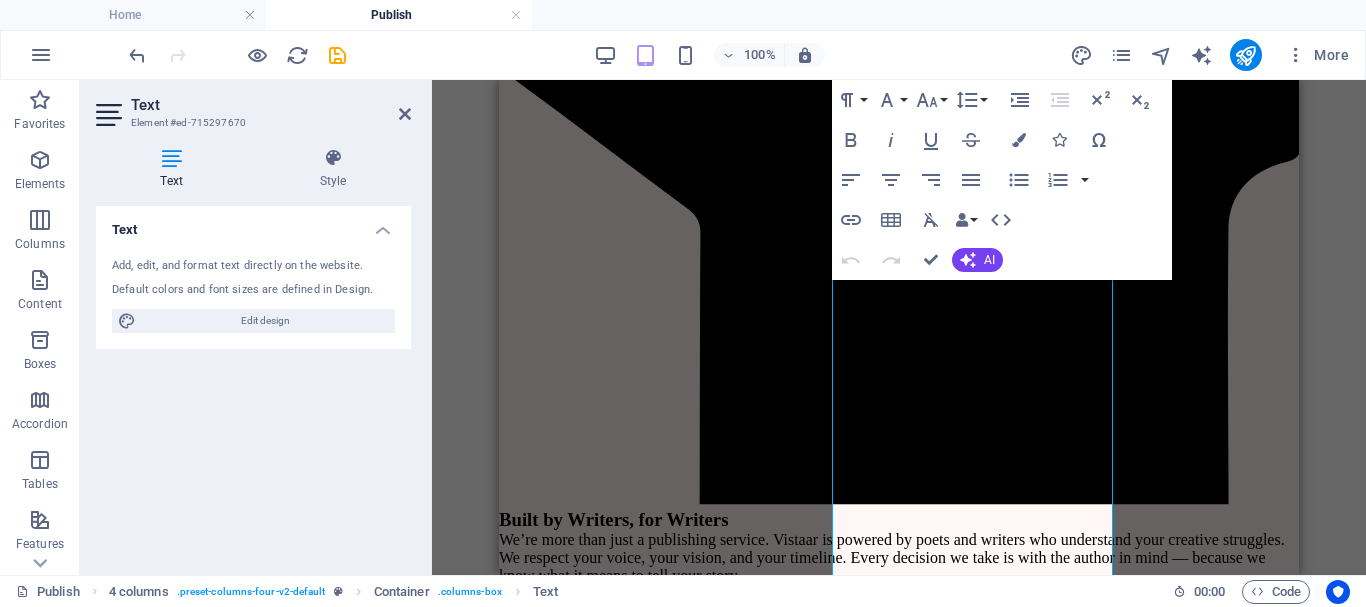 click on "Text Style Text Add, edit, and format text directly on the website. Default colors and font sizes are defined in Design. Edit design Alignment Left aligned Centered Right aligned 4 columns Element Layout How this element expands within the layout (Flexbox). Size Default auto px % 1/1 1/2 1/3 1/4 1/5 1/6 1/7 1/8 1/9 1/10 Grow Shrink Order Container layout Visible Visible Opacity 100 % Overflow Spacing Margin Default auto px % rem vw vh Custom Custom auto px % rem vw vh auto px % rem vw vh auto px % rem vw vh auto px % rem vw vh Padding Default px rem % vh vw Custom Custom px rem % vh vw px rem % vh vw px rem % vh vw px rem % vh vw Border Style              - Width 1 auto px rem % vh vw Custom Custom 1 auto px rem % vh vw 1 auto px rem % vh vw 1 auto px rem % vh vw 1 auto px rem % vh vw  - Color Round corners Default px rem % vh vw Custom Custom px rem % vh vw px rem % vh vw px rem % vh vw px rem % vh vw Shadow Default None Outside Inside Color X offset 0 px rem vh vw Y offset 0 px rem vh vw Blur 0 px" at bounding box center [253, 353] 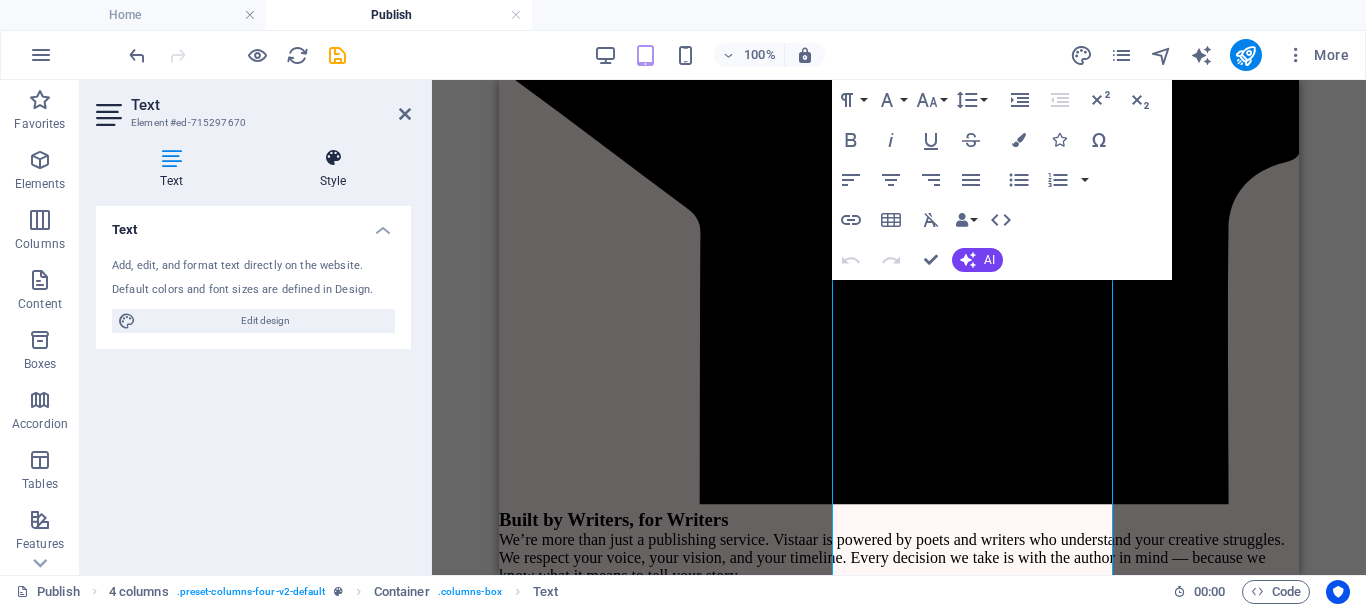 click on "Style" at bounding box center (333, 169) 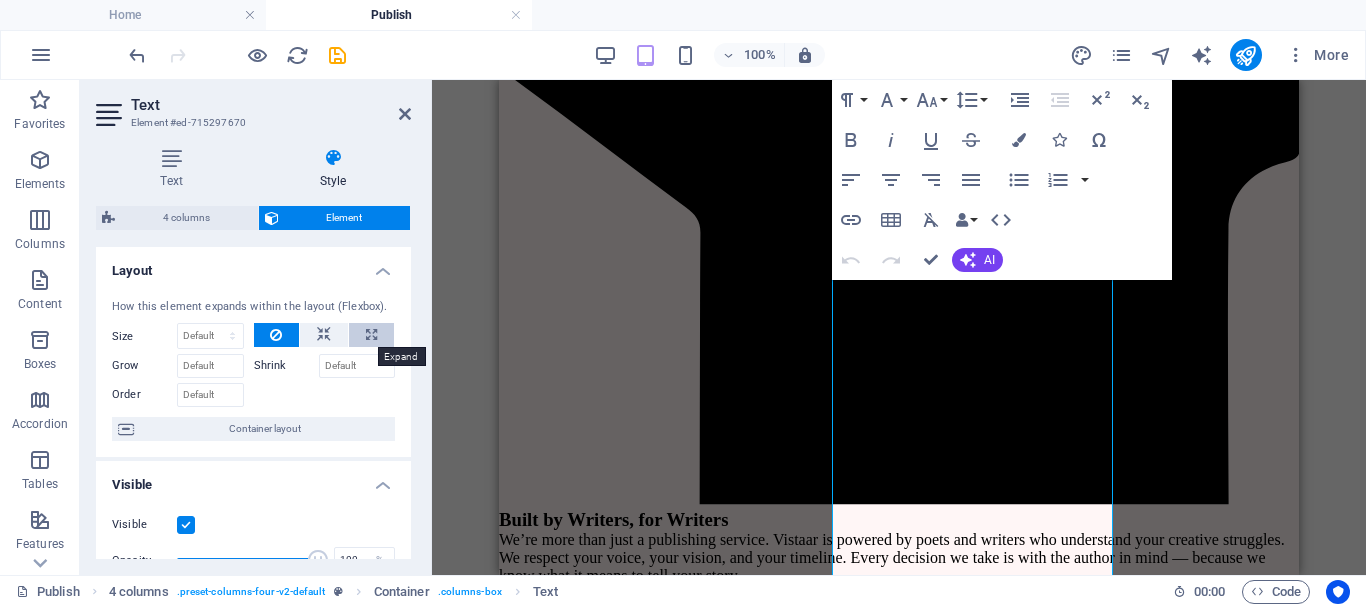 click at bounding box center (371, 335) 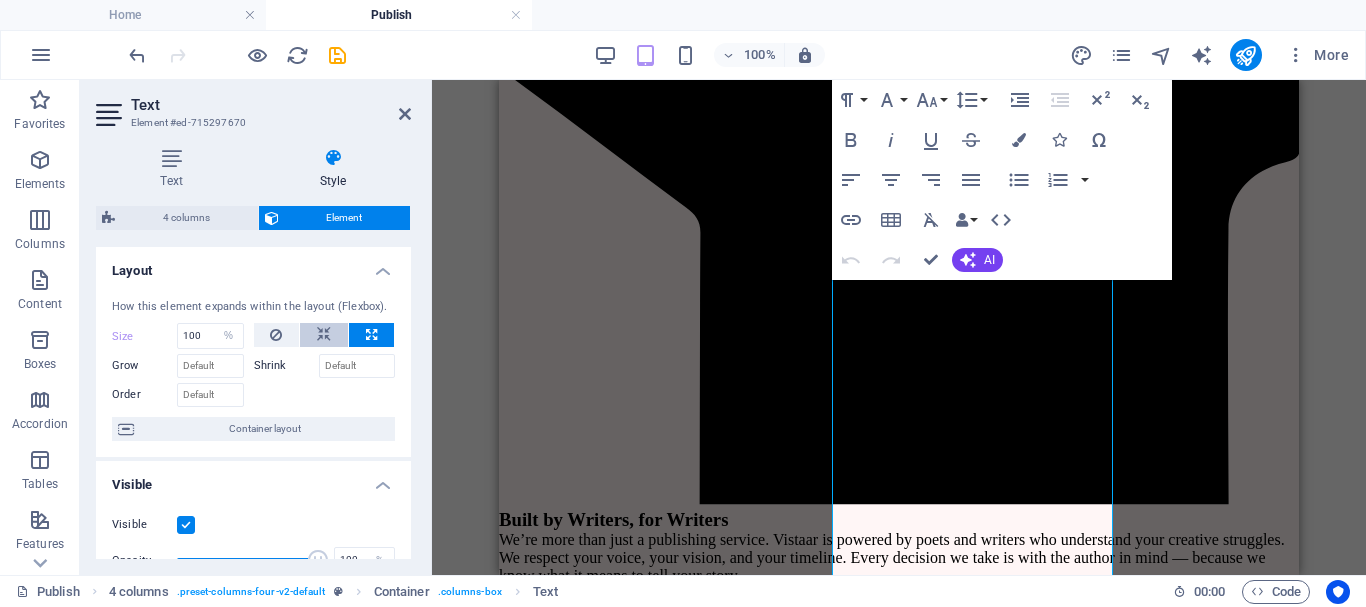 click at bounding box center [324, 335] 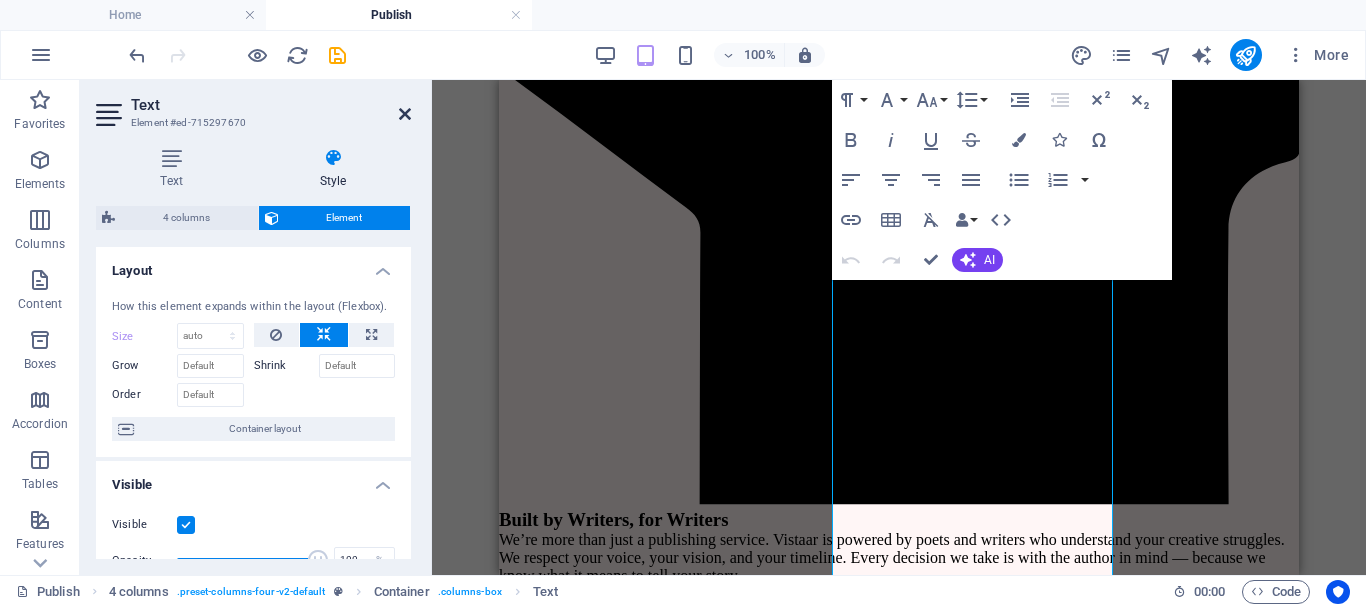 drag, startPoint x: 404, startPoint y: 114, endPoint x: 291, endPoint y: 214, distance: 150.894 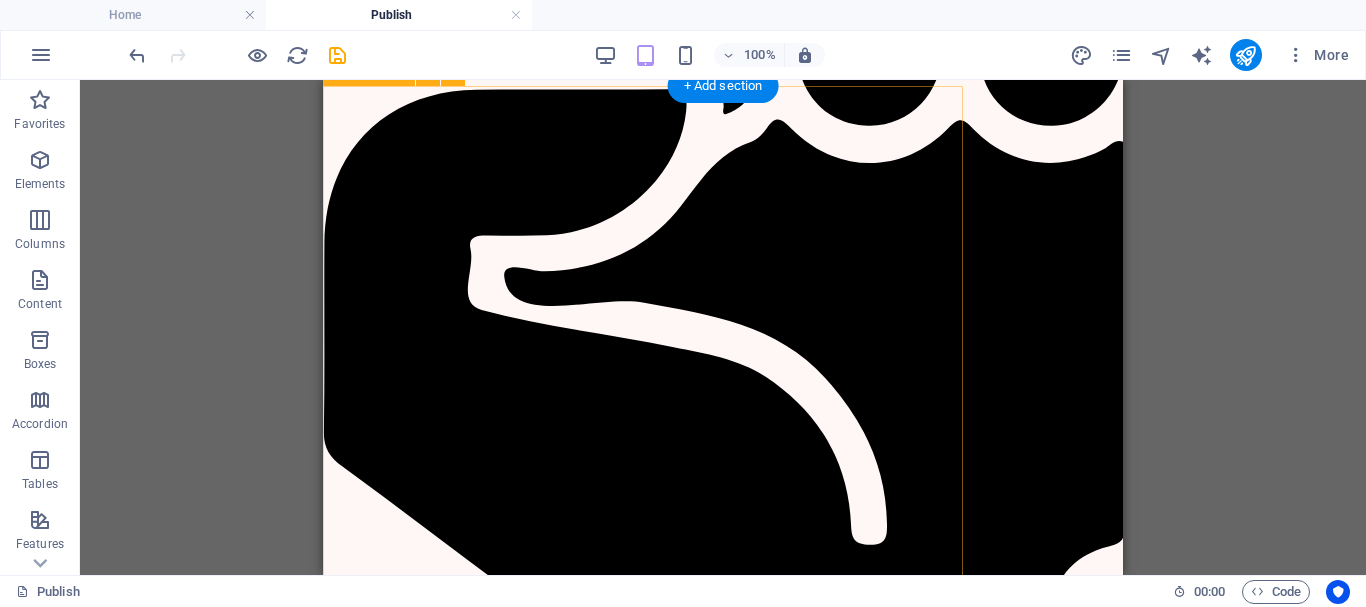 scroll, scrollTop: 3343, scrollLeft: 0, axis: vertical 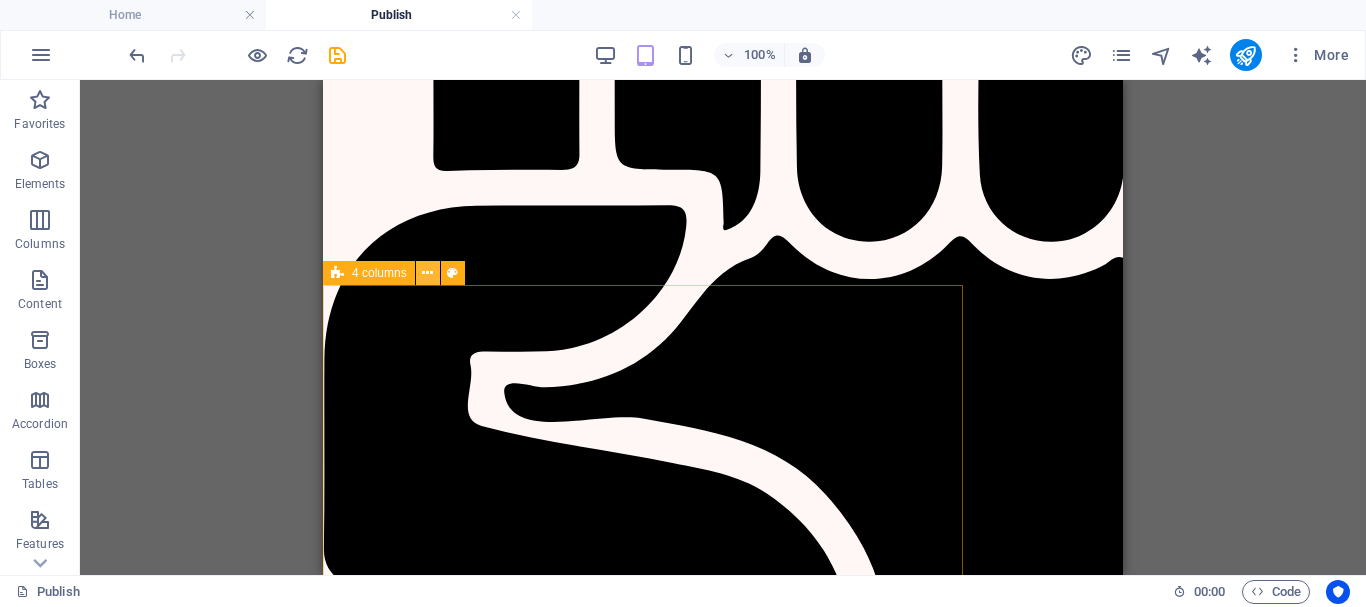 click at bounding box center [427, 273] 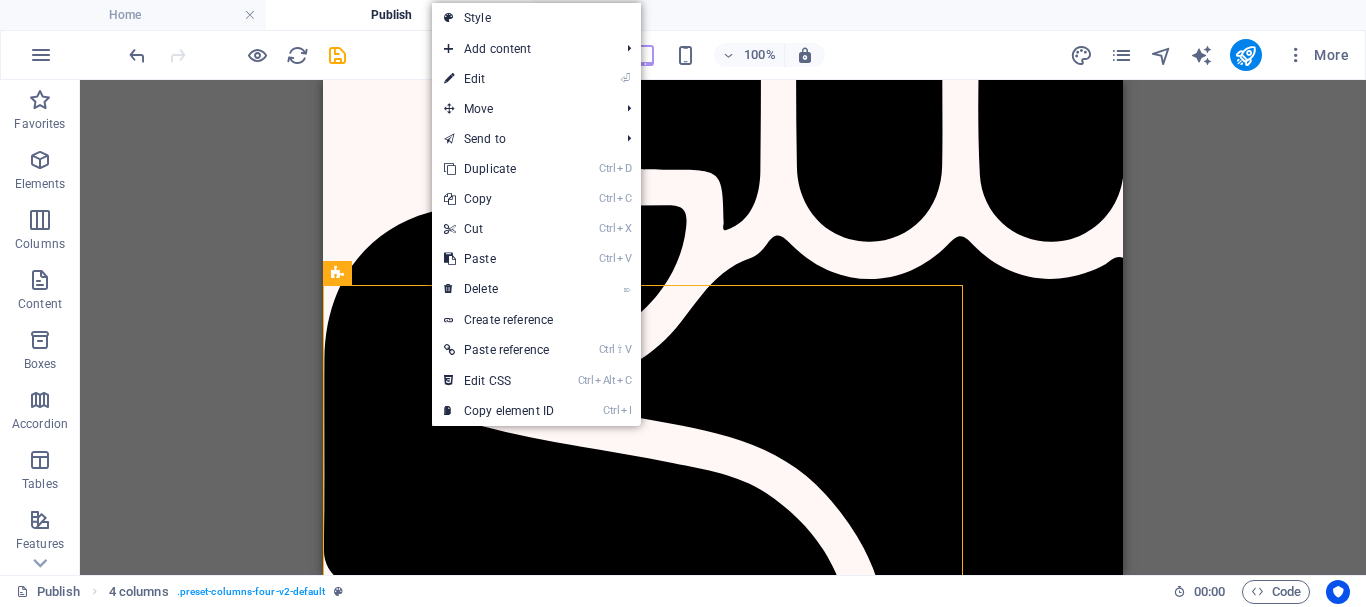 click on "⏎  Edit" at bounding box center (499, 79) 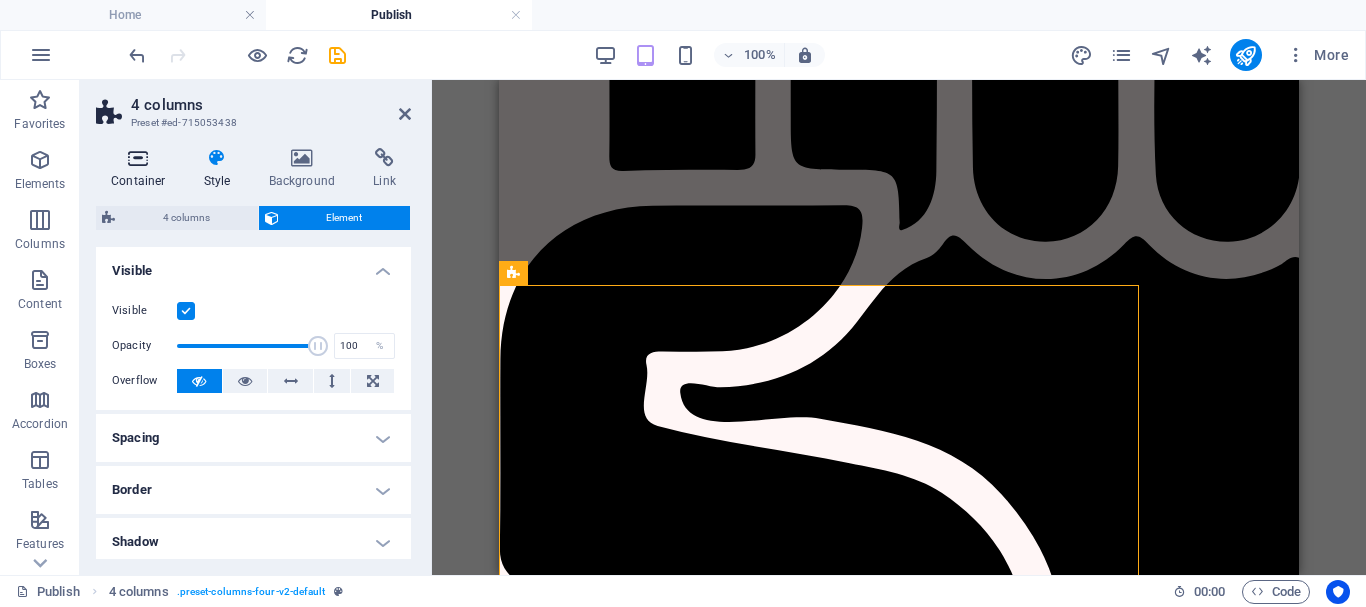 click at bounding box center [138, 158] 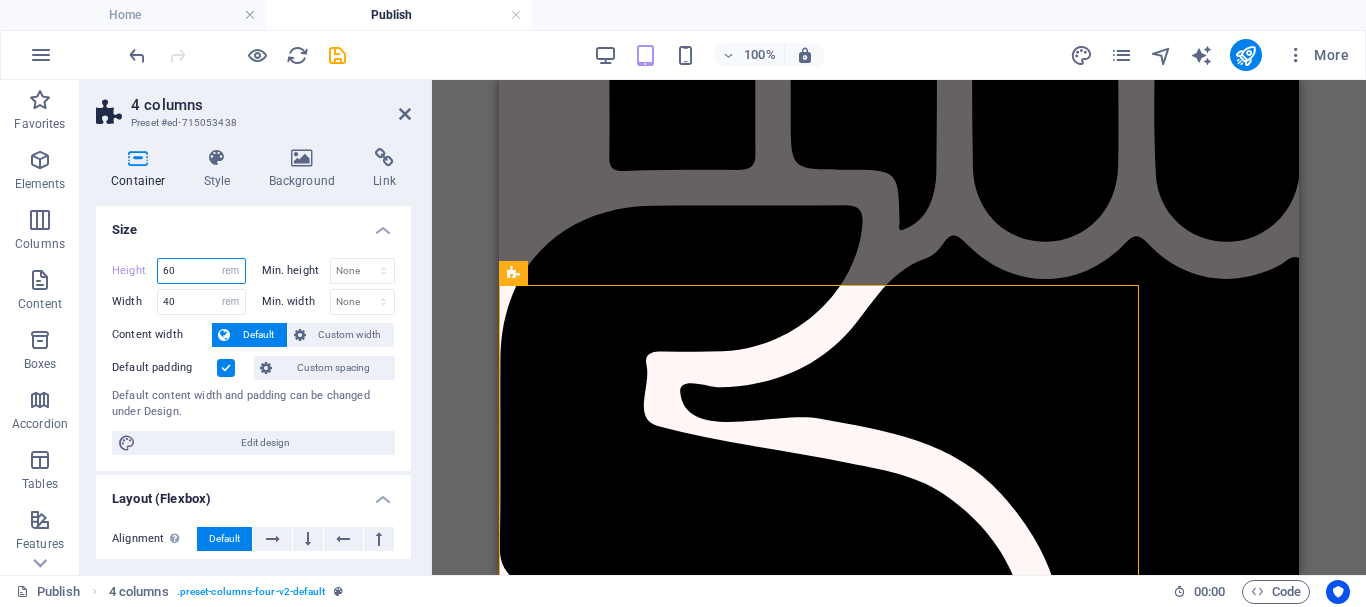 click on "60" at bounding box center (201, 271) 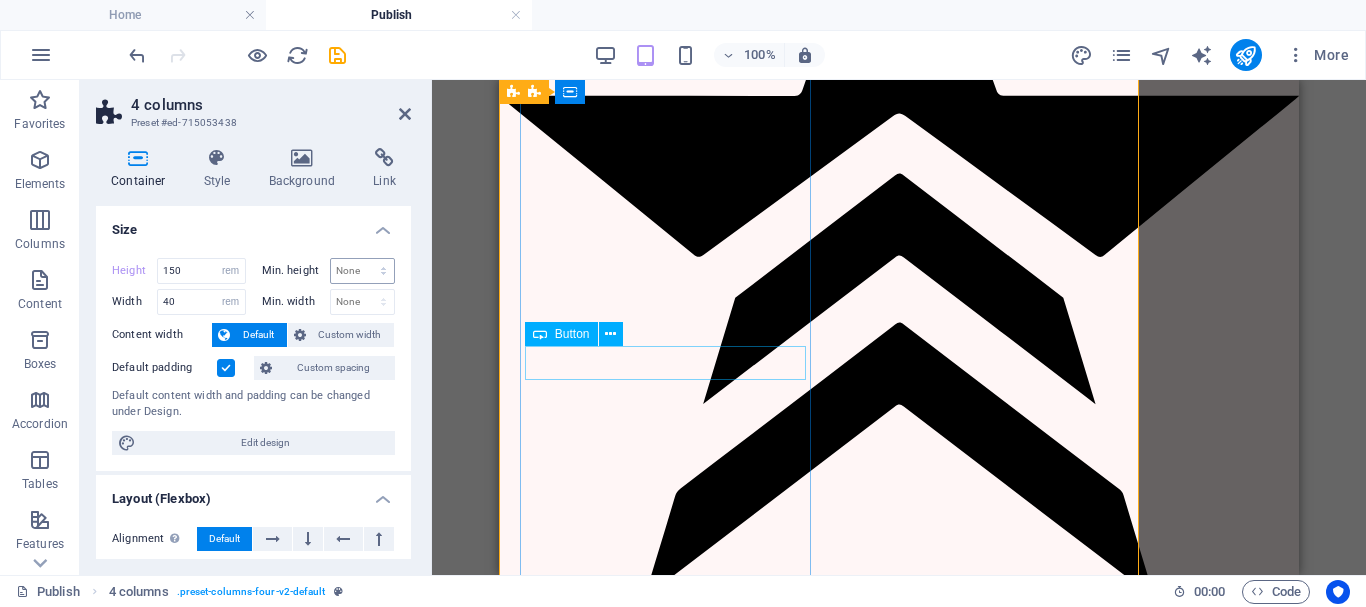 scroll, scrollTop: 5043, scrollLeft: 0, axis: vertical 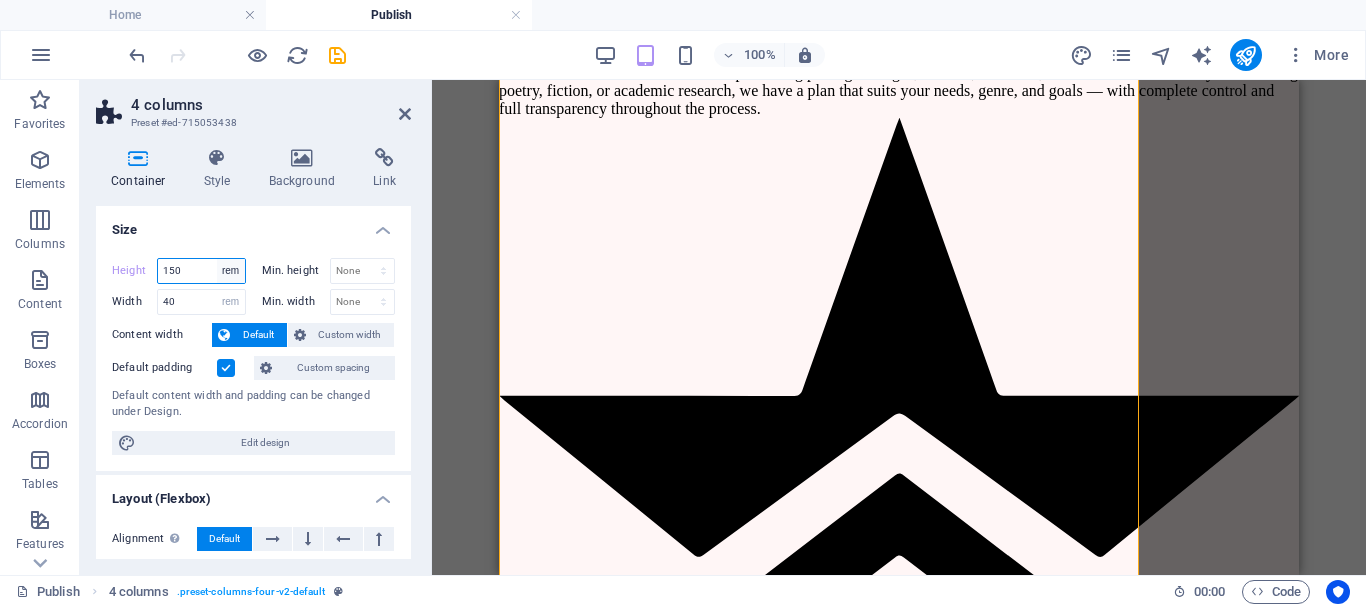 click on "Default px rem % vh vw" at bounding box center (231, 271) 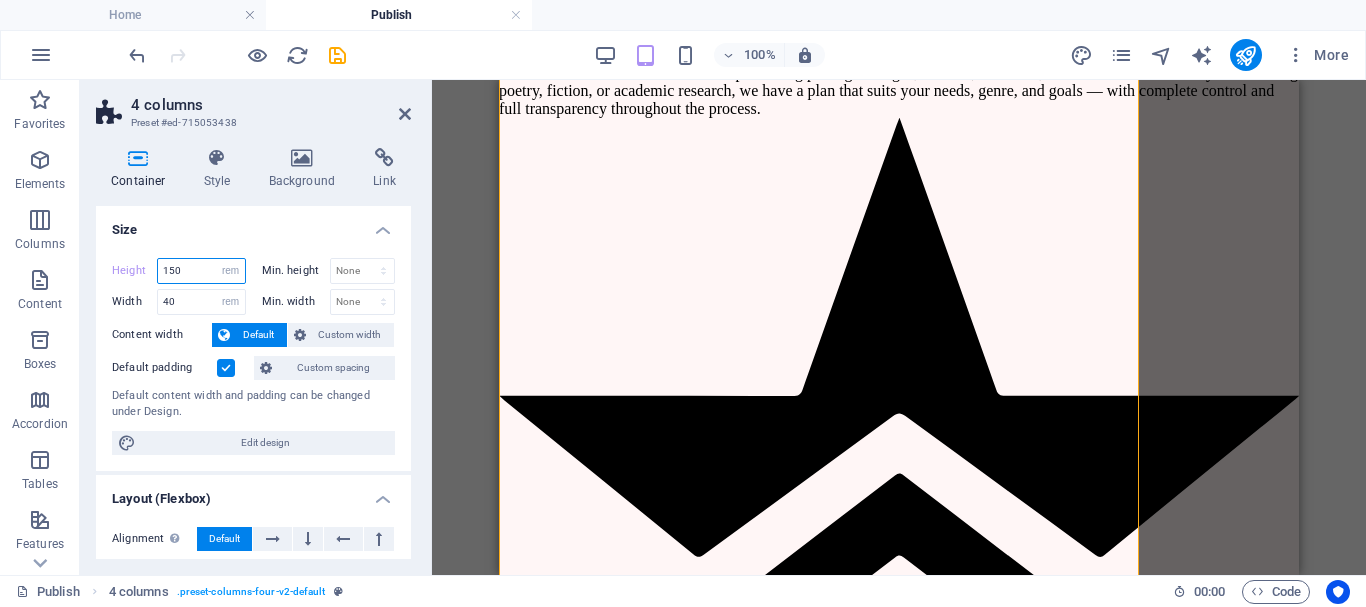 click on "150" at bounding box center (201, 271) 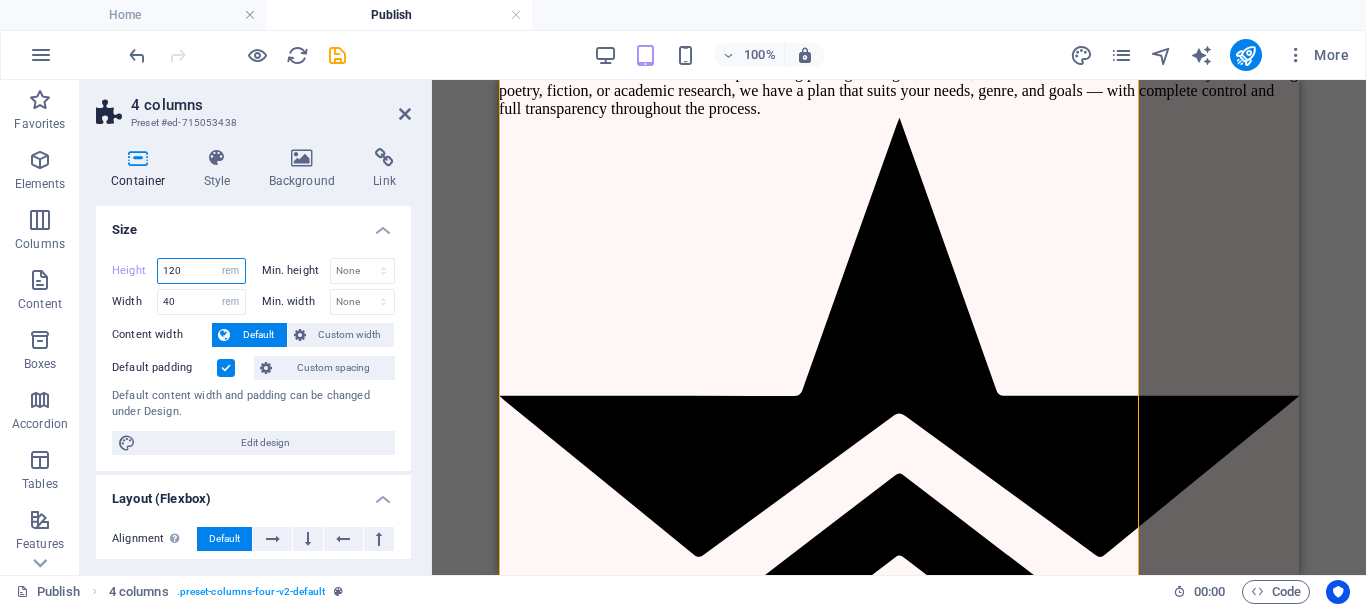 type on "120" 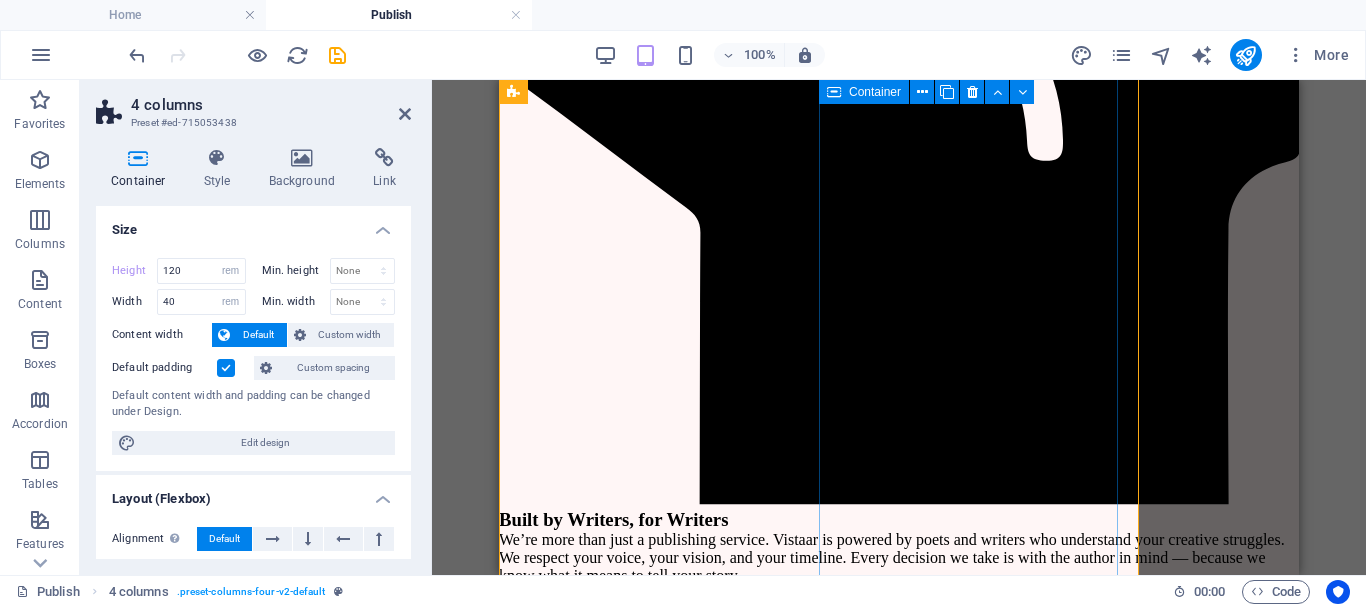 scroll, scrollTop: 3443, scrollLeft: 0, axis: vertical 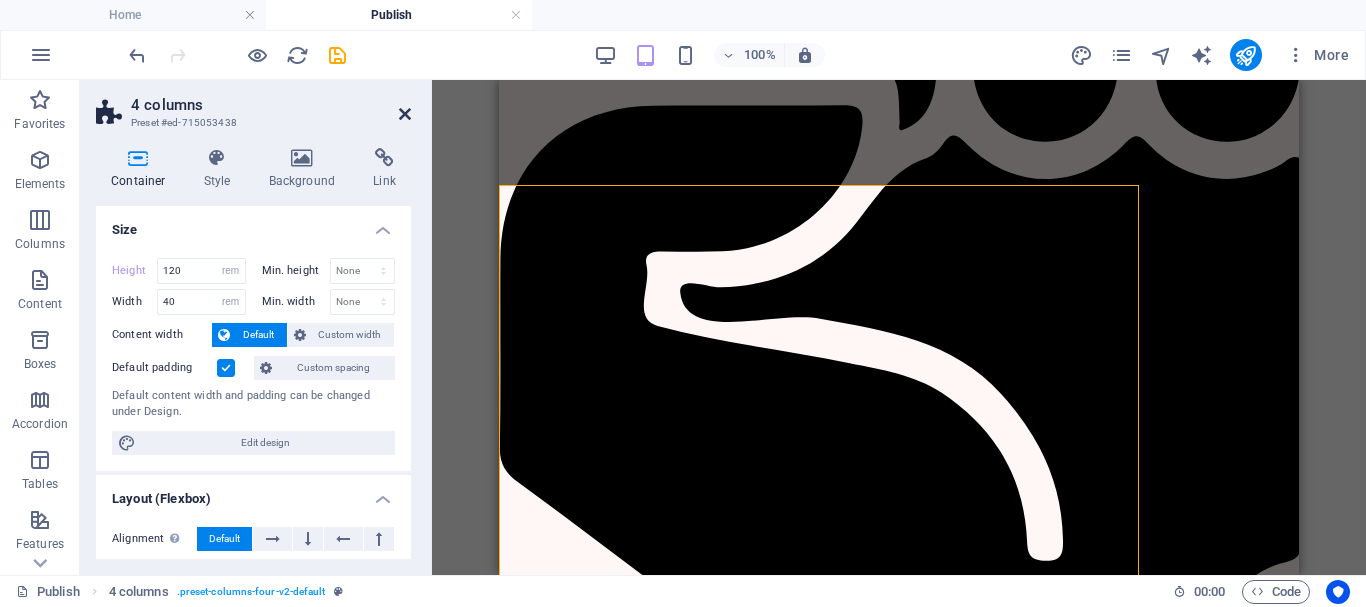 drag, startPoint x: 408, startPoint y: 115, endPoint x: 325, endPoint y: 200, distance: 118.80236 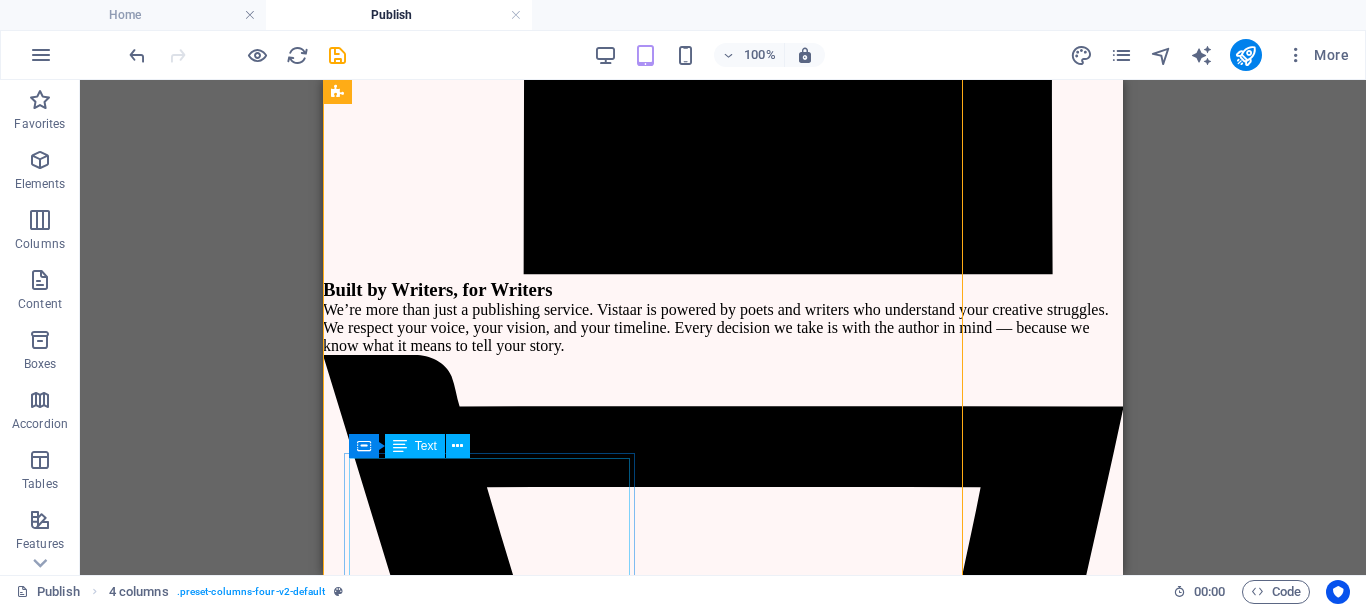 scroll, scrollTop: 4143, scrollLeft: 0, axis: vertical 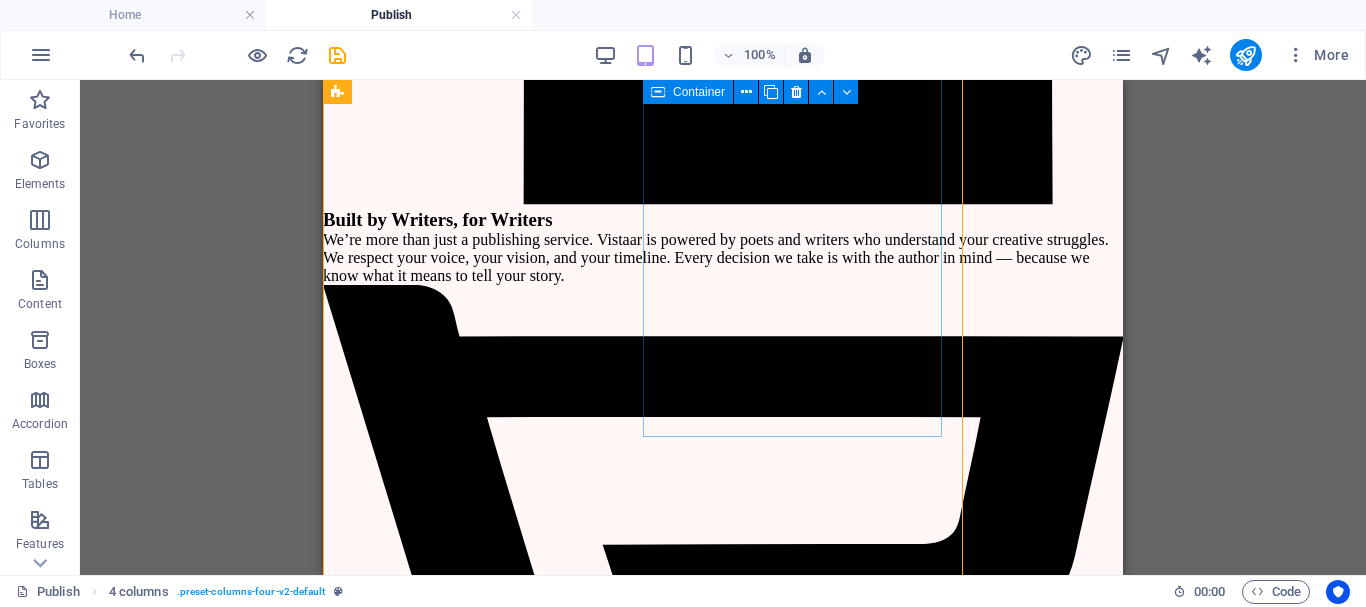 click on "वर्णिका     (Creative Plan)   C ol or you r words.    Shape your Imagination! Agreement & ISBN      Digital Agreement                     Free ISBN Allocation      Unique Barcode                          Digital Author Certificate   Book Specifications      Paperback, 230 GSM              Paper B/W 70 GSM      Vibrant Cover Design (2 Free Revision)   Pre-Publishing & Editing      Editing (2 Free Revision)                     Digital Proof (PDF      Proofreading (2 Free Revision) Author Profit & Support     20% or 45% Royalty                Monthly Royalty Payments      Buy from our Website, Amazon, Flipkart & Events Marketing      2 Social Media Creatives       Email & WhatsApp Support      Unltd. Inv Mgmt.               Author’s Profile on our Website      Will be kept at NDWBF and other fair Yes, This is My Plan! Submit Now" at bounding box center (643, 4479) 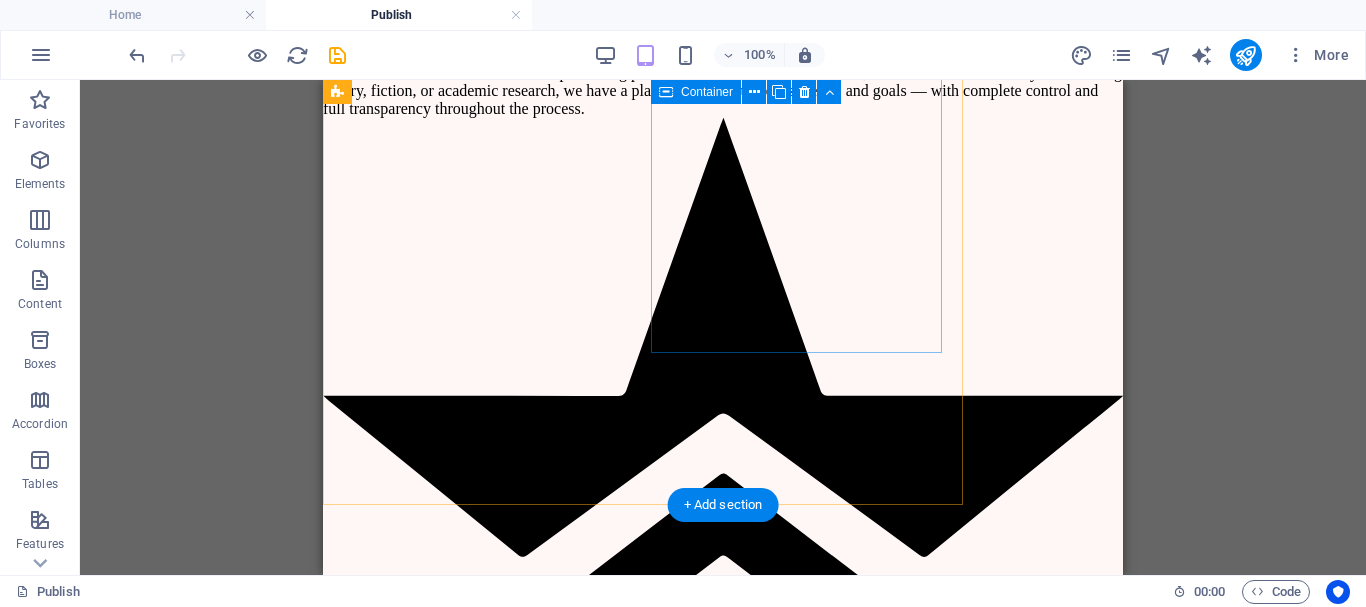 scroll, scrollTop: 4843, scrollLeft: 0, axis: vertical 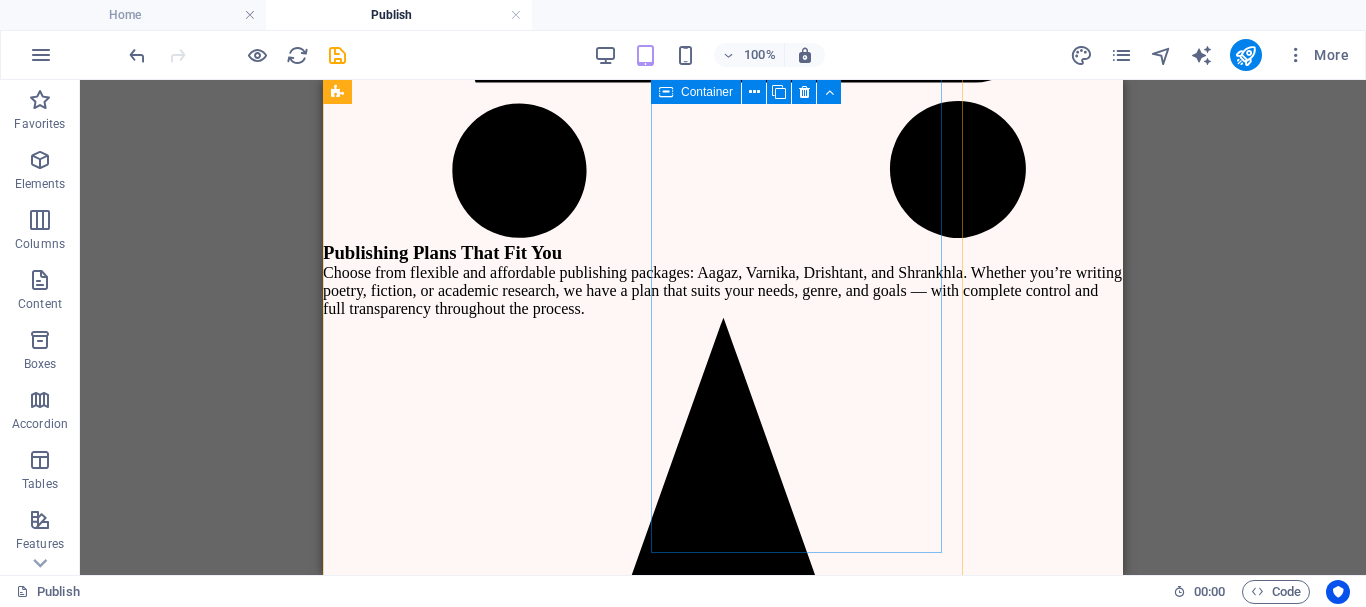 click on "श्रृंखला   ( Legacy  Plan) "  Publish beyond one book"   Agreement & ISBN  Digital Agreement             Free ISBN Allocation  Unique Barcode                Copyright Certificate (Govt.)  Digital Author Cert.           Framed Author Cert.  Book Specifications      Cover 300 GSM               Sunshine Paper B/W 100 GSM      Custom Designed Cover (4 Free Revision)      Comprehensive Interior Design ( 4 Free Rev.)      Sidestich + Perfect Binding Pre-Publishing & Editing Proofreading ( 4 Free Revision) Comprehensive Editing (Grammar + Style) (4 Free Revision) Digital Proof (PDF + Hardcopy proof 2 times Ghostwriting Support (if required) Developmental Editing (Structure & Flow) Author Profit & Support 30% or 50% Royalty lifetime. Author Page on Publisher Website. Author will have a separate book launch session in NDWBF   Offerings Complimentary Copies – 50/100/150/200…. Post Print-on-Demand (PoD) Buy from our Website, Amazon & Flipkart" at bounding box center [643, 5621] 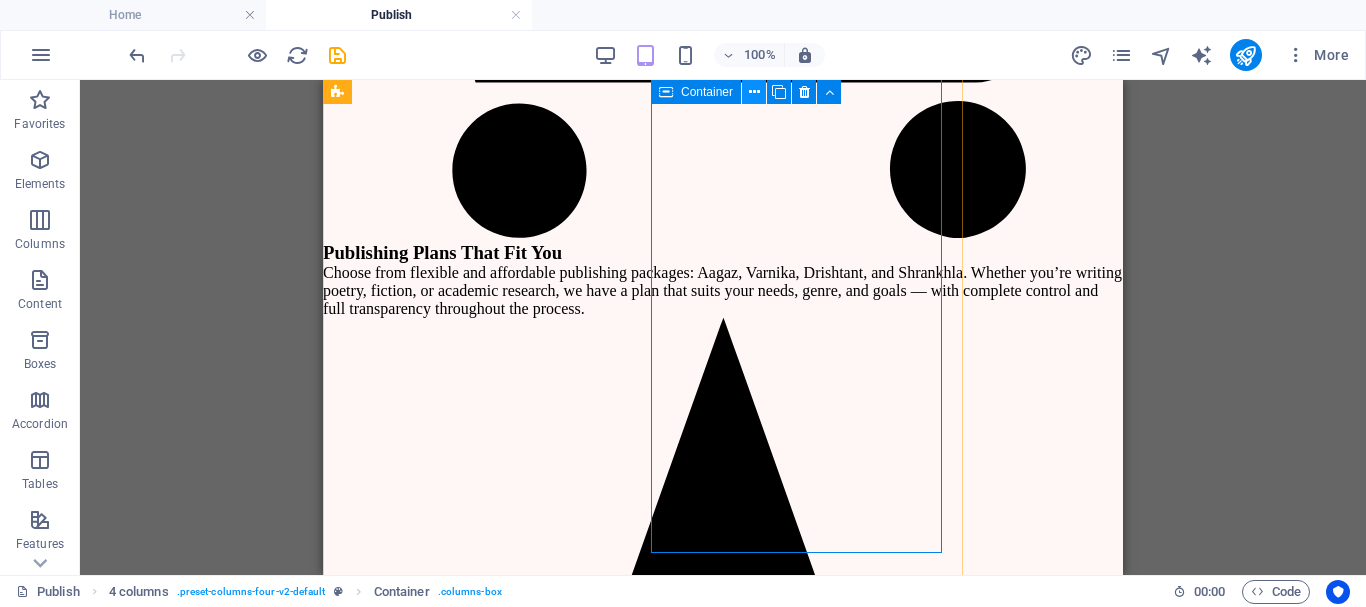 click at bounding box center [754, 92] 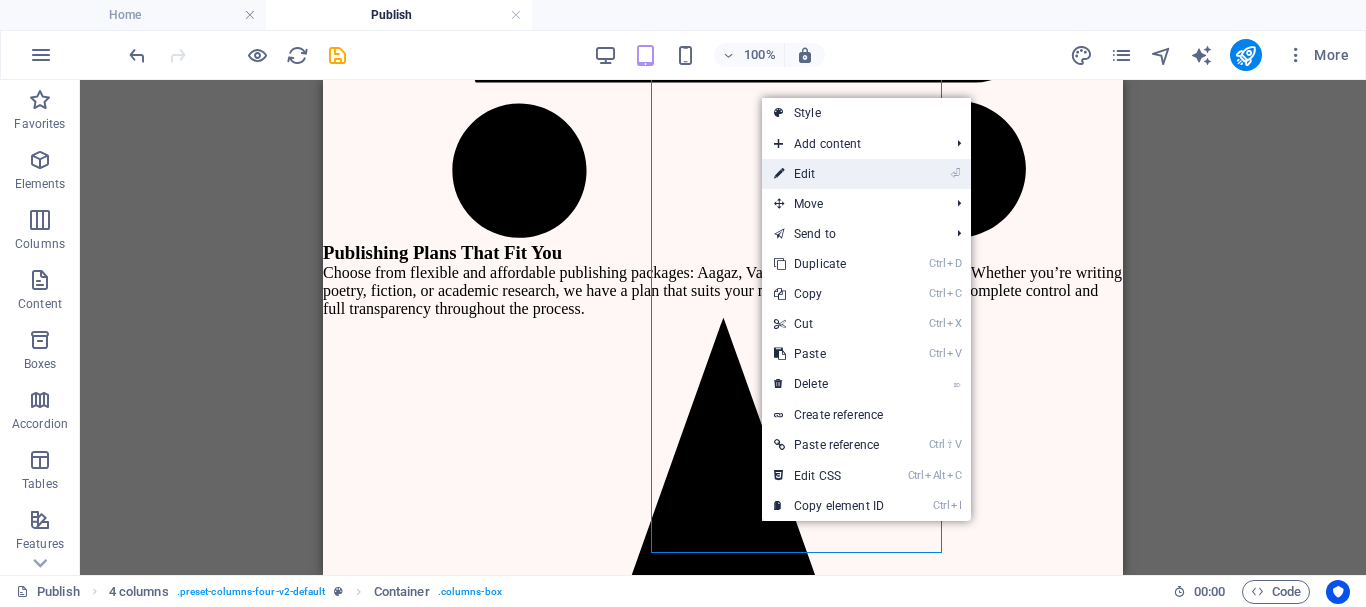 drag, startPoint x: 842, startPoint y: 162, endPoint x: 343, endPoint y: 83, distance: 505.2148 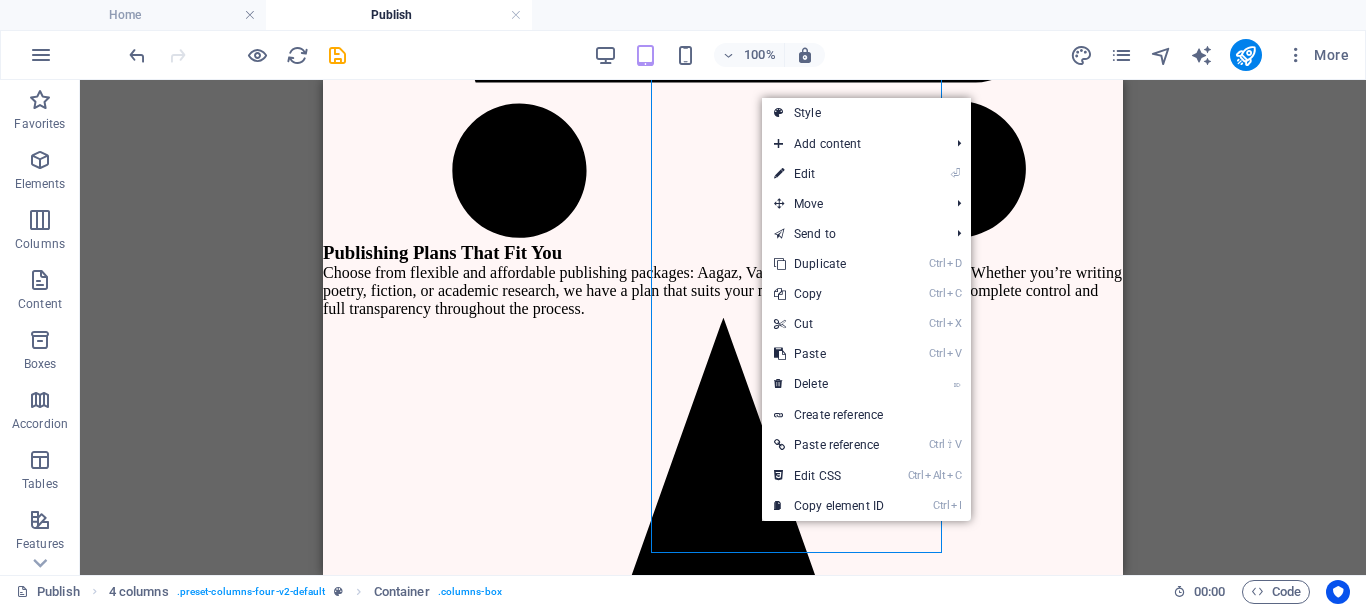 select on "rem" 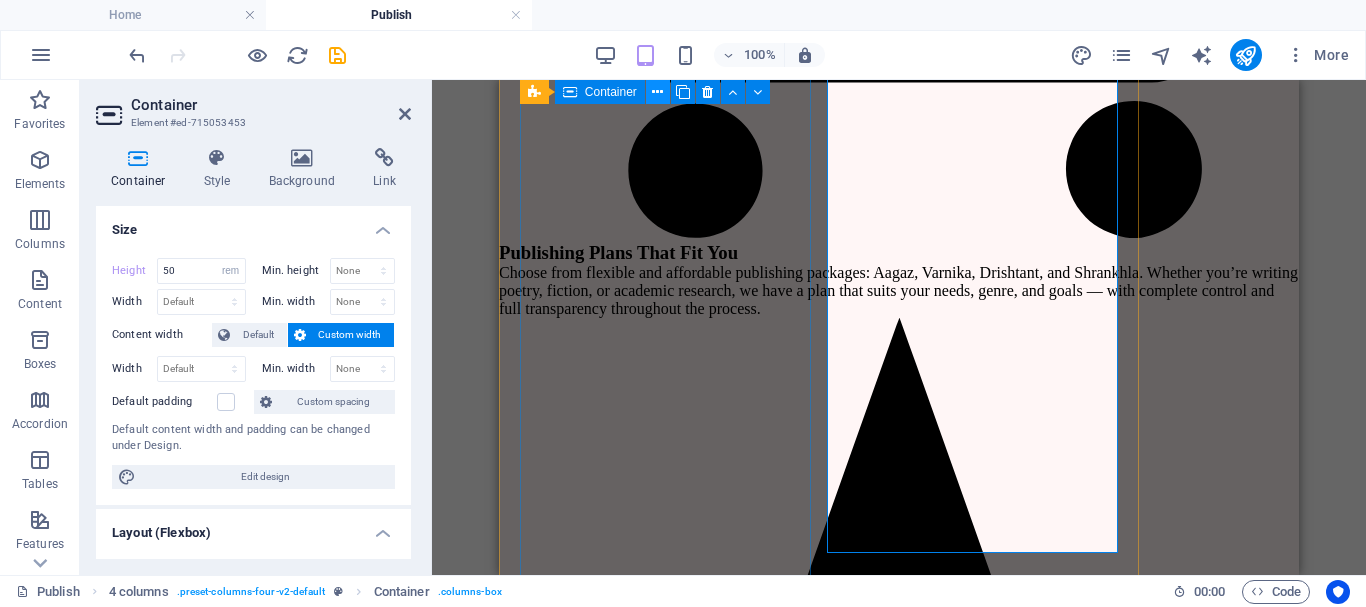 click at bounding box center [657, 92] 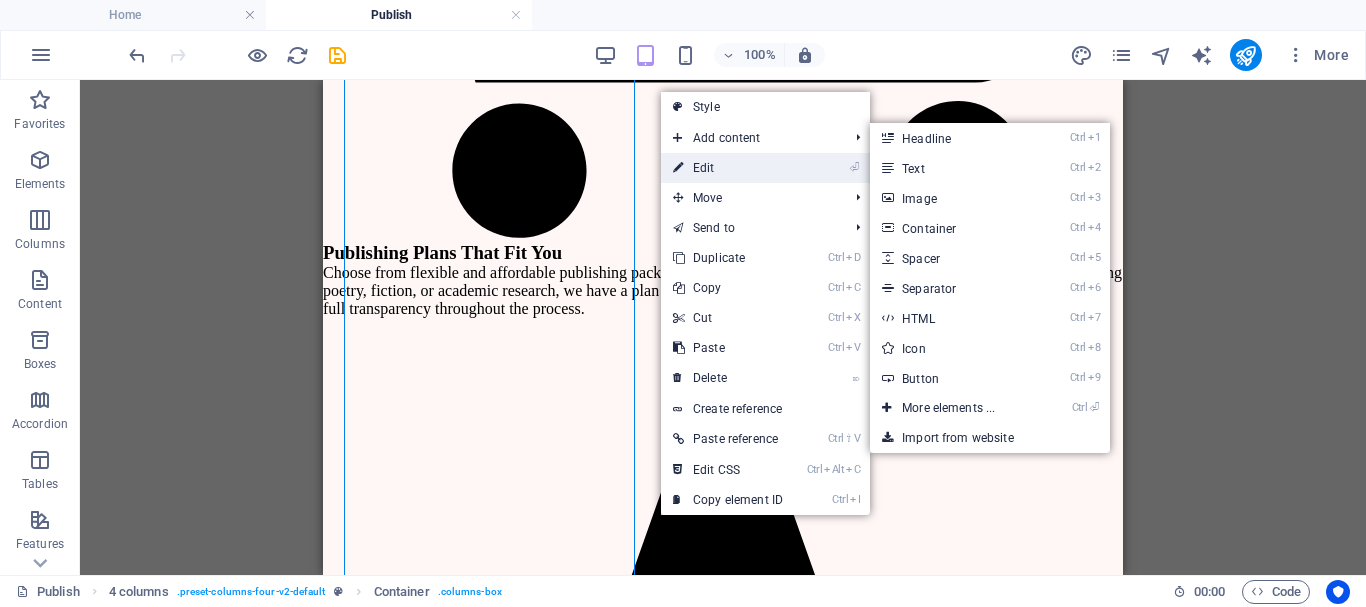 click on "⏎  Edit" at bounding box center [728, 168] 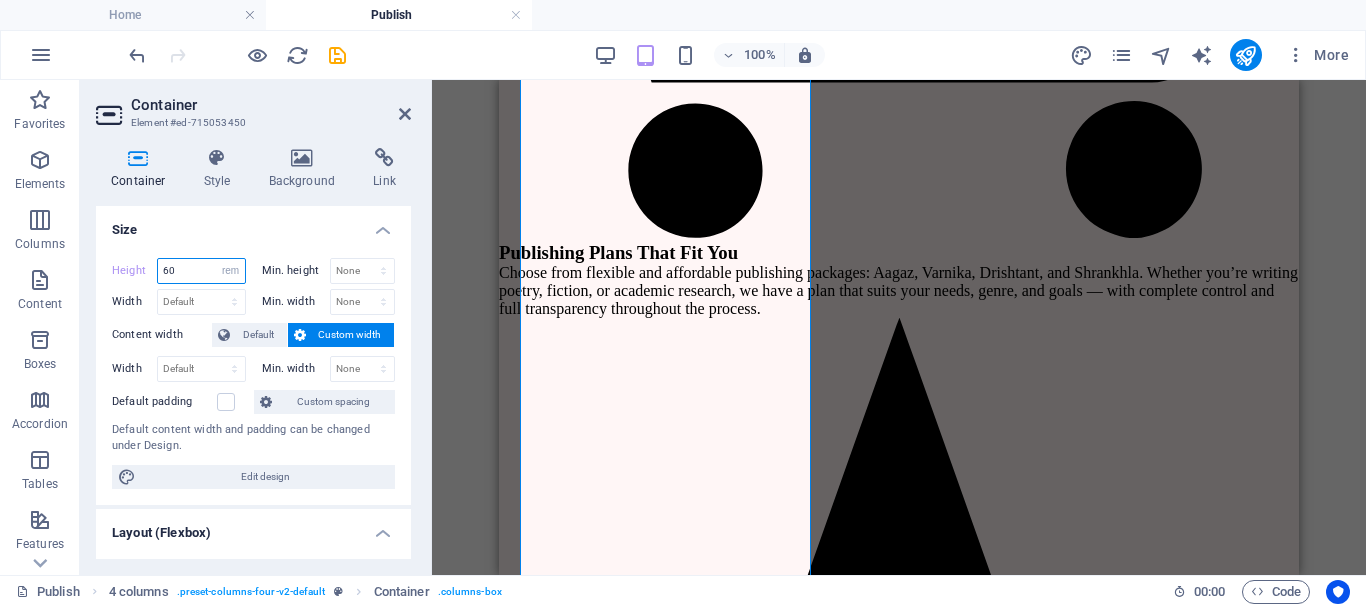 click on "60" at bounding box center (201, 271) 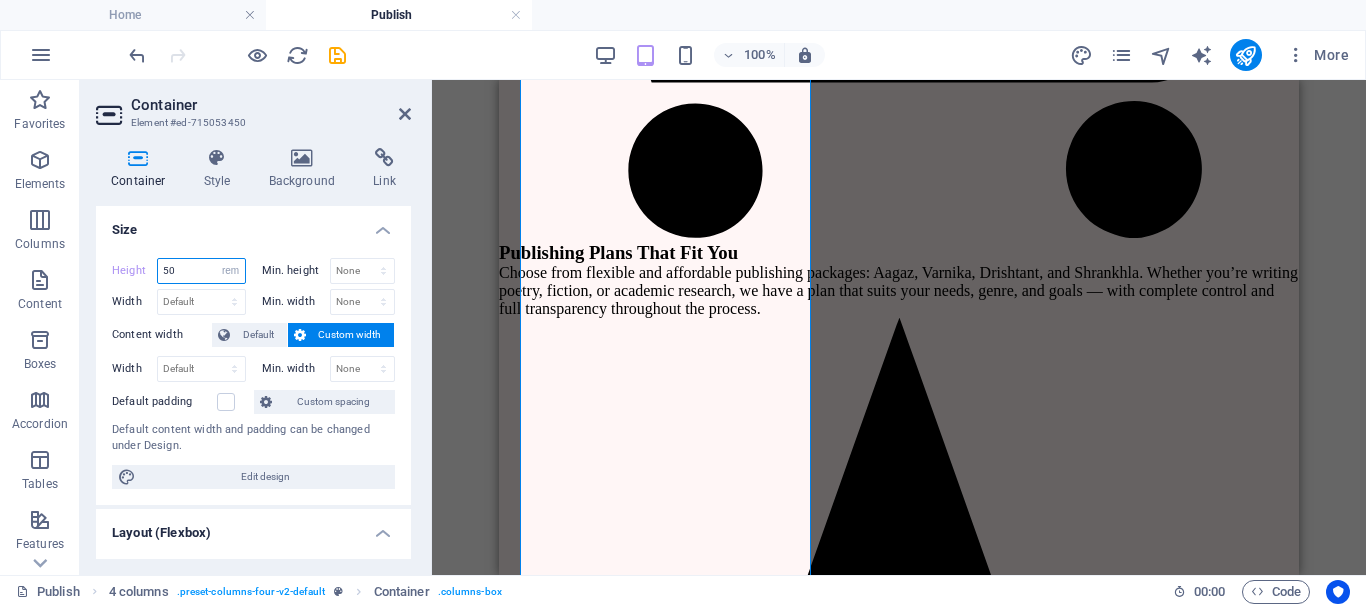 type on "50" 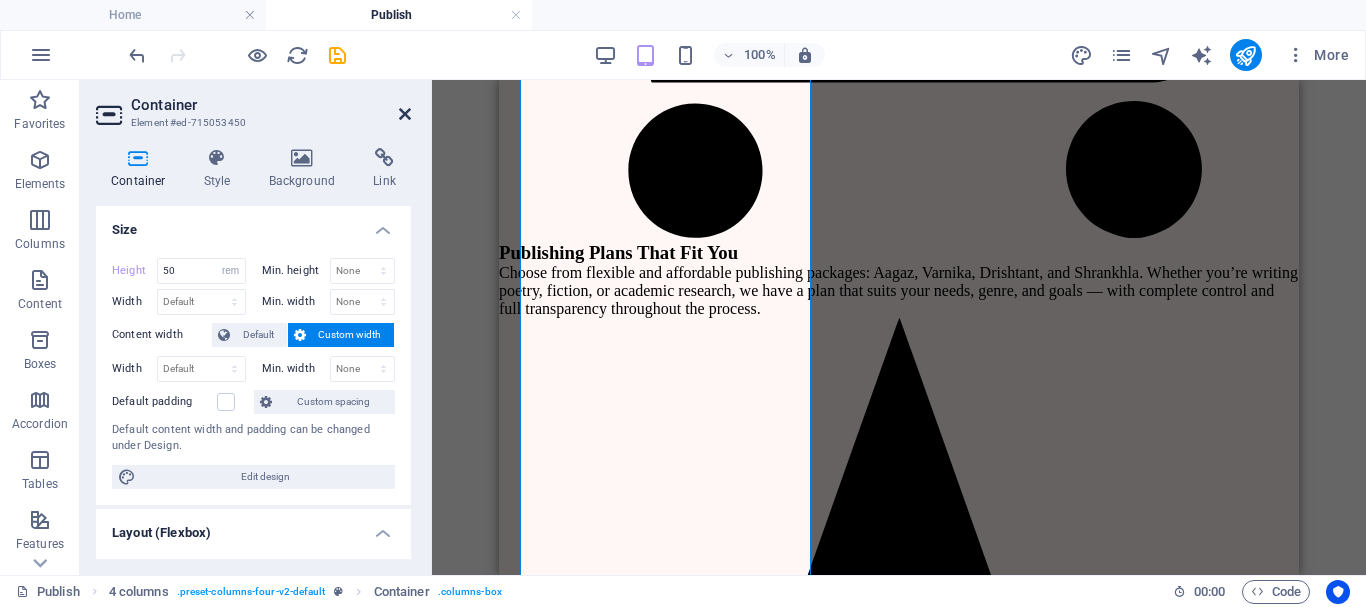 click at bounding box center [405, 114] 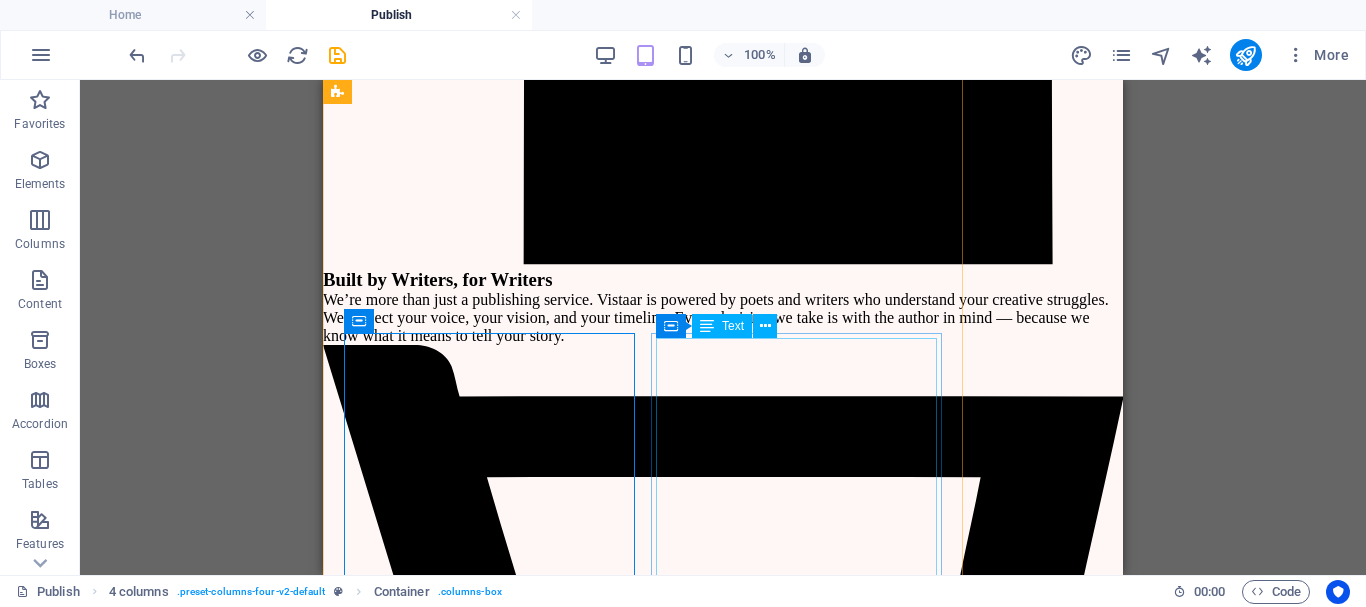 scroll, scrollTop: 4043, scrollLeft: 0, axis: vertical 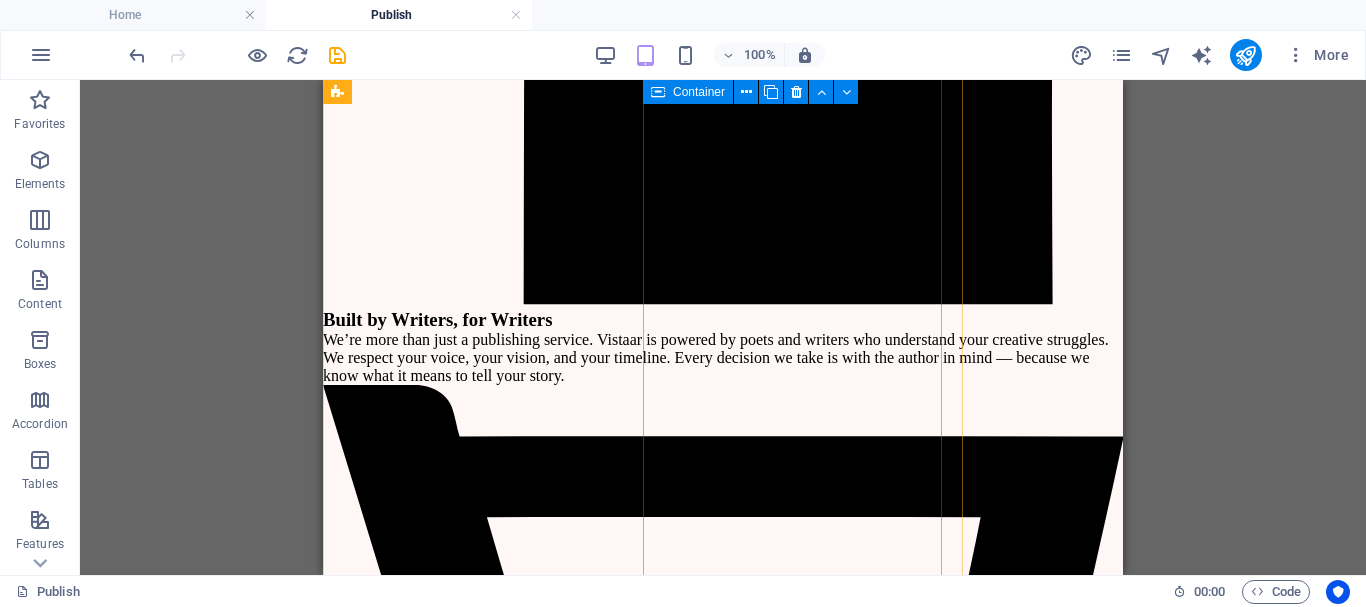 click on "वर्णिका     (Creative Plan)   C ol or you r words.    Shape your Imagination! Agreement & ISBN      Digital Agreement                     Free ISBN Allocation      Unique Barcode                          Digital Author Certificate   Book Specifications      Paperback, 230 GSM              Paper B/W 70 GSM      Vibrant Cover Design (2 Free Revision)   Pre-Publishing & Editing      Editing (2 Free Revision)                     Digital Proof (PDF      Proofreading (2 Free Revision) Author Profit & Support     20% or 45% Royalty                Monthly Royalty Payments      Buy from our Website, Amazon, Flipkart & Events Marketing      2 Social Media Creatives       Email & WhatsApp Support      Unltd. Inv Mgmt.               Author’s Profile on our Website      Will be kept at NDWBF and other fair Yes, This is My Plan! Submit Now" at bounding box center (643, 4579) 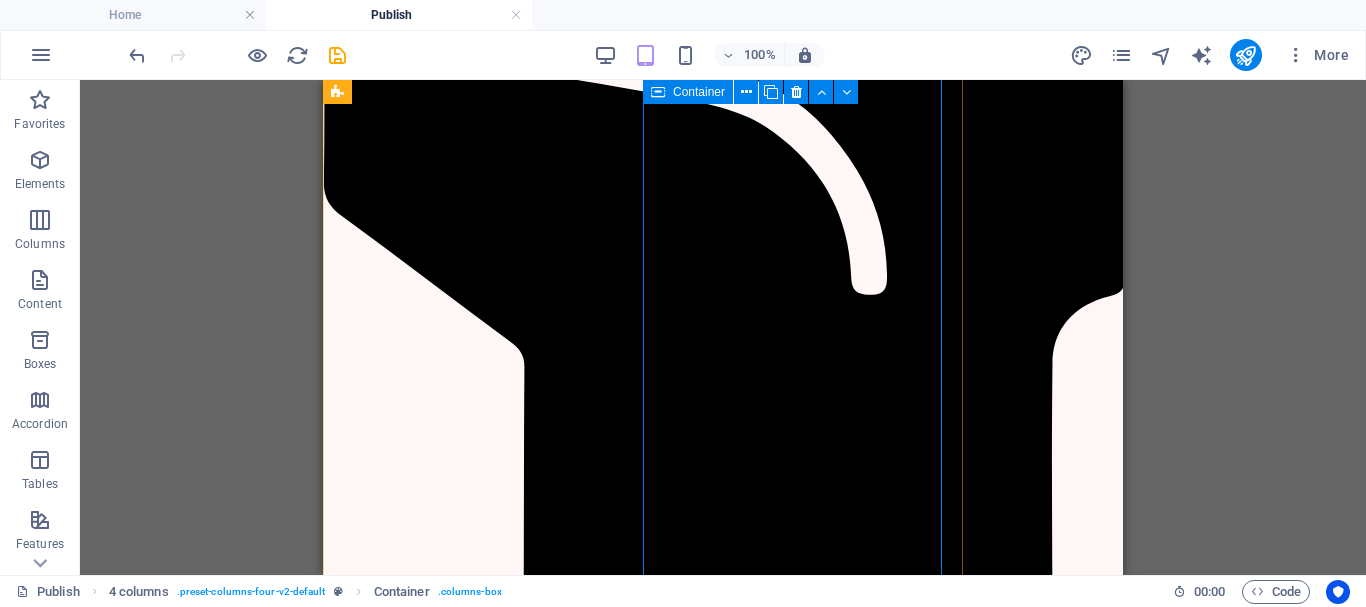 scroll, scrollTop: 3643, scrollLeft: 0, axis: vertical 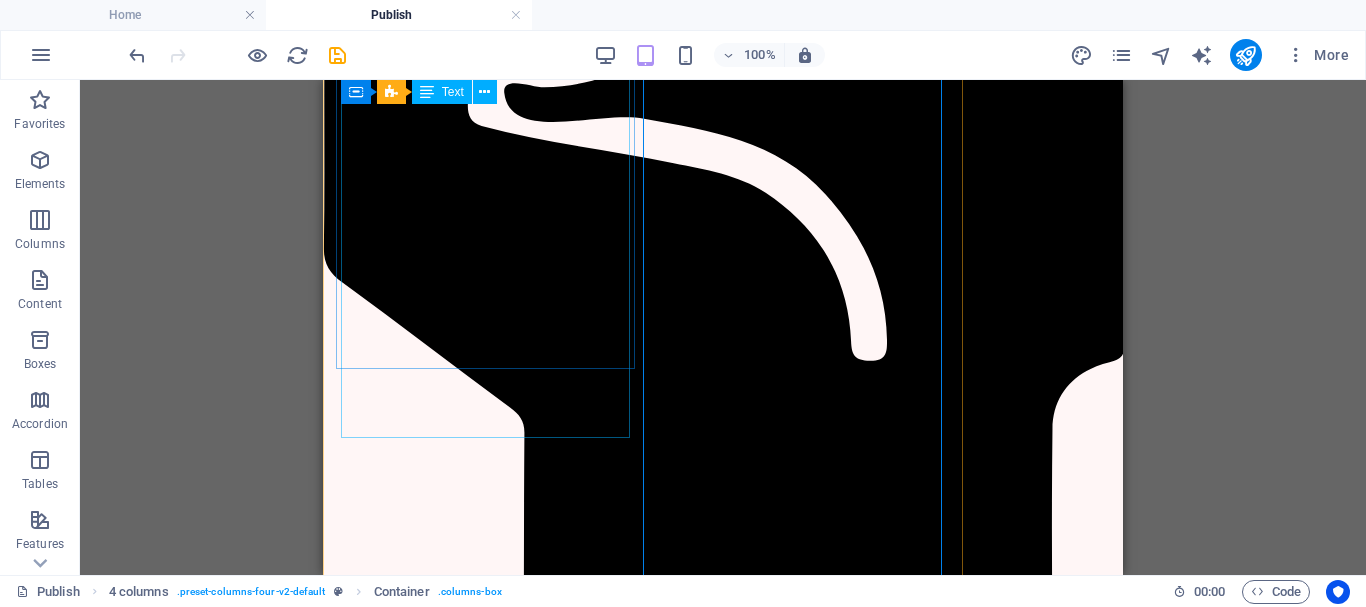 click on "आग़ाज़    (Starter Plan)   Begin Your Journey! Agreement & ISBN        Digital Agreement                 Free ISBN Allocation               Unique Barcode                        Digital Author Certificate Book Specification    Paperback, 230 GSM               Paper B/W 60 GSM      Basic Cover Design (1 Free Revision) Pre-Publishing & Editing         Editing (1 Free Revision)                    Digital Proof (PDF         Proofreading (1 Free Revision) Author Profit & Support      15% or 40% Royalty               Monthly Royalty Payments      Buy from our Website, Amazon, Flipkart & Events Marketing     1 Social Media Creative         Email & WhatsApp Support      Unltd. Inv Mgmt.               Author’s Profile on our Website.      Will be kept at NDWBF and other fair I’m Ready – Let’s Go! Submit Now" at bounding box center [643, 4337] 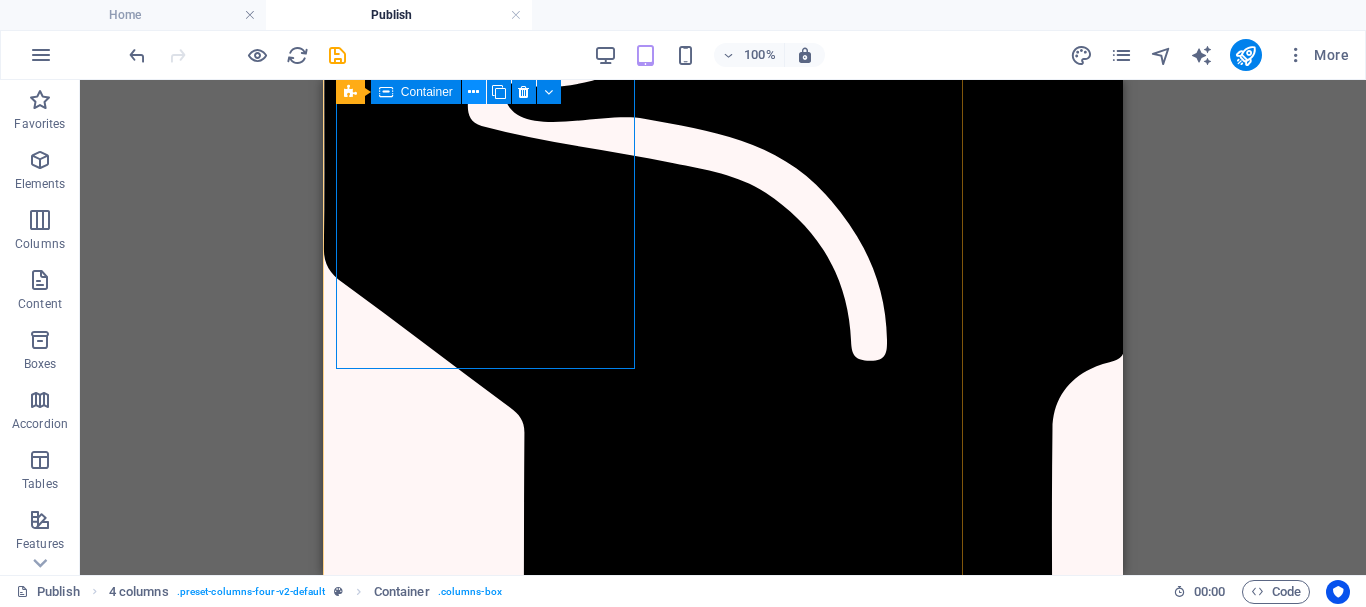 click at bounding box center (473, 92) 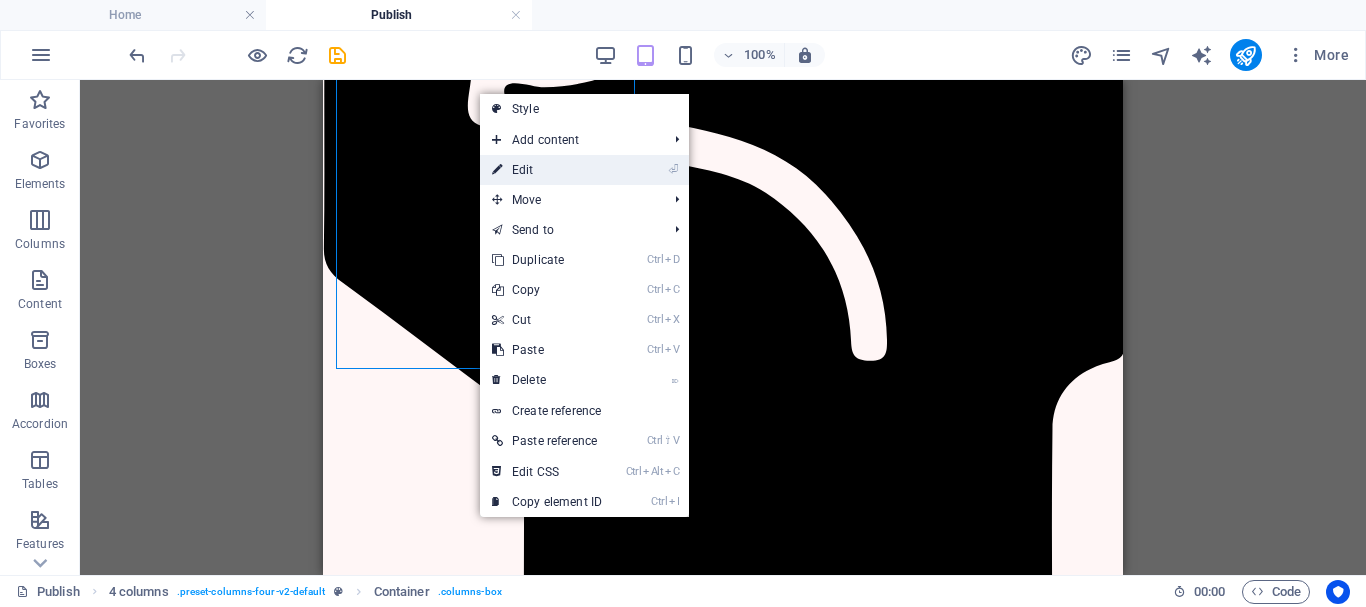 click on "⏎  Edit" at bounding box center [547, 170] 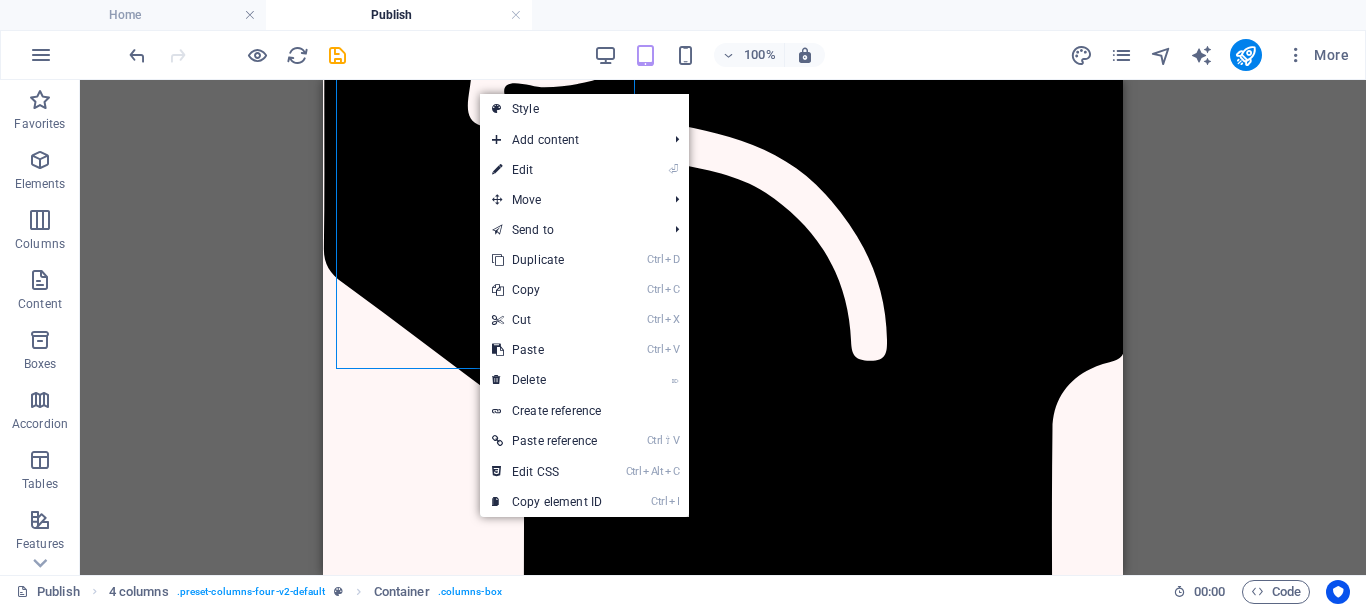 select on "rem" 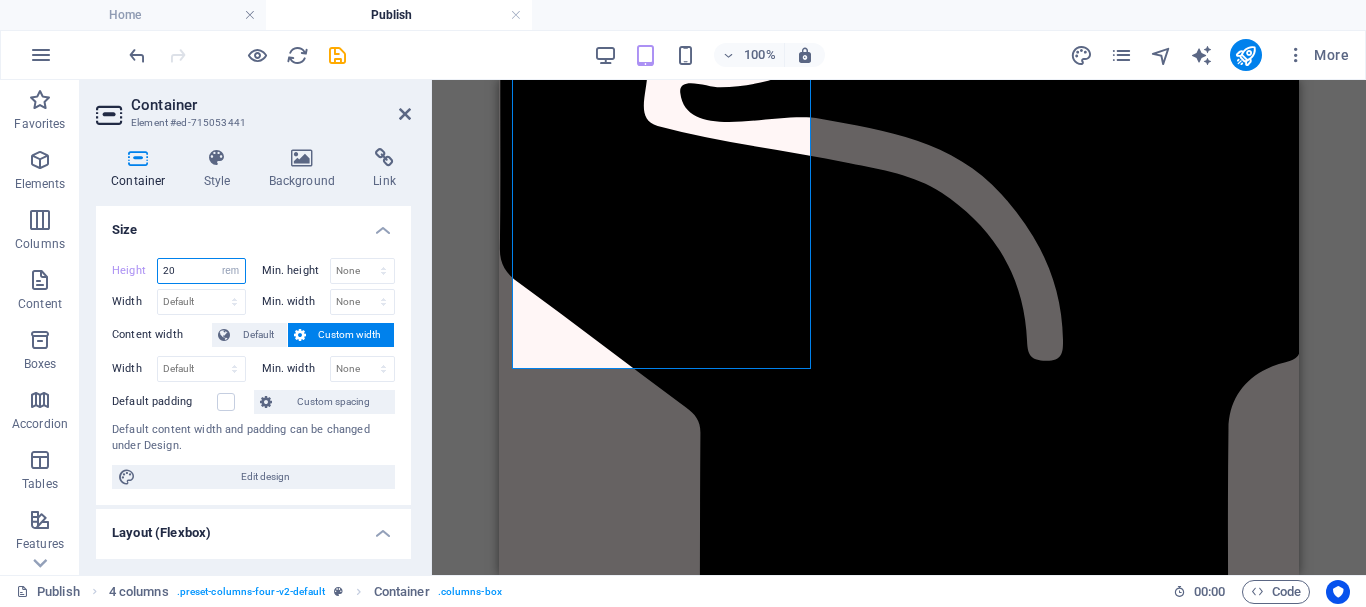 click on "20" at bounding box center (201, 271) 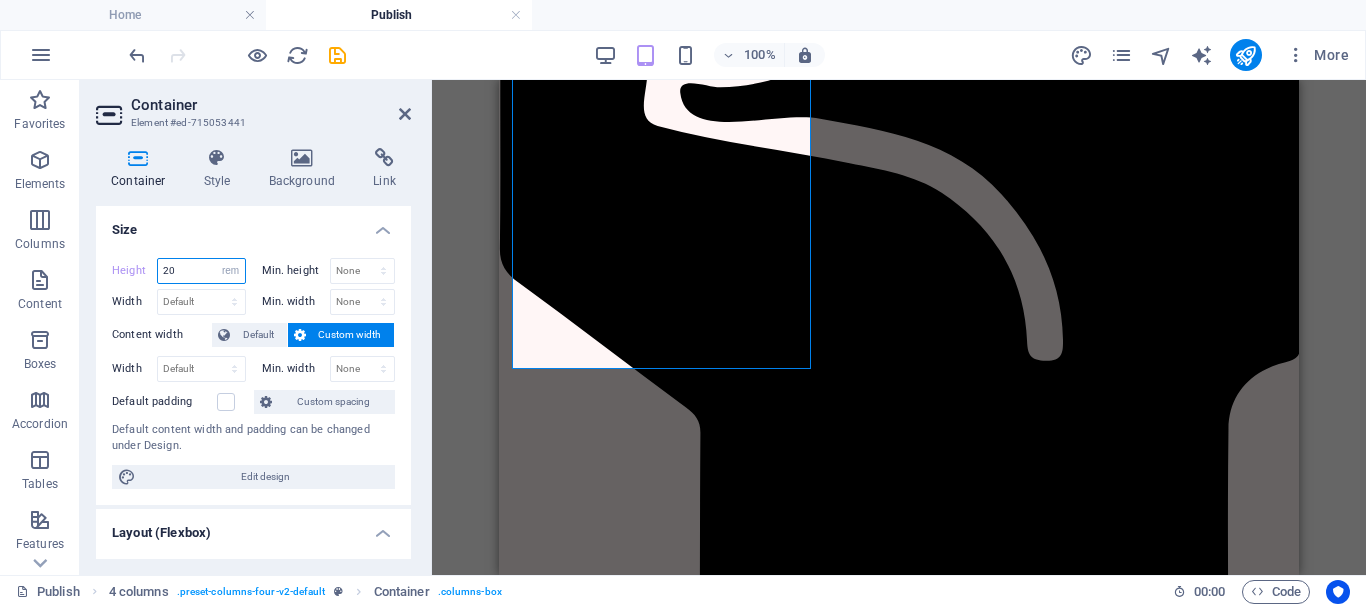type on "2" 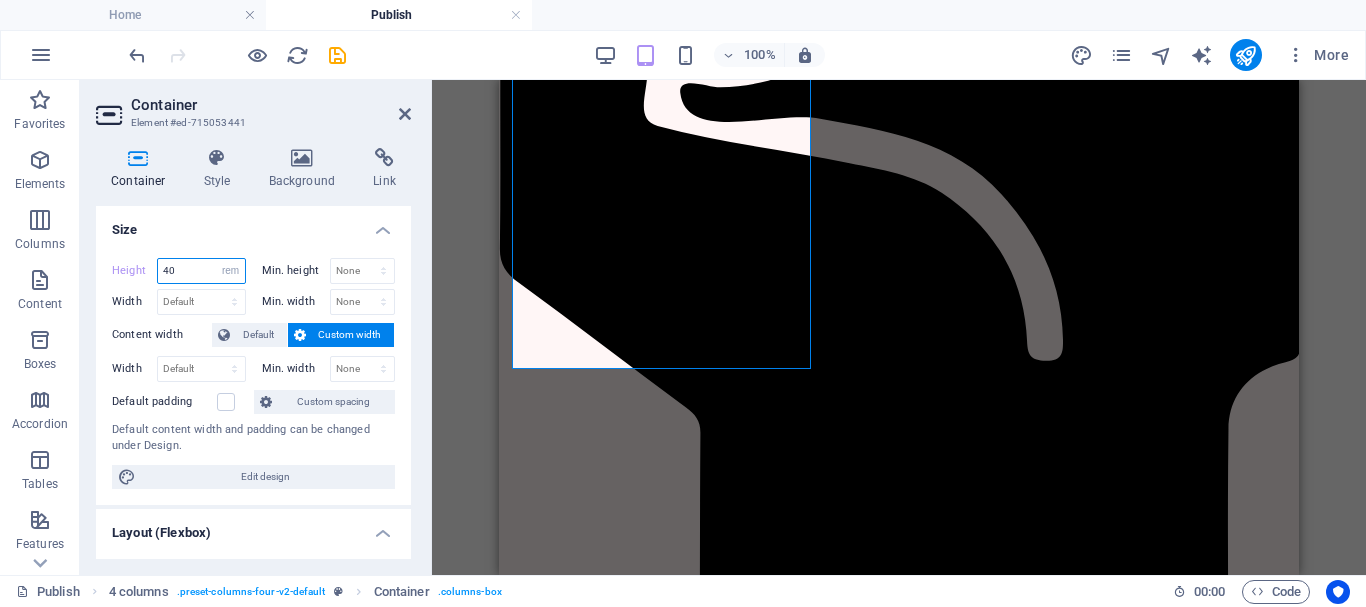 type on "40" 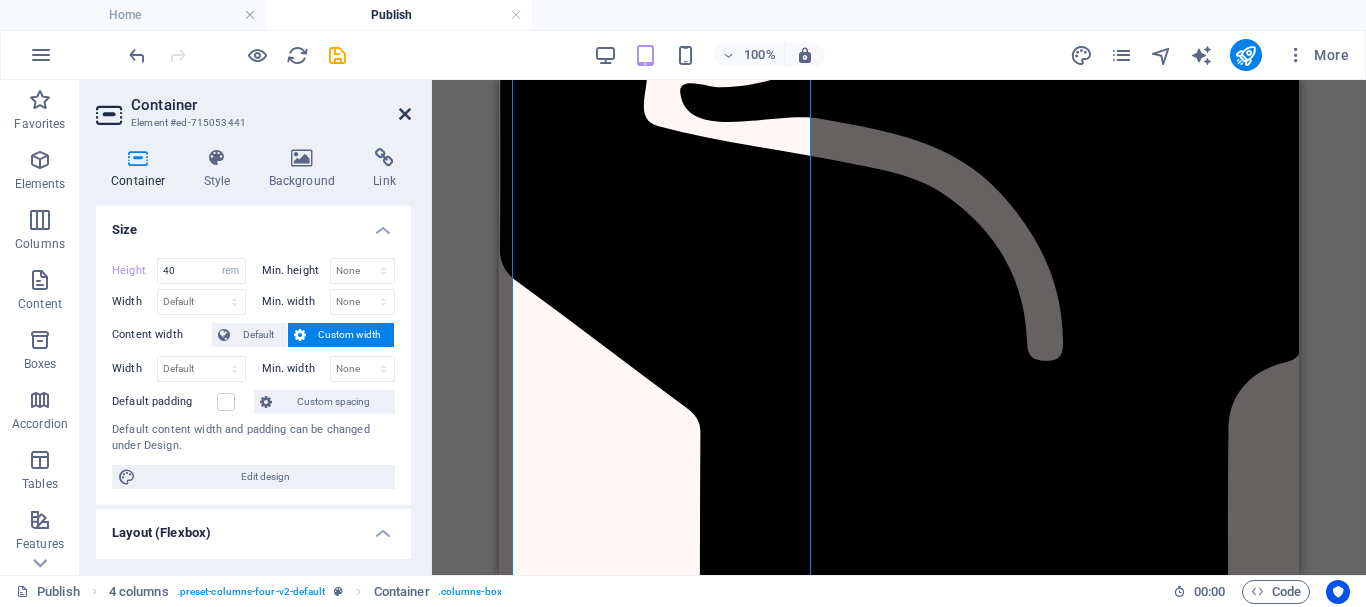drag, startPoint x: 405, startPoint y: 108, endPoint x: 164, endPoint y: 81, distance: 242.50774 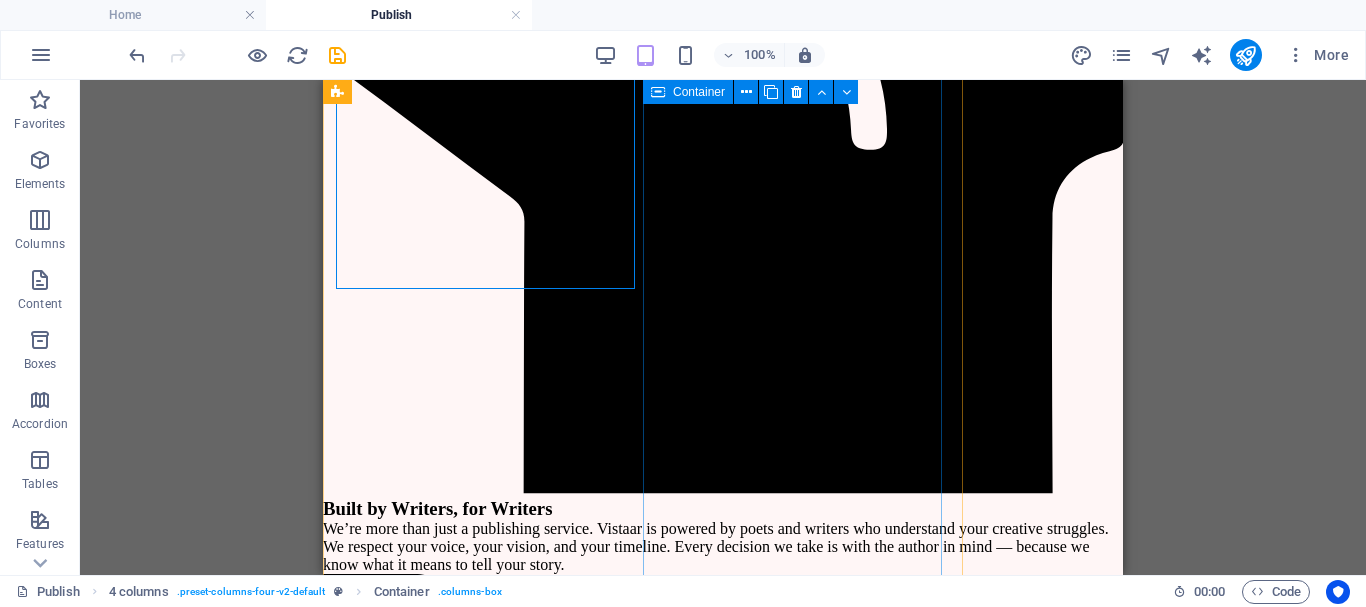 scroll, scrollTop: 3843, scrollLeft: 0, axis: vertical 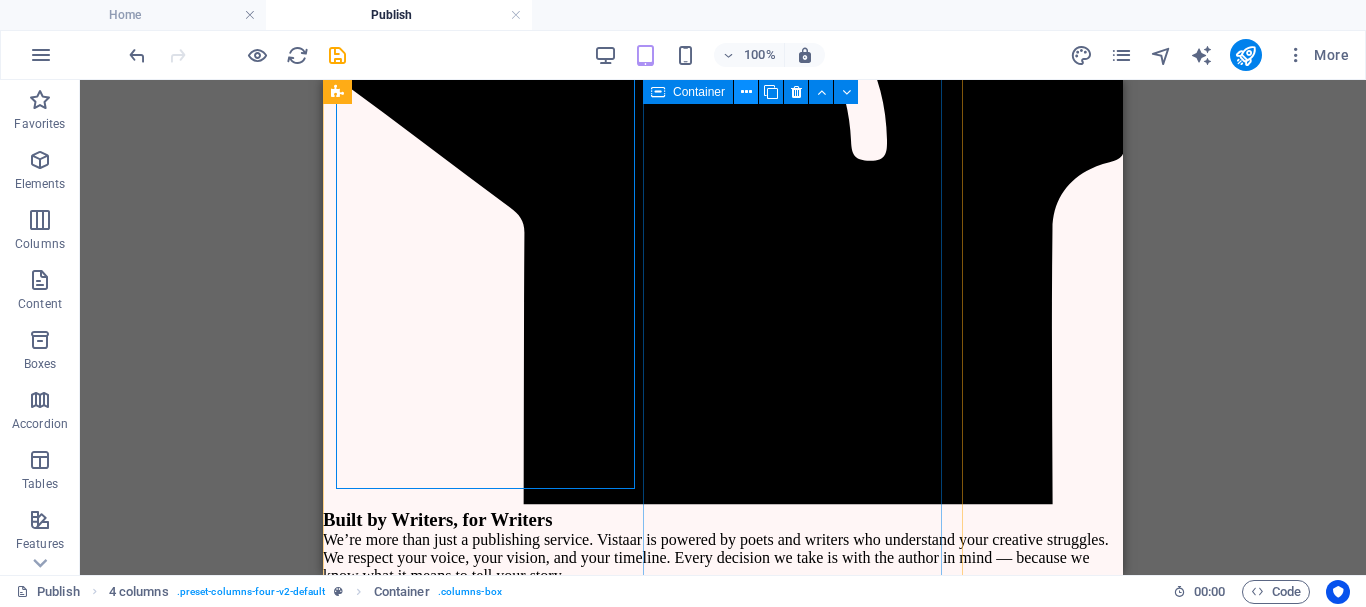 click at bounding box center [746, 92] 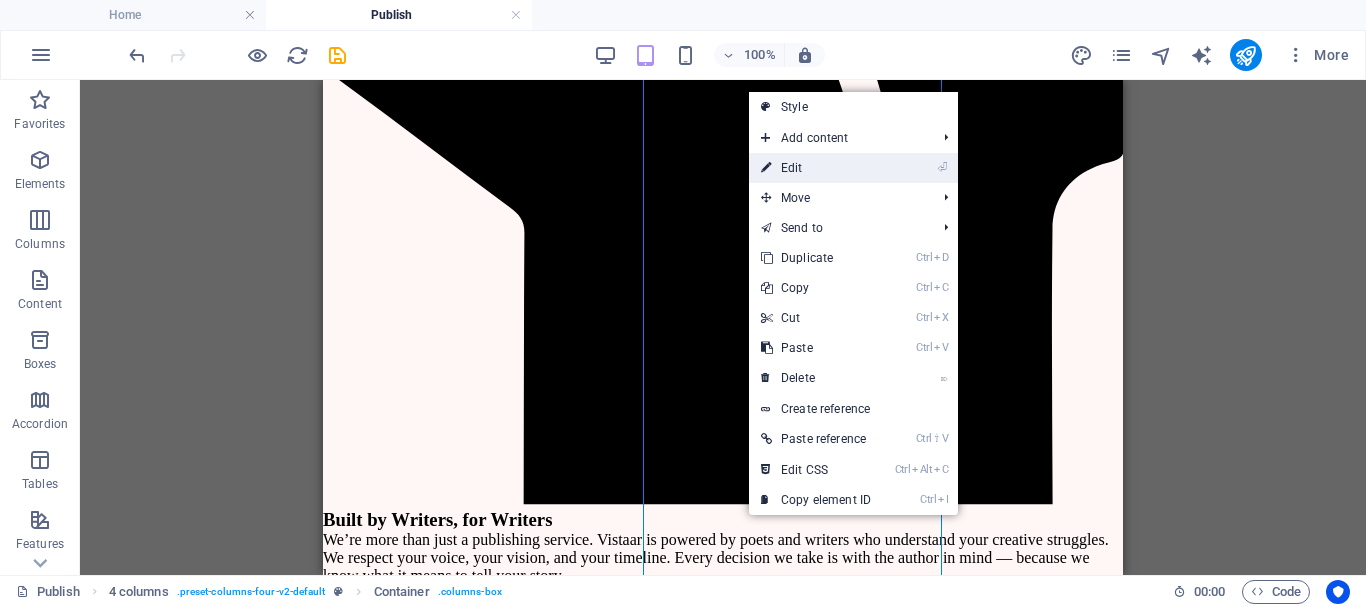 click on "⏎  Edit" at bounding box center [816, 168] 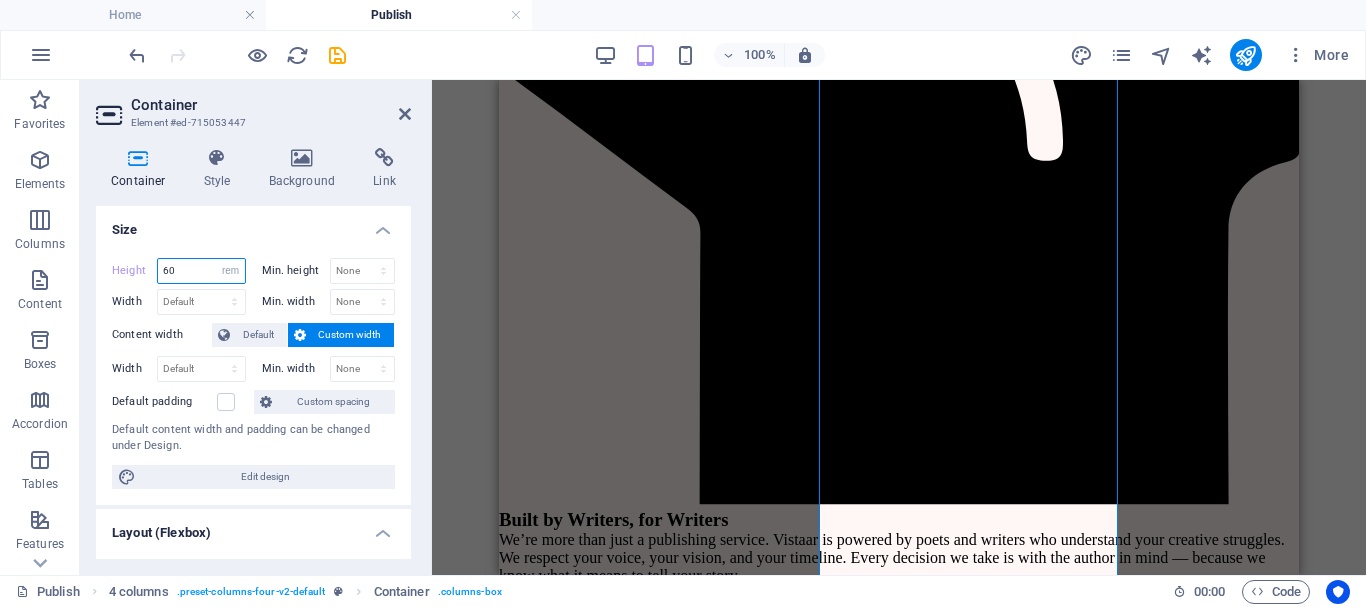 click on "60" at bounding box center (201, 271) 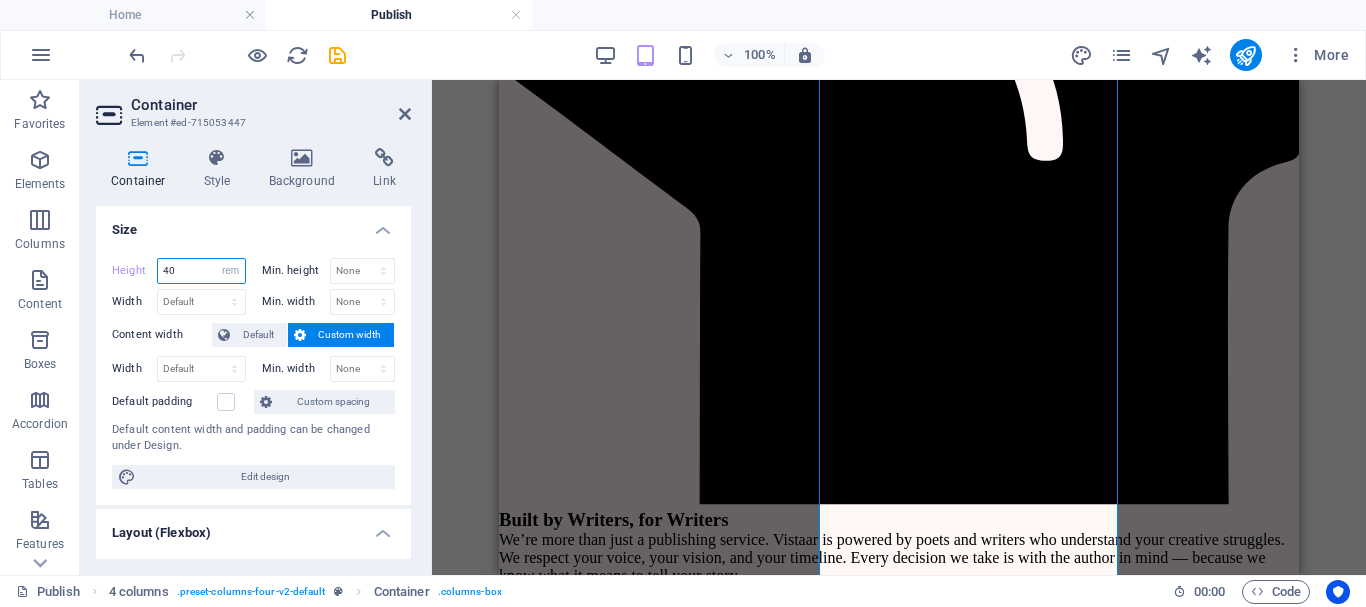 type on "40" 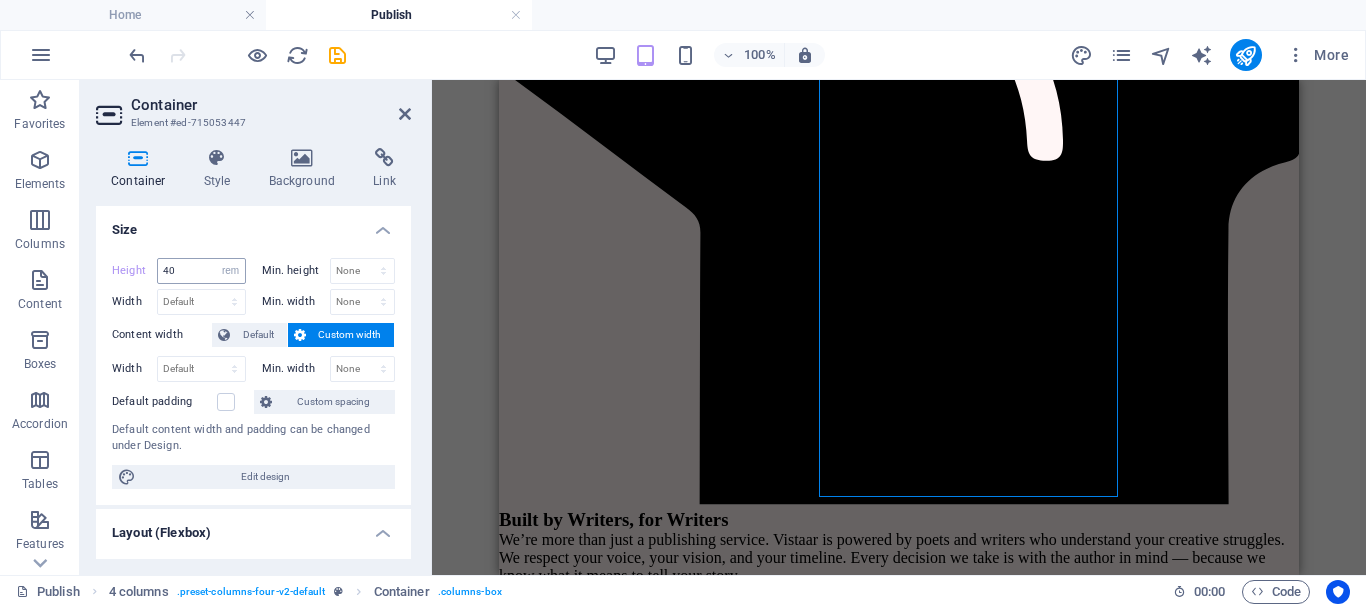 scroll, scrollTop: 4003, scrollLeft: 0, axis: vertical 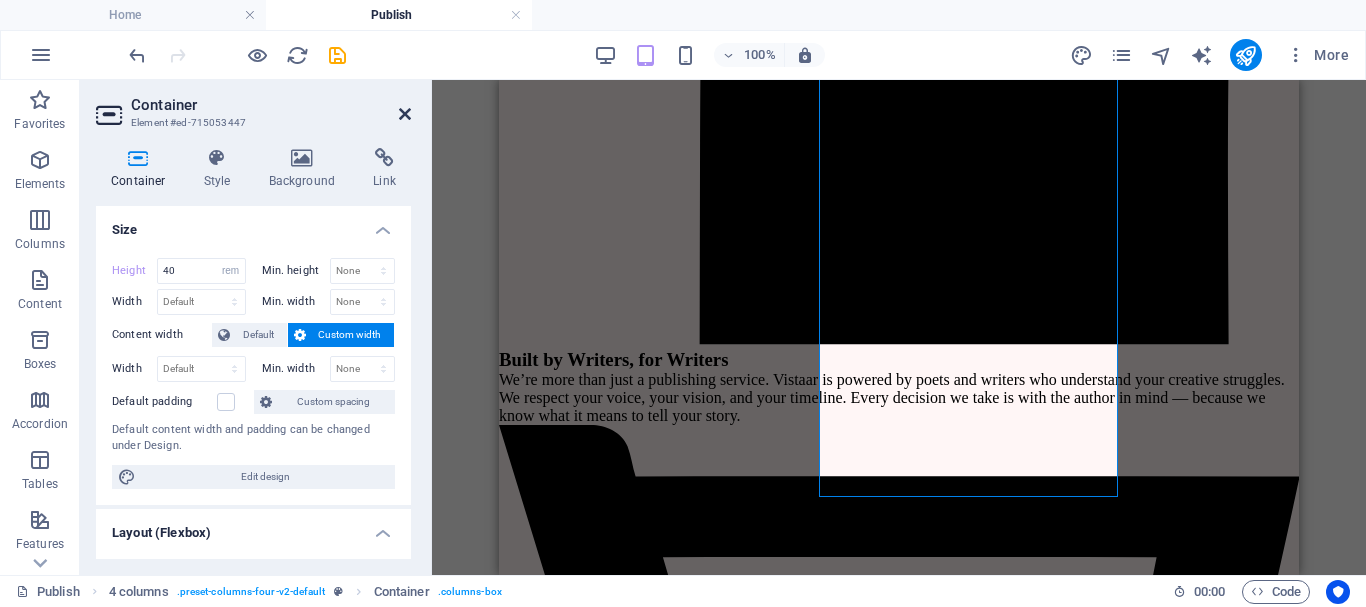 click at bounding box center (405, 114) 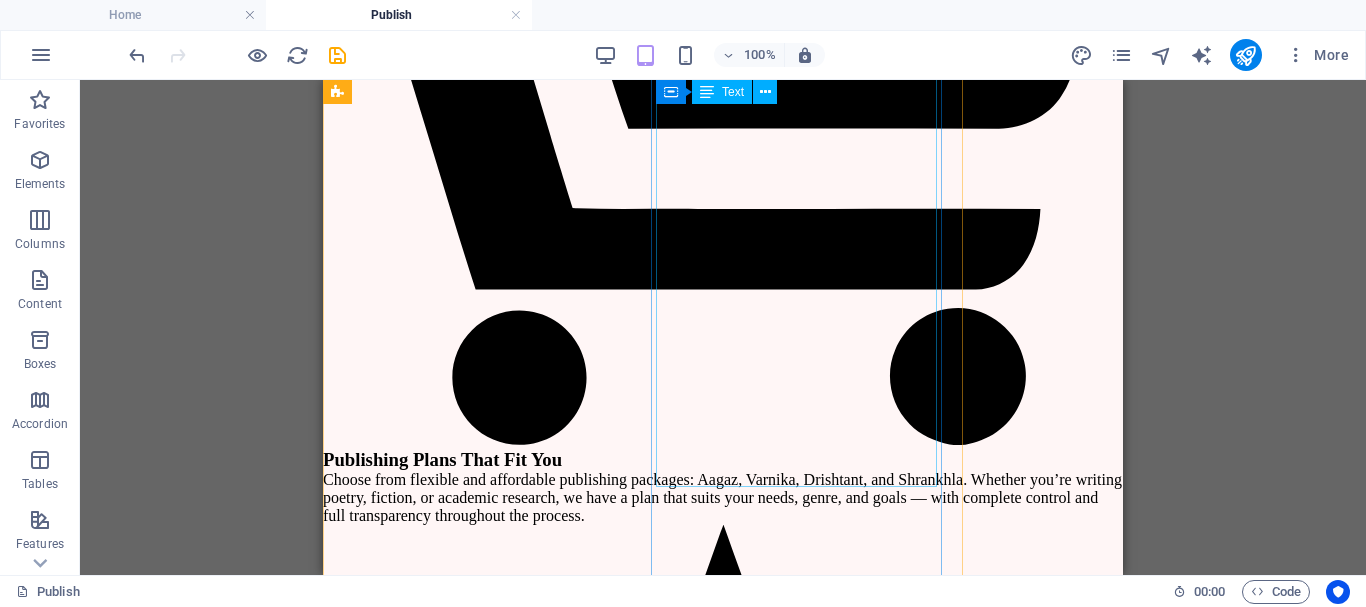 scroll, scrollTop: 4603, scrollLeft: 0, axis: vertical 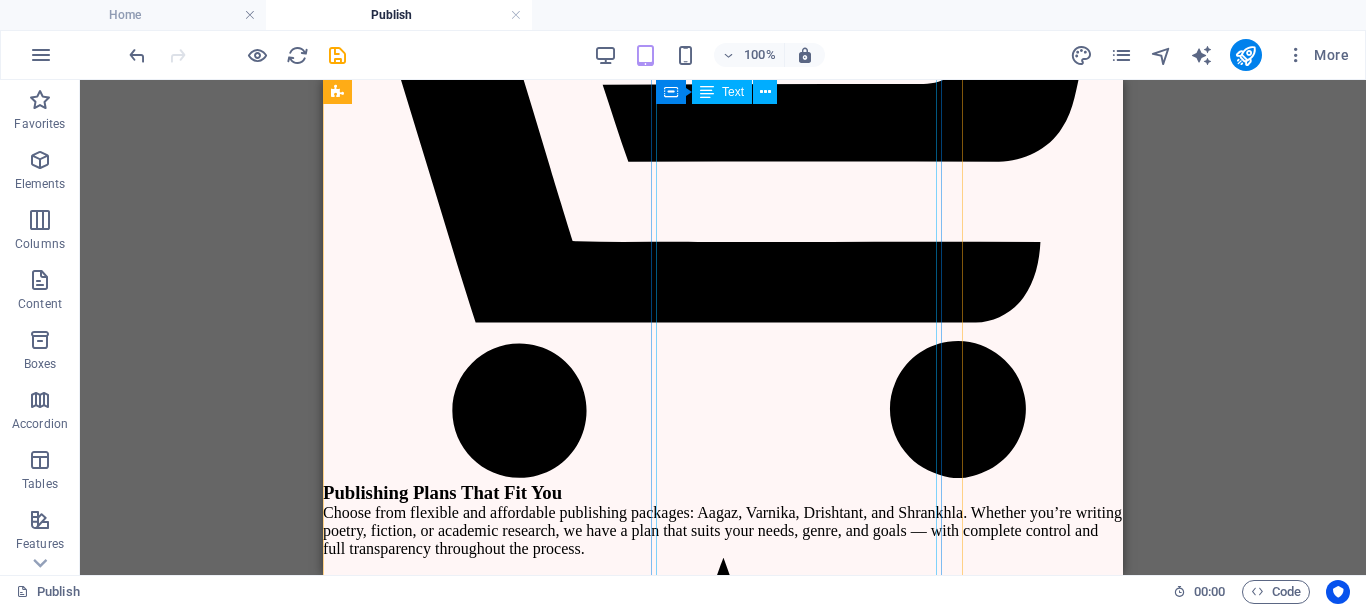 click on "श्रृंखला   ( Legacy  Plan) "  Publish beyond one book"   Agreement & ISBN  Digital Agreement             Free ISBN Allocation  Unique Barcode                Copyright Certificate (Govt.)  Digital Author Cert.           Framed Author Cert.  Book Specifications      Cover 300 GSM               Sunshine Paper B/W 100 GSM      Custom Designed Cover (4 Free Revision)      Comprehensive Interior Design ( 4 Free Rev.)      Sidestich + Perfect Binding Pre-Publishing & Editing Proofreading ( 4 Free Revision) Comprehensive Editing (Grammar + Style) (4 Free Revision) Digital Proof (PDF + Hardcopy proof 2 times Ghostwriting Support (if required) Developmental Editing (Structure & Flow) Author Profit & Support 30% or 50% Royalty lifetime. Author Page on Publisher Website. Author will have a separate book launch session in NDWBF   Offerings Complimentary Copies – 50/100/150/200…. Post Print-on-Demand (PoD) Buy from our Website, Amazon & Flipkart" at bounding box center [643, 8674] 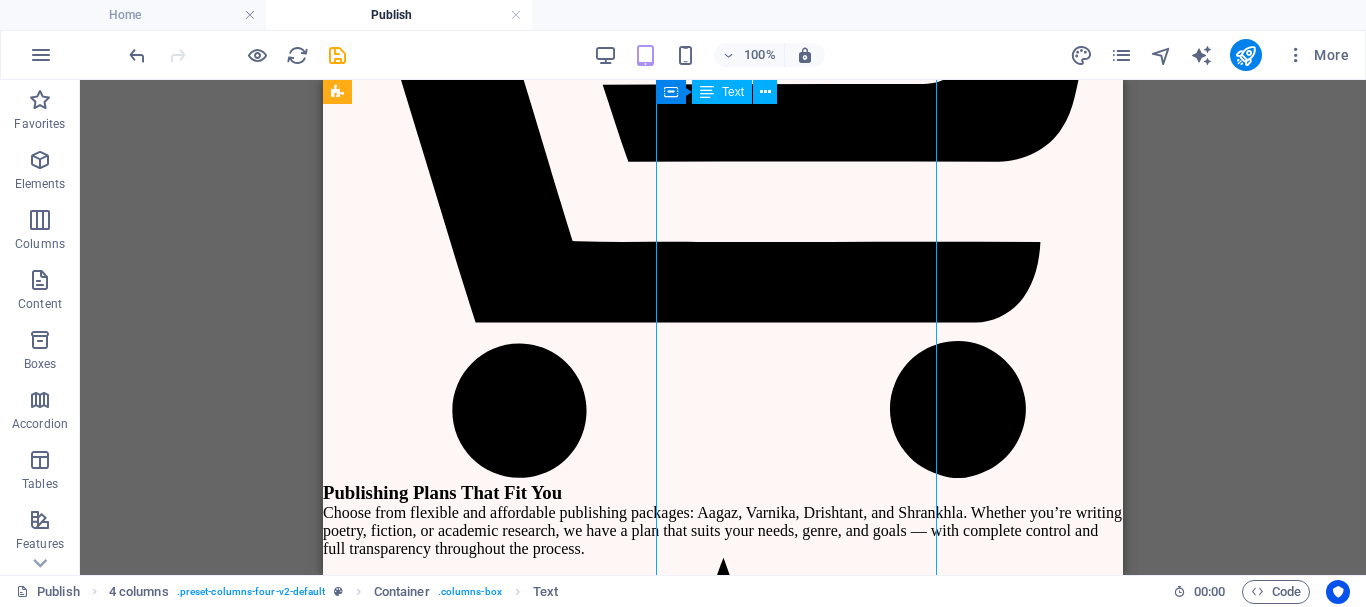 click on "श्रृंखला   ( Legacy  Plan) "  Publish beyond one book"   Agreement & ISBN  Digital Agreement             Free ISBN Allocation  Unique Barcode                Copyright Certificate (Govt.)  Digital Author Cert.           Framed Author Cert.  Book Specifications      Cover 300 GSM               Sunshine Paper B/W 100 GSM      Custom Designed Cover (4 Free Revision)      Comprehensive Interior Design ( 4 Free Rev.)      Sidestich + Perfect Binding Pre-Publishing & Editing Proofreading ( 4 Free Revision) Comprehensive Editing (Grammar + Style) (4 Free Revision) Digital Proof (PDF + Hardcopy proof 2 times Ghostwriting Support (if required) Developmental Editing (Structure & Flow) Author Profit & Support 30% or 50% Royalty lifetime. Author Page on Publisher Website. Author will have a separate book launch session in NDWBF   Offerings Complimentary Copies – 50/100/150/200…. Post Print-on-Demand (PoD) Buy from our Website, Amazon & Flipkart" at bounding box center [643, 8674] 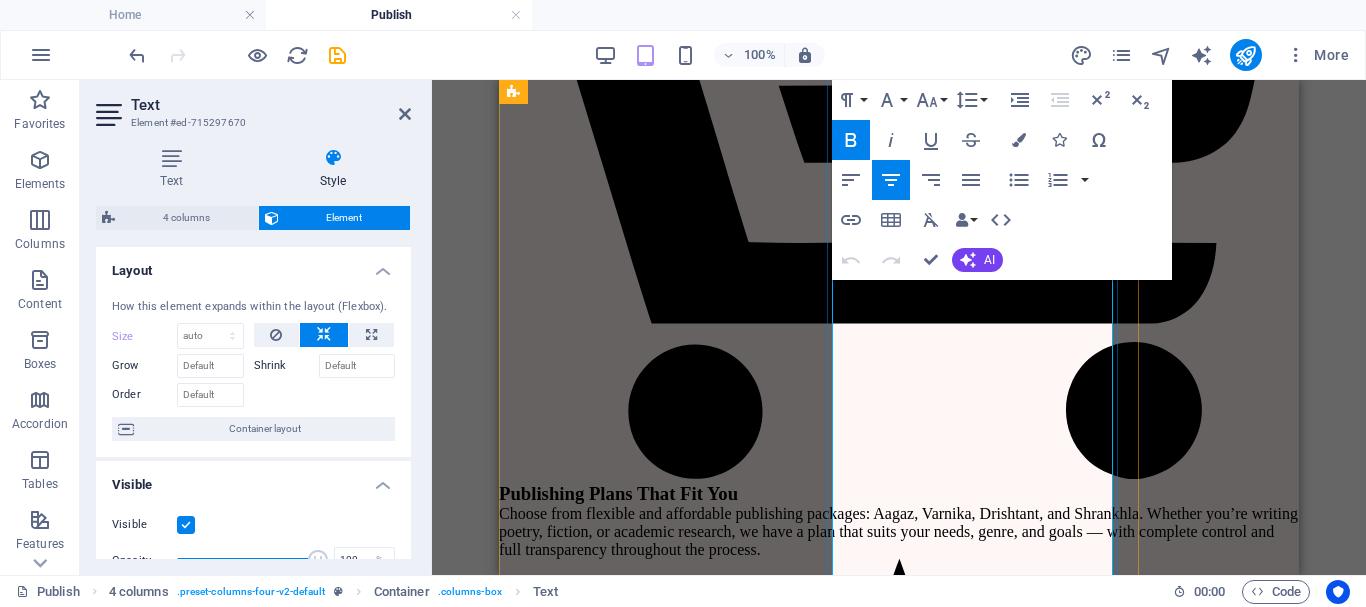 scroll, scrollTop: 4601, scrollLeft: 0, axis: vertical 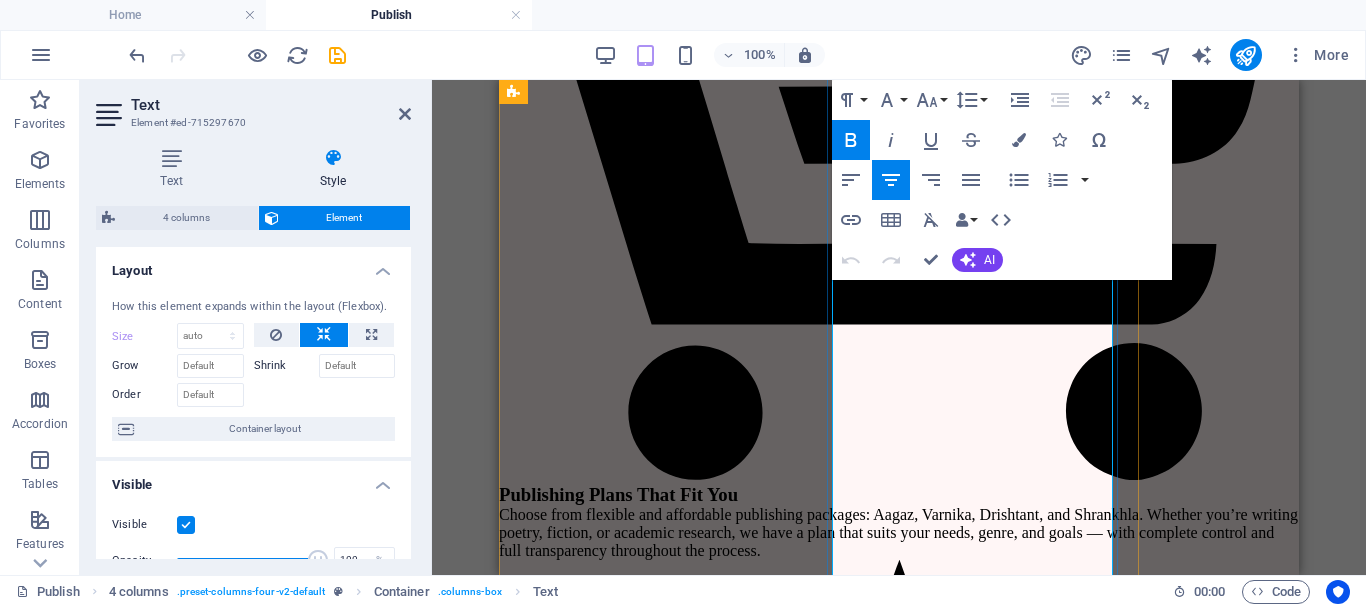 drag, startPoint x: 1085, startPoint y: 435, endPoint x: 890, endPoint y: 388, distance: 200.58415 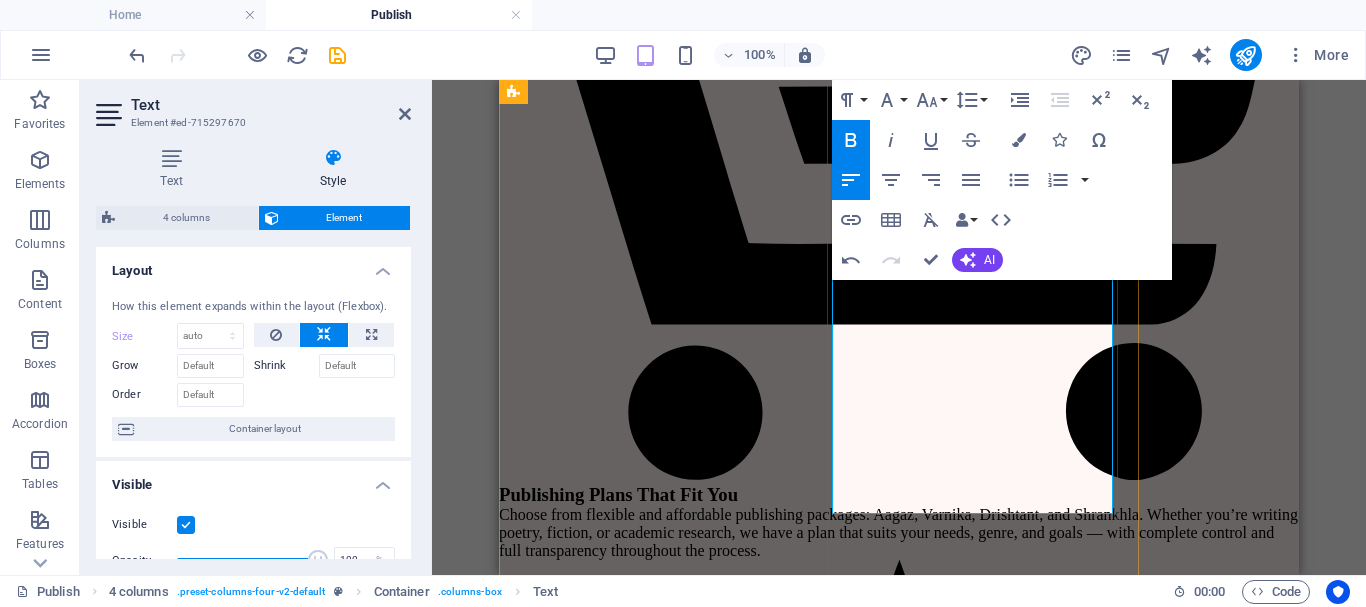 drag, startPoint x: 1002, startPoint y: 314, endPoint x: 1048, endPoint y: 314, distance: 46 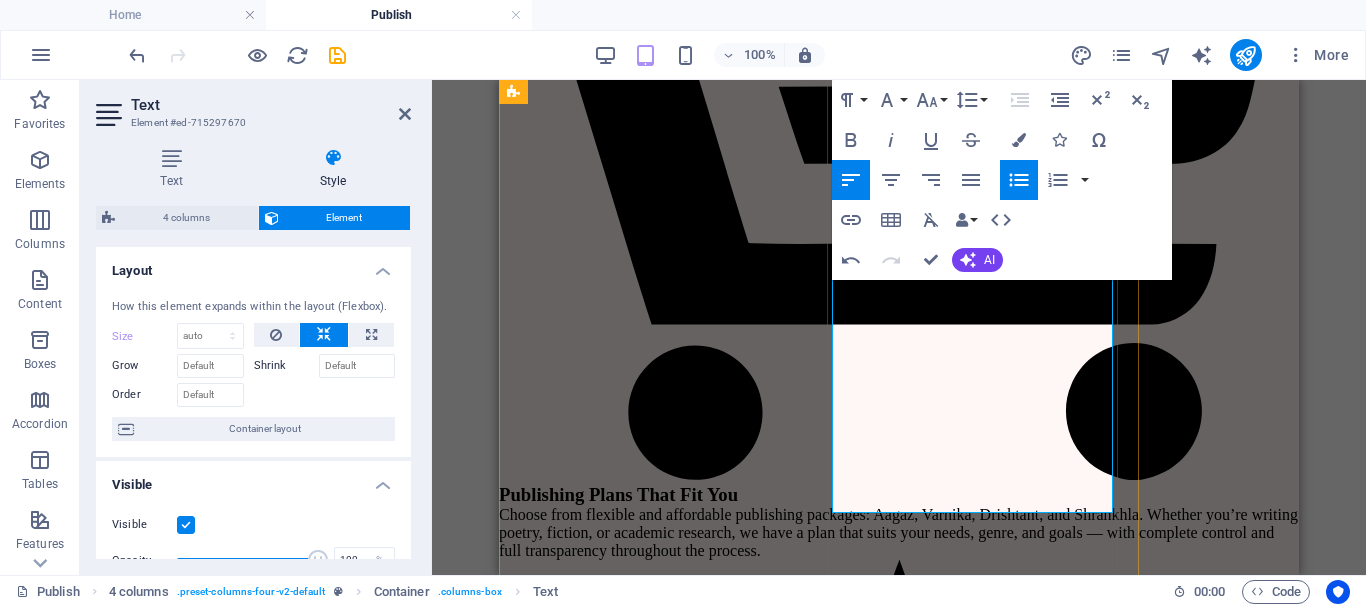 type 